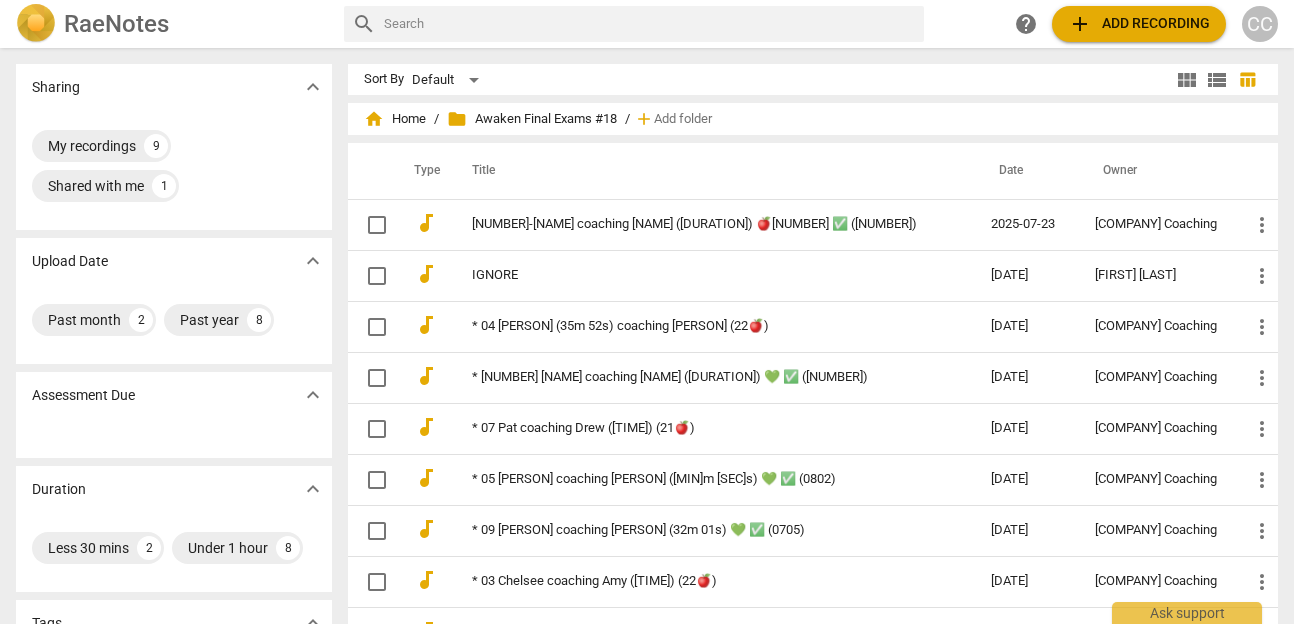 scroll, scrollTop: 0, scrollLeft: 0, axis: both 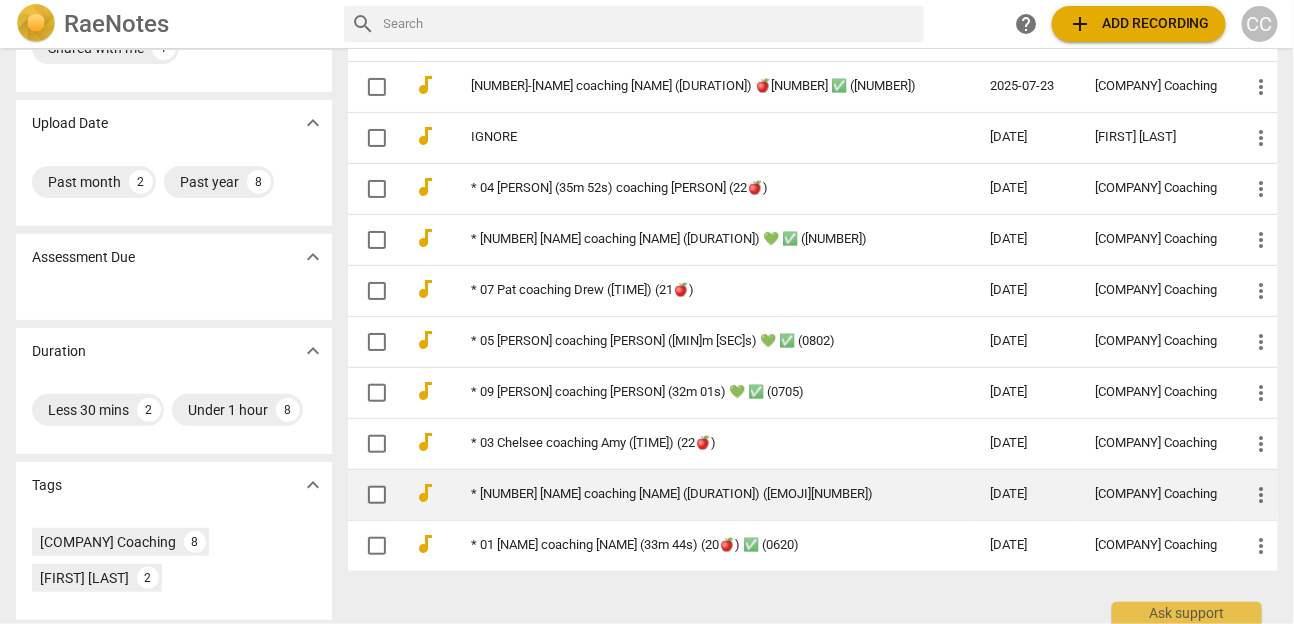 click on "* [NUMBER] [NAME] coaching [NAME] ([DURATION]) ([EMOJI][NUMBER])" at bounding box center [711, 494] 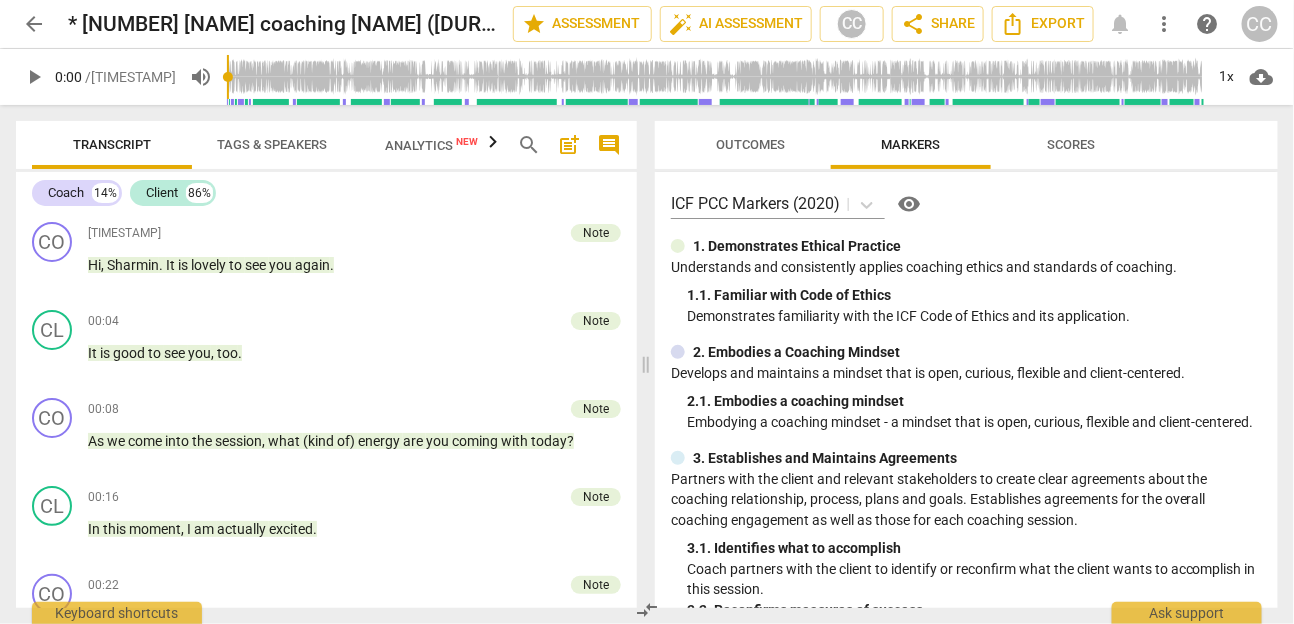 click on "comment" at bounding box center [609, 145] 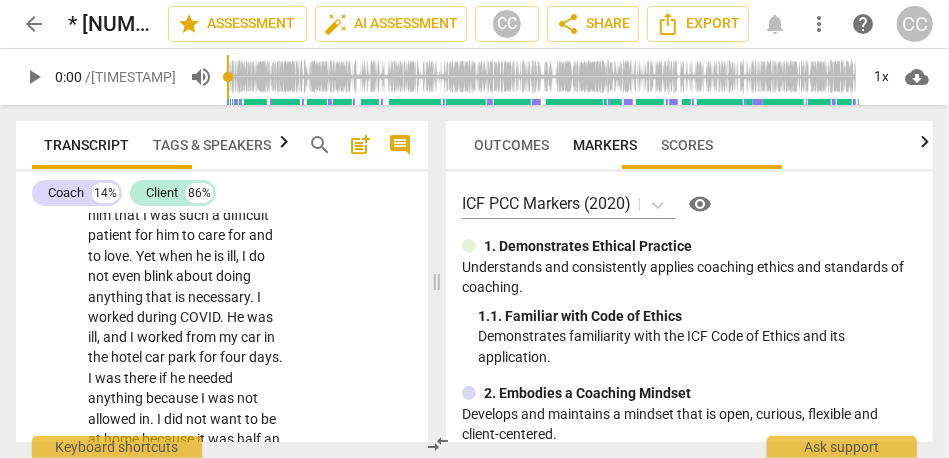 scroll, scrollTop: 6999, scrollLeft: 0, axis: vertical 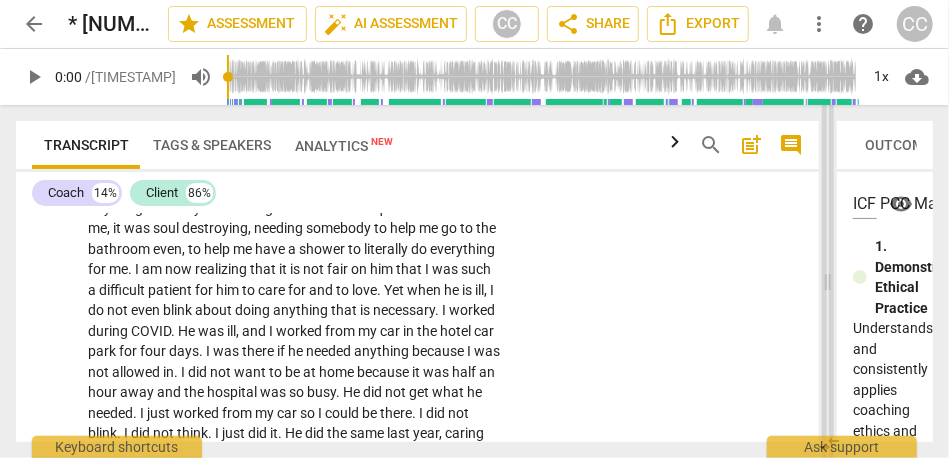 drag, startPoint x: 435, startPoint y: 281, endPoint x: 826, endPoint y: 267, distance: 391.25055 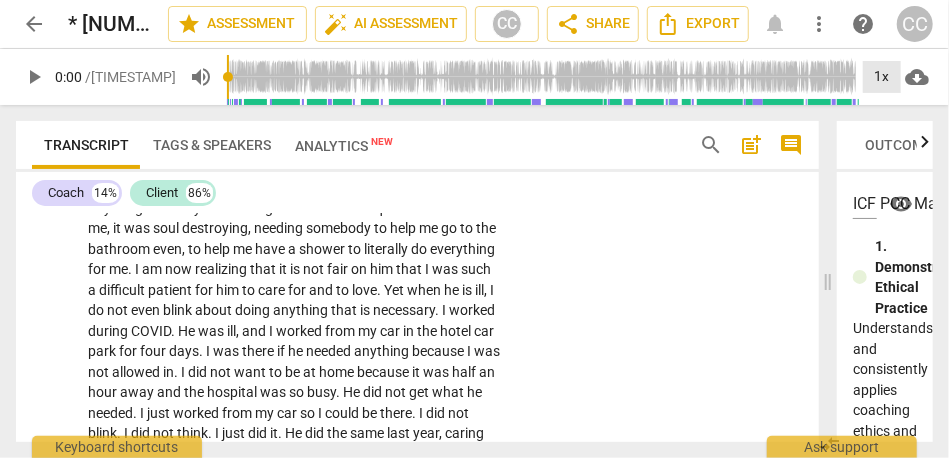 click on "1x" at bounding box center (882, 77) 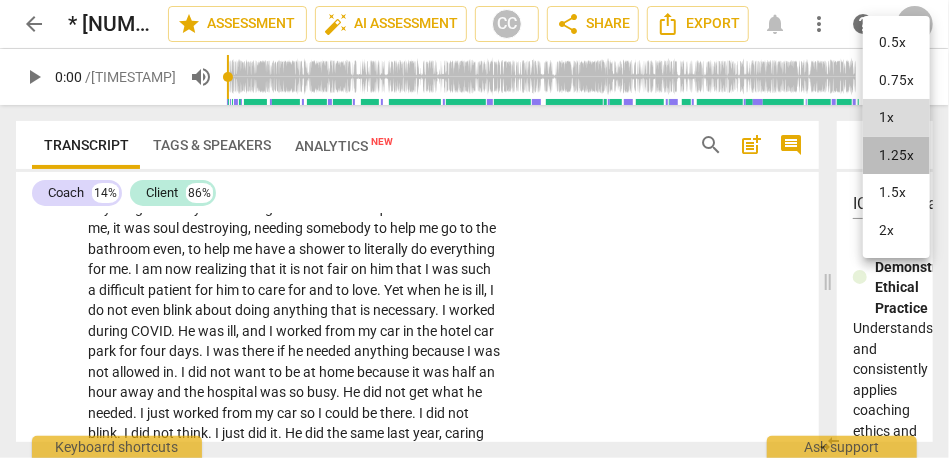 click on "1.25x" at bounding box center (896, 156) 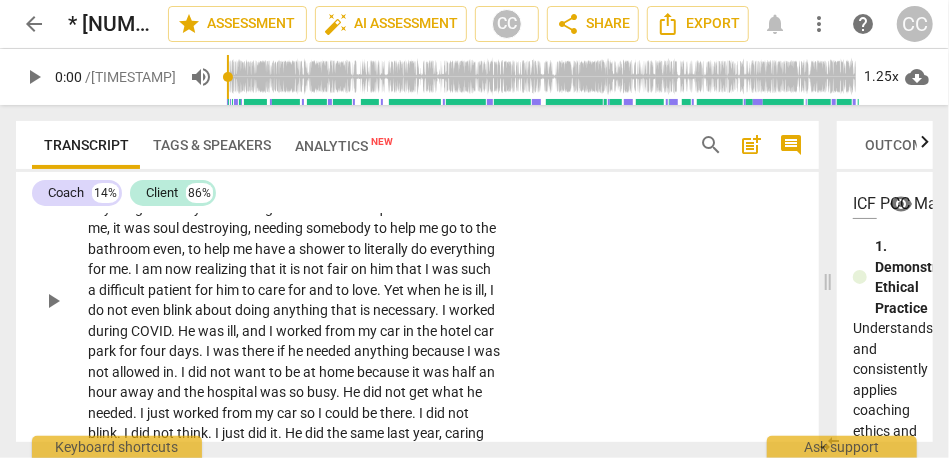 click on "allowed" at bounding box center (137, 372) 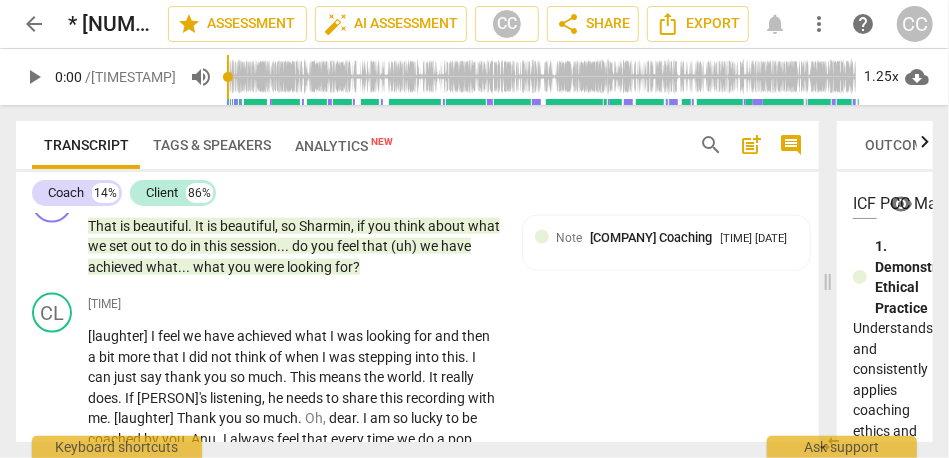 scroll, scrollTop: 6772, scrollLeft: 0, axis: vertical 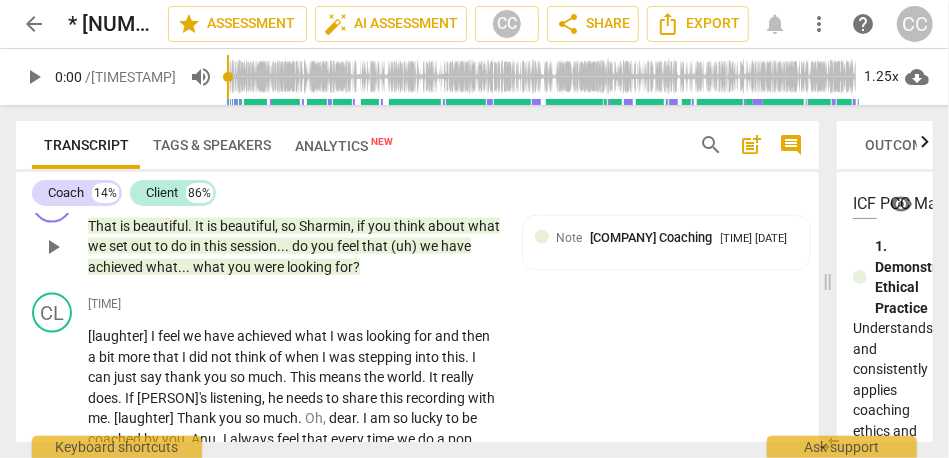 click on "looking" at bounding box center (311, 267) 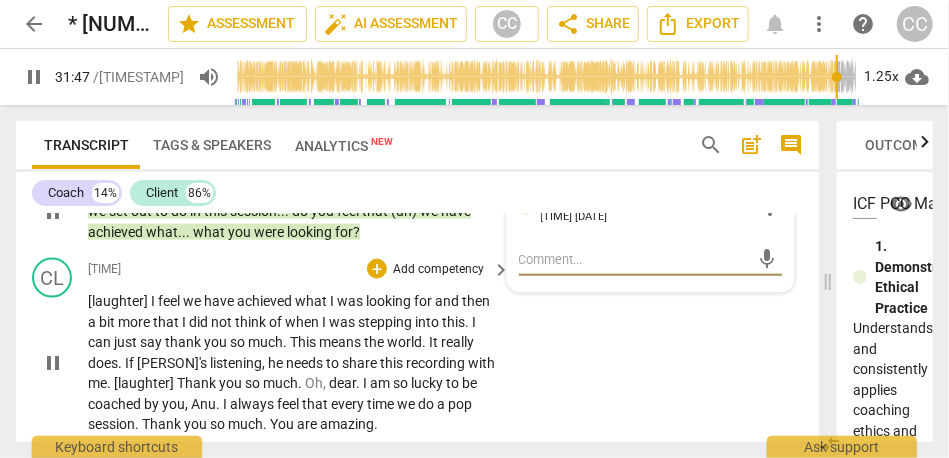 scroll, scrollTop: 6812, scrollLeft: 0, axis: vertical 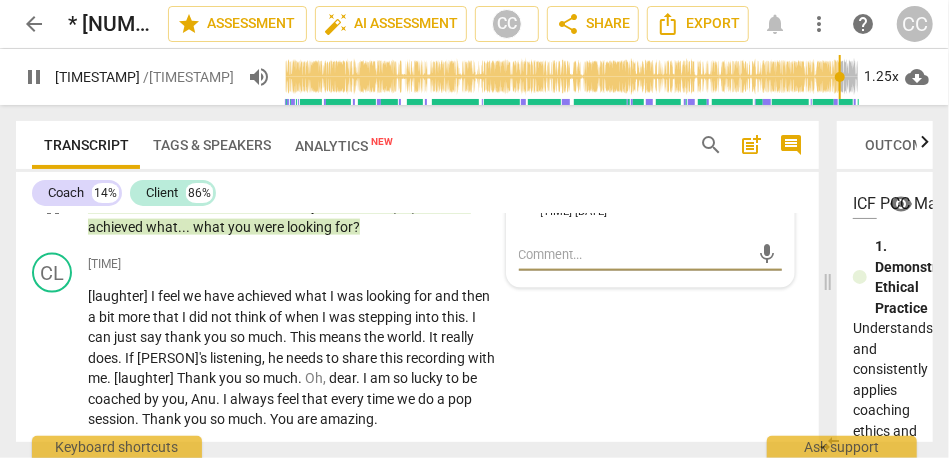 click on "you" at bounding box center (241, 227) 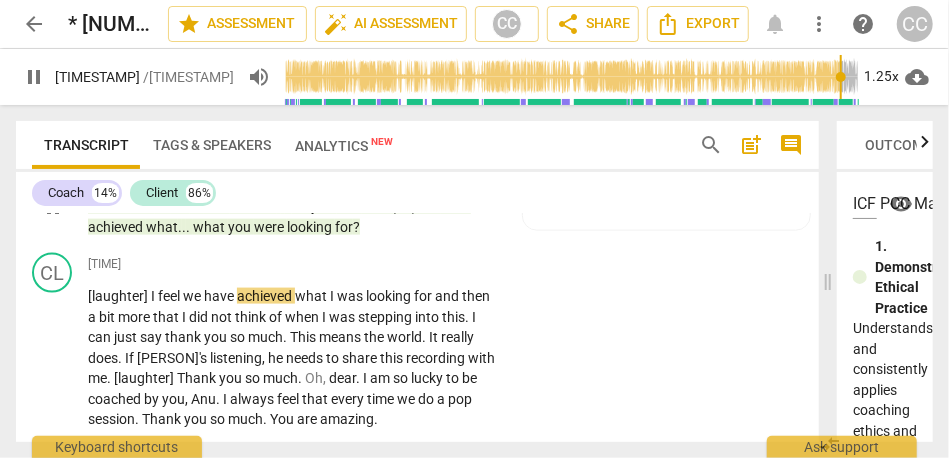 click on "you" at bounding box center (241, 227) 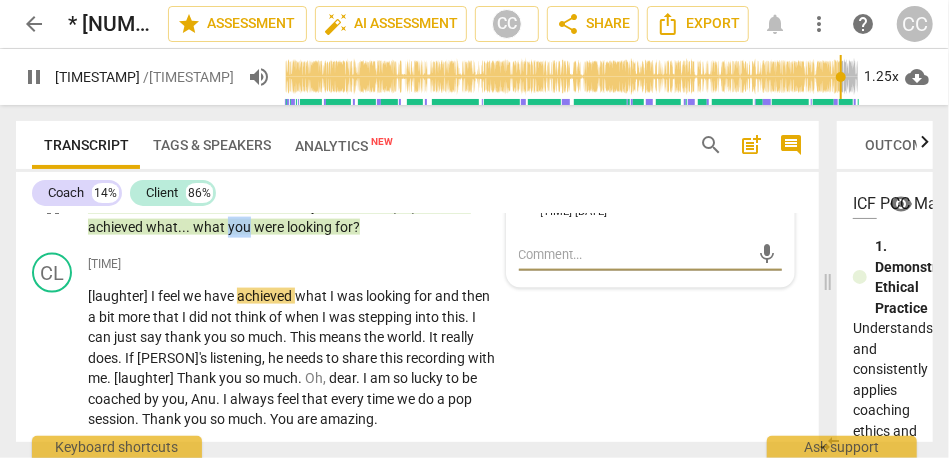 click on "you" at bounding box center (241, 227) 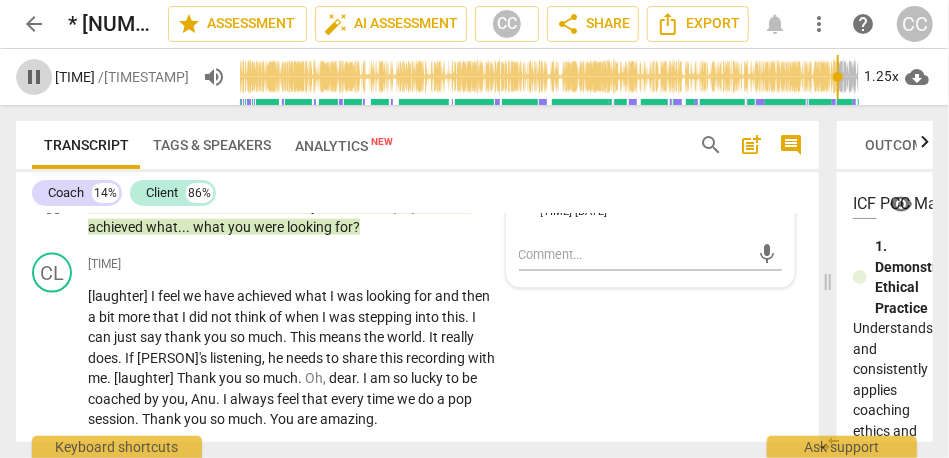 click on "pause" at bounding box center (34, 77) 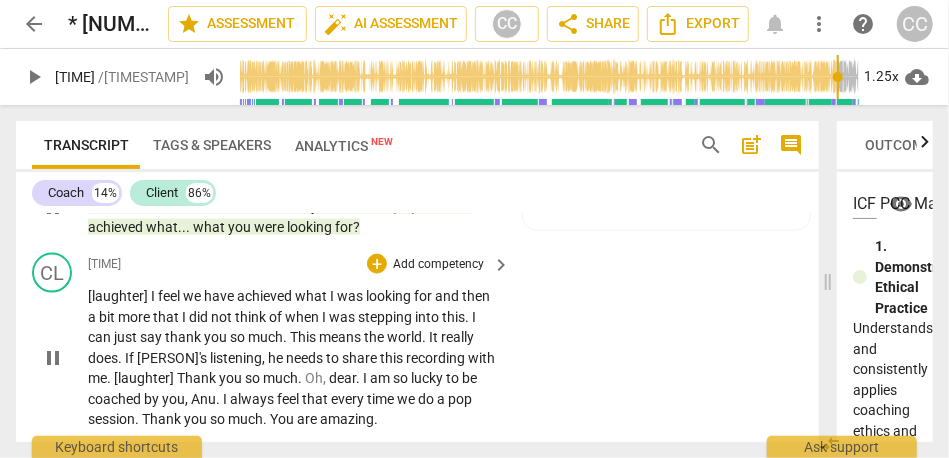 type on "1910" 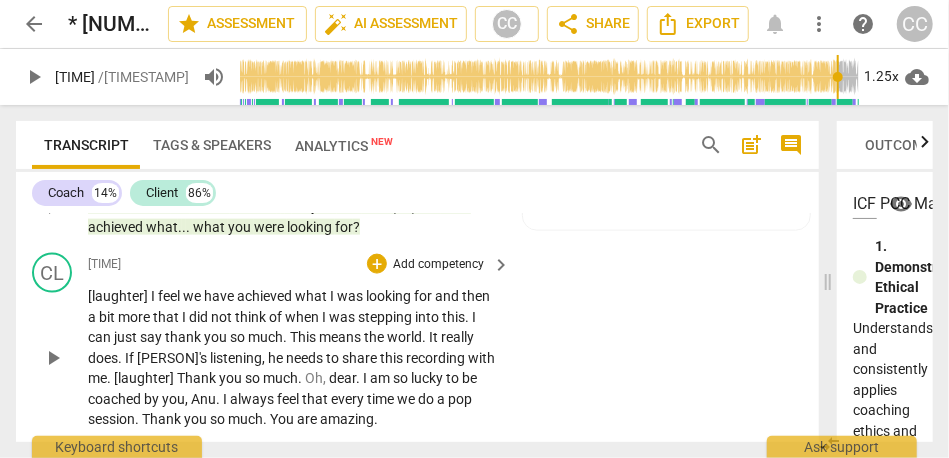 click on "play_arrow pause" at bounding box center (62, 358) 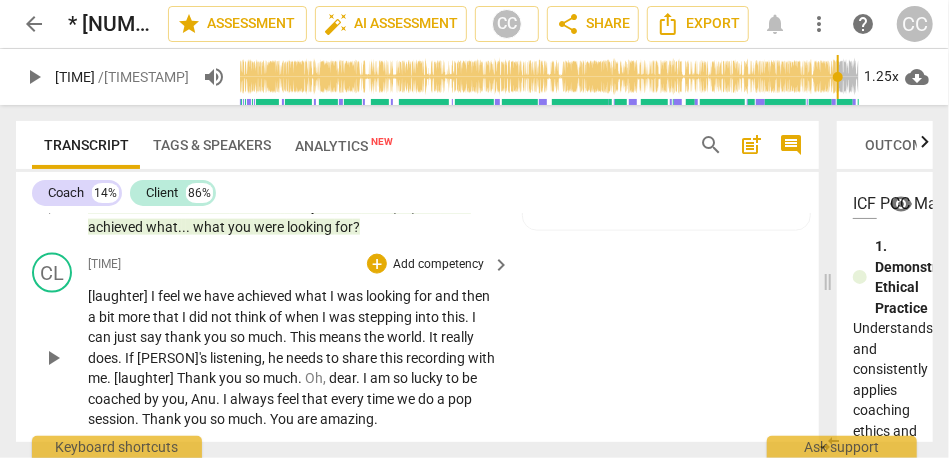 type 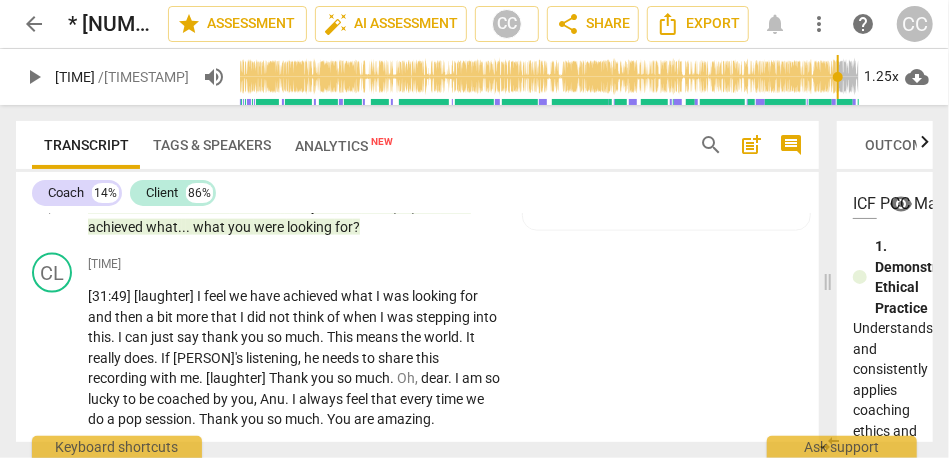 click on "play_arrow" at bounding box center (34, 77) 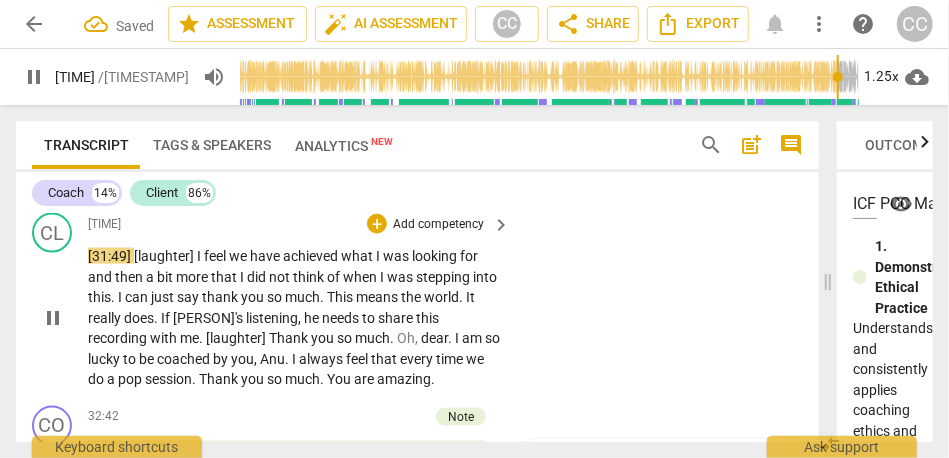 scroll, scrollTop: 6851, scrollLeft: 0, axis: vertical 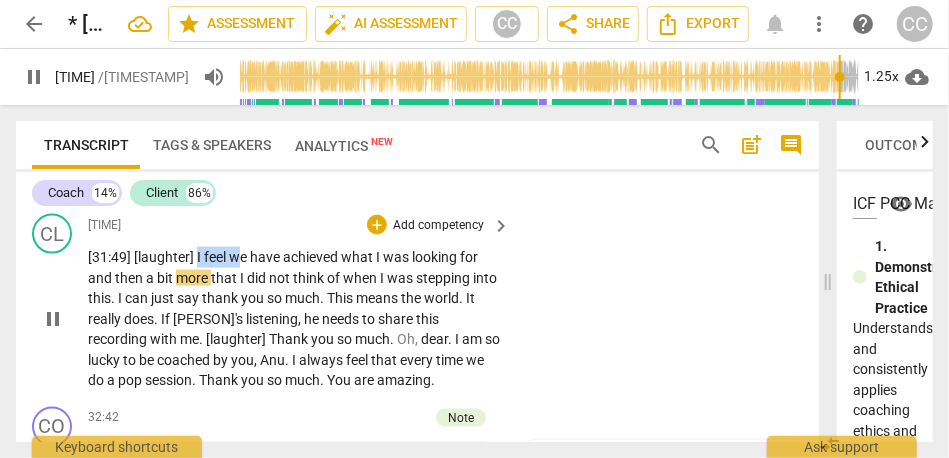 drag, startPoint x: 239, startPoint y: 299, endPoint x: 195, endPoint y: 302, distance: 44.102154 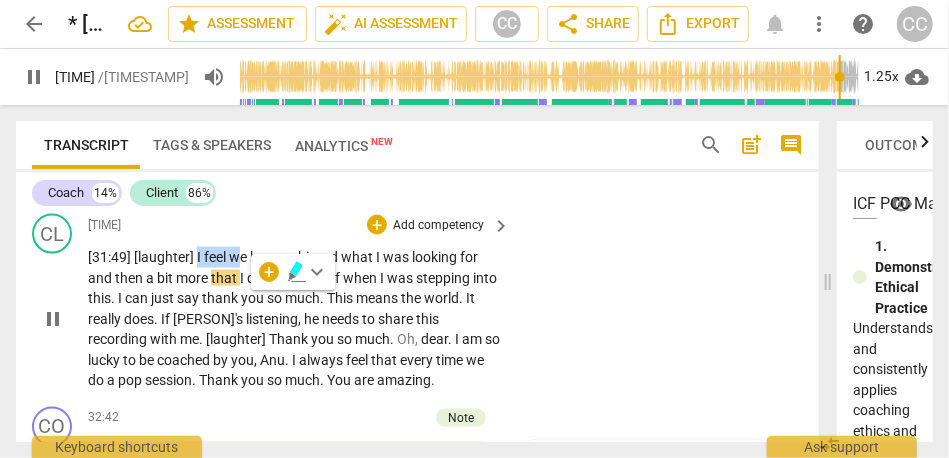 type on "1917" 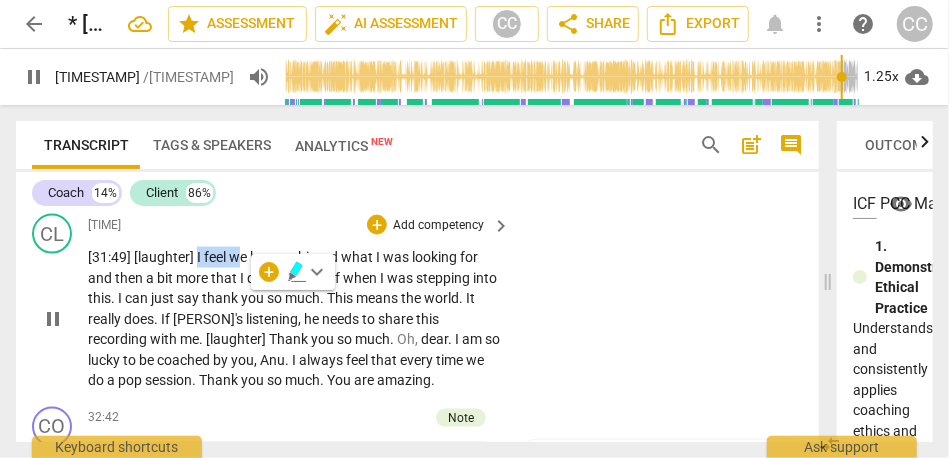 type 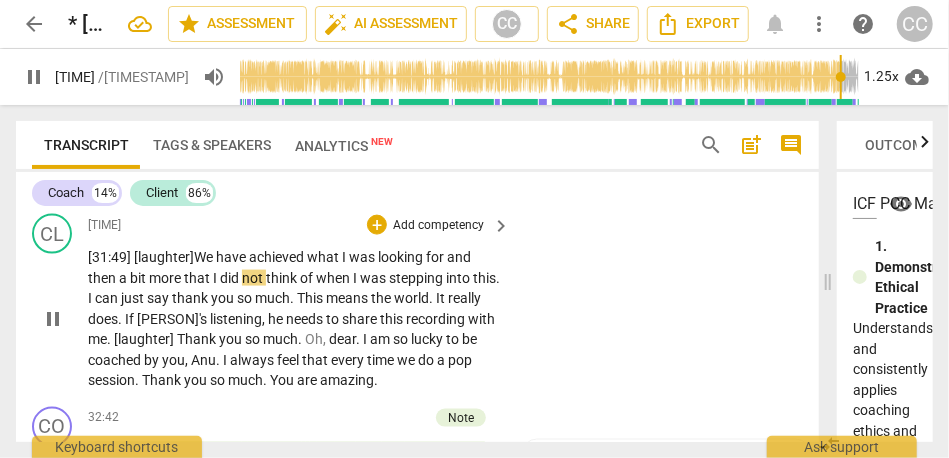 click on "have" at bounding box center (232, 257) 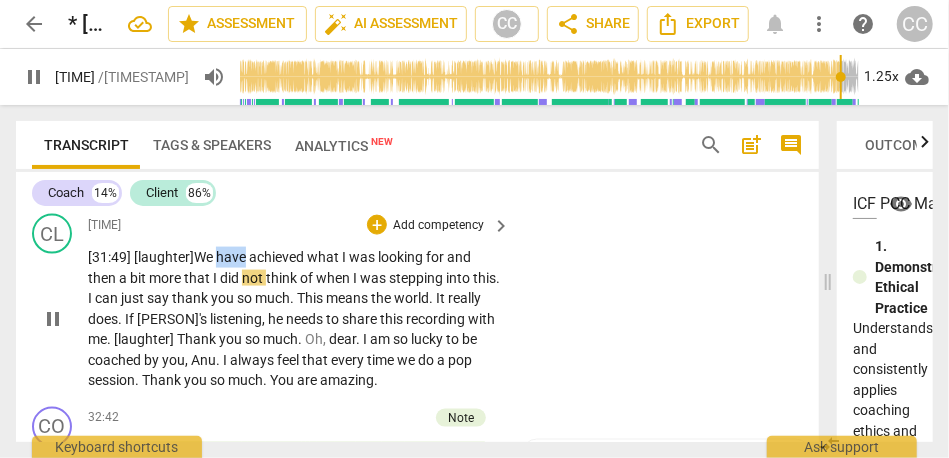 click on "have" at bounding box center (232, 257) 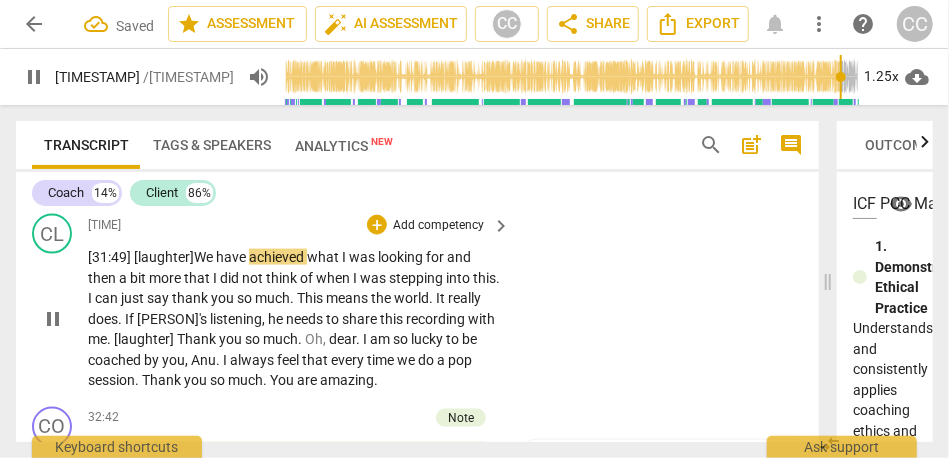 scroll, scrollTop: 6854, scrollLeft: 0, axis: vertical 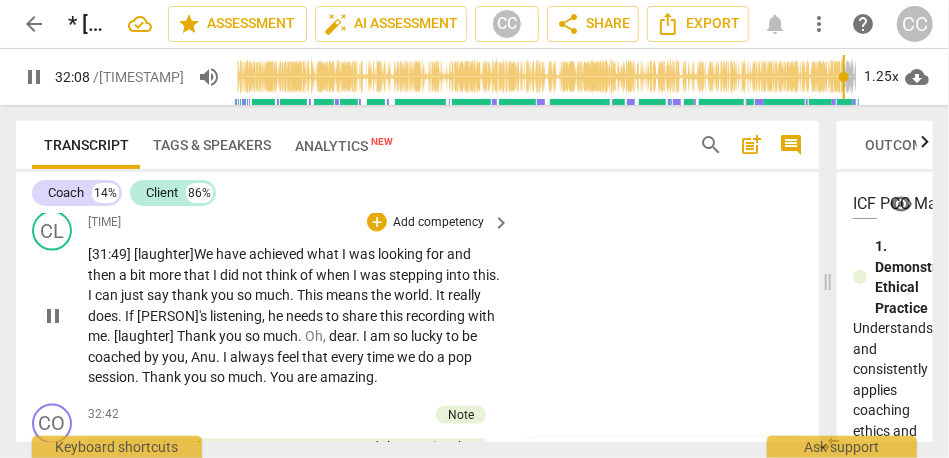 click on "achieved" at bounding box center (278, 254) 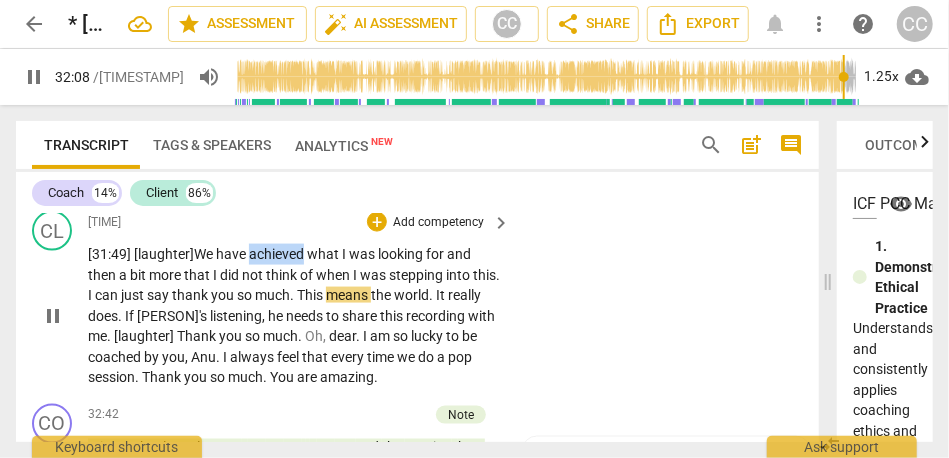 click on "achieved" at bounding box center (278, 254) 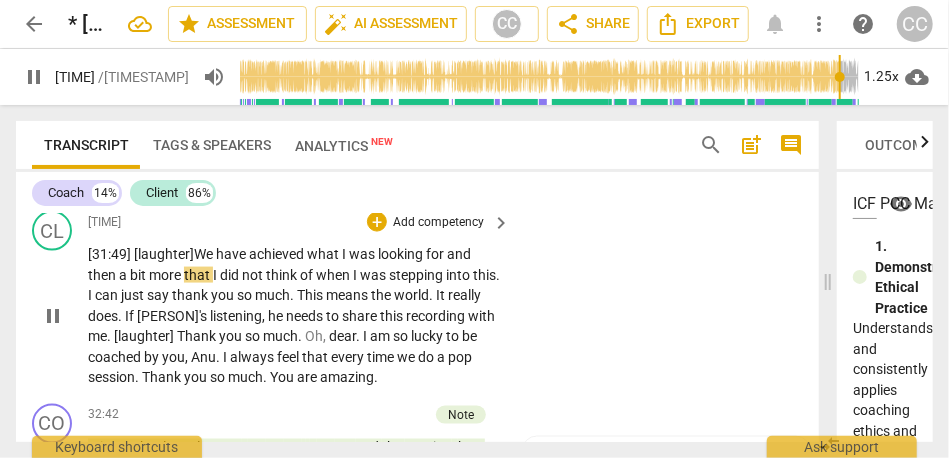click on "and" at bounding box center [459, 254] 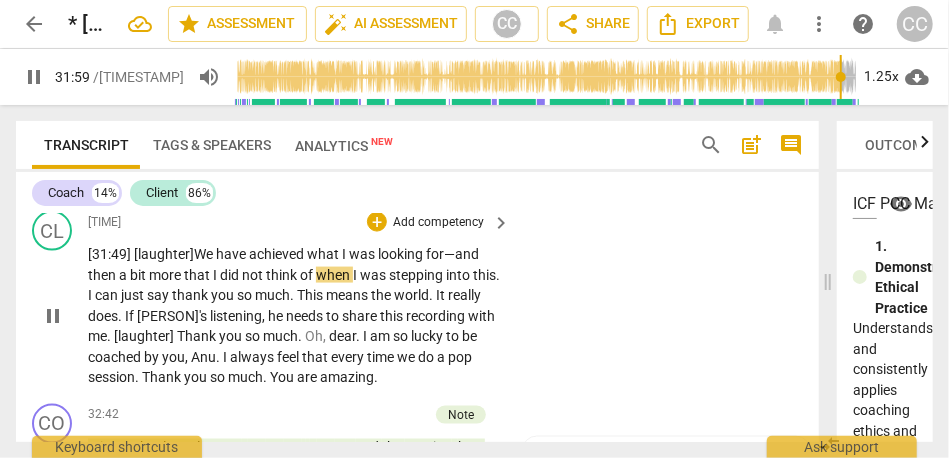 click on "a" at bounding box center [124, 275] 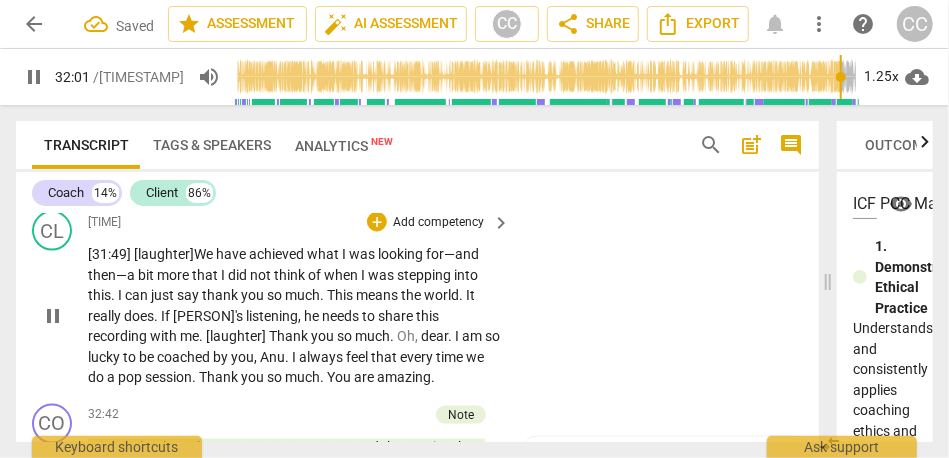 click on "then—" at bounding box center [107, 275] 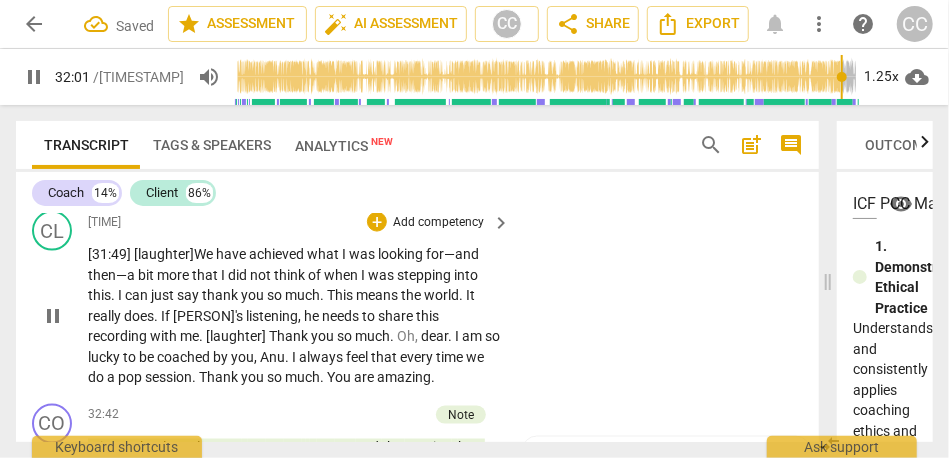 click on "then—" at bounding box center (107, 275) 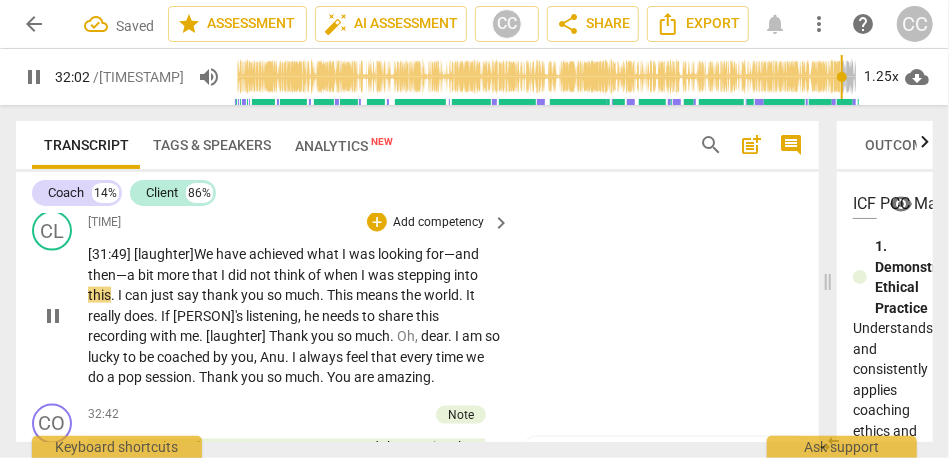 click on "say" at bounding box center [189, 295] 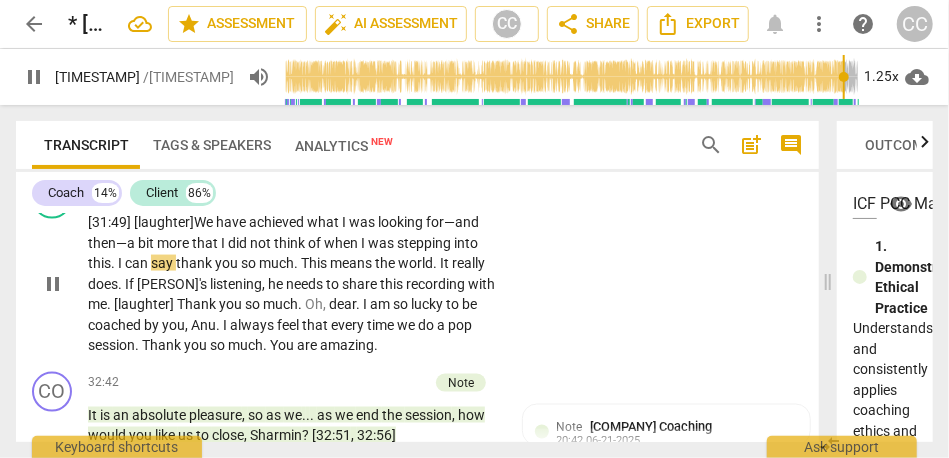 scroll, scrollTop: 6888, scrollLeft: 0, axis: vertical 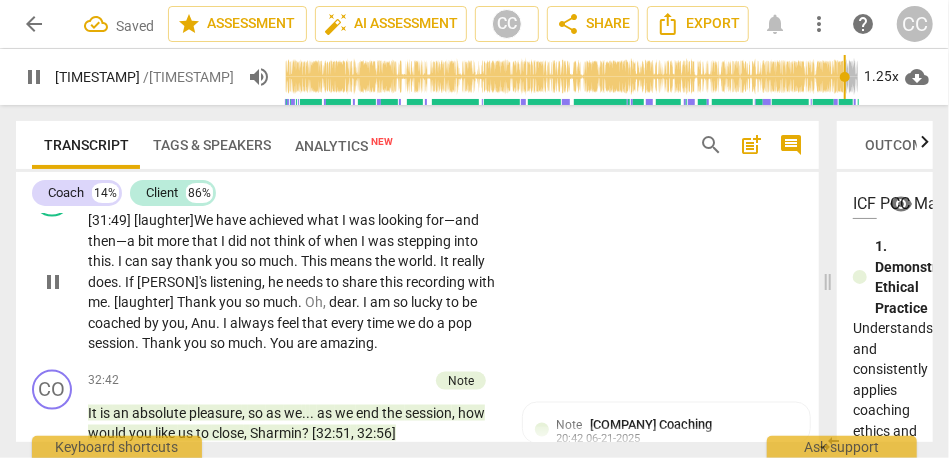 click on "This" at bounding box center [315, 261] 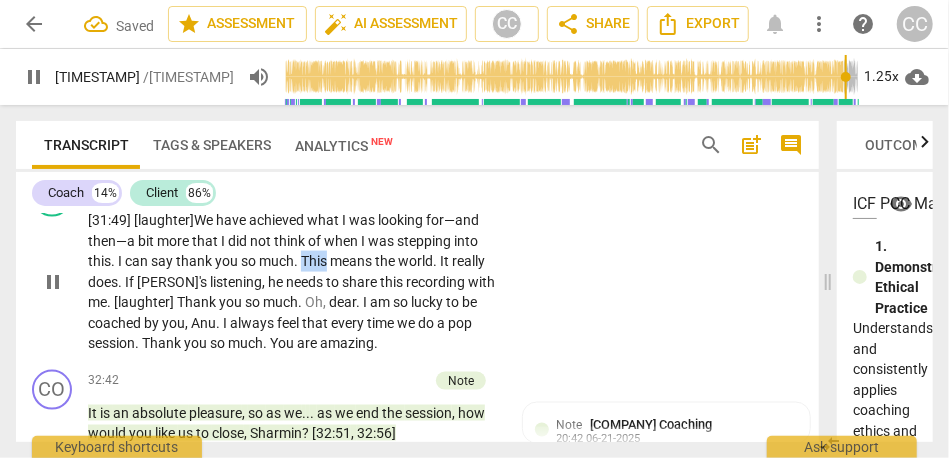 click on "This" at bounding box center [315, 261] 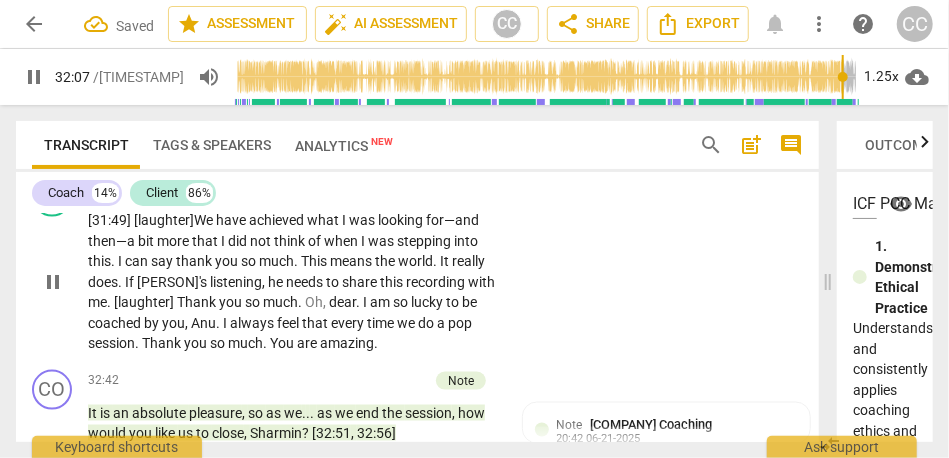 click on "means" at bounding box center [352, 261] 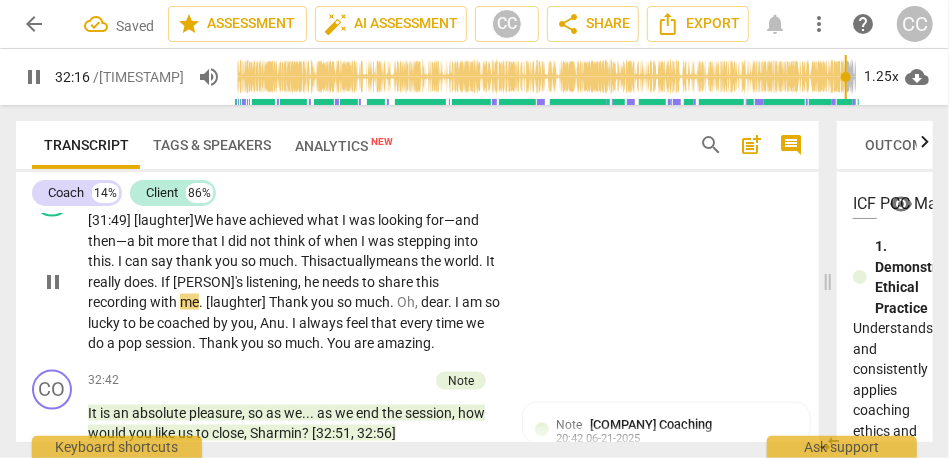 click on "[TIME] [laughter]  W e   have   achieved   what   I   was   looking   for— and   then— a   bit   more   that   I   did   not   think   of   when   I   was   stepping   into   this .   I   can   say   thank   you   so   much .   This  actually  means   the   world .   It   really   does .   If   [PERSON]'s   listening ,   he   needs   to   share   this   recording   with   me .   [laughter]   Thank   you   so   much .   Oh ,   dear .   I   am   so   lucky   to   be   coached   by   you ,   [PERSON] .   I   always   feel   that   every   time   we   do   a   pop   session .   Thank   you   so   much .   You   are   amazing ." at bounding box center (294, 282) 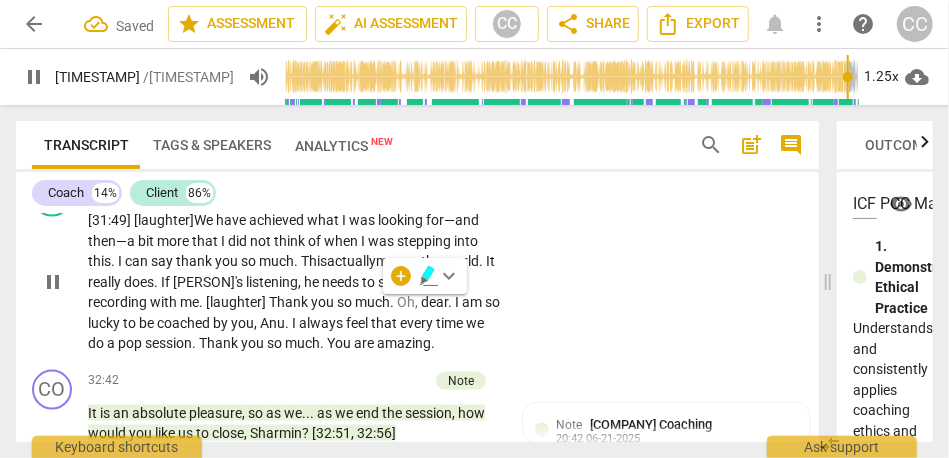 click on "This  actually" at bounding box center (338, 261) 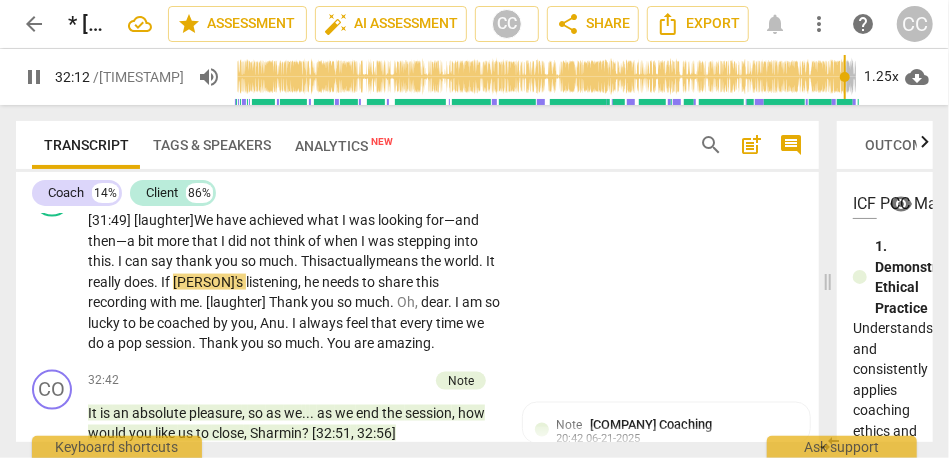 click on "pause" at bounding box center (34, 77) 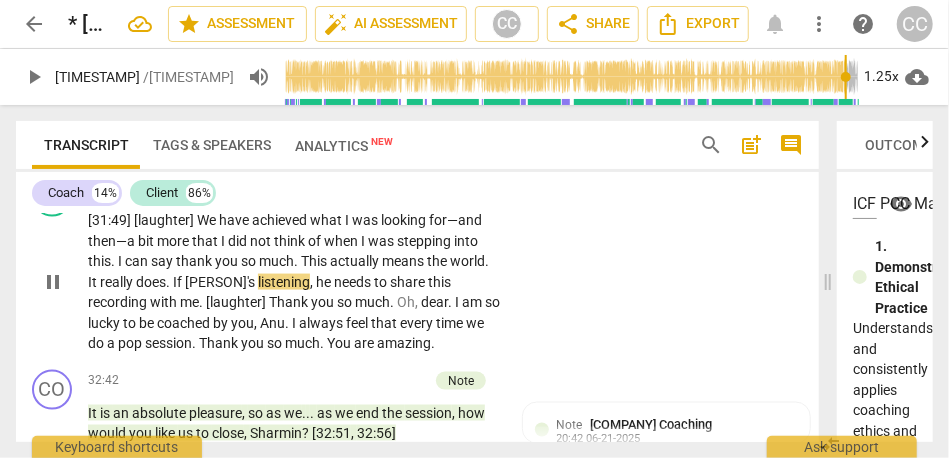 type on "1933" 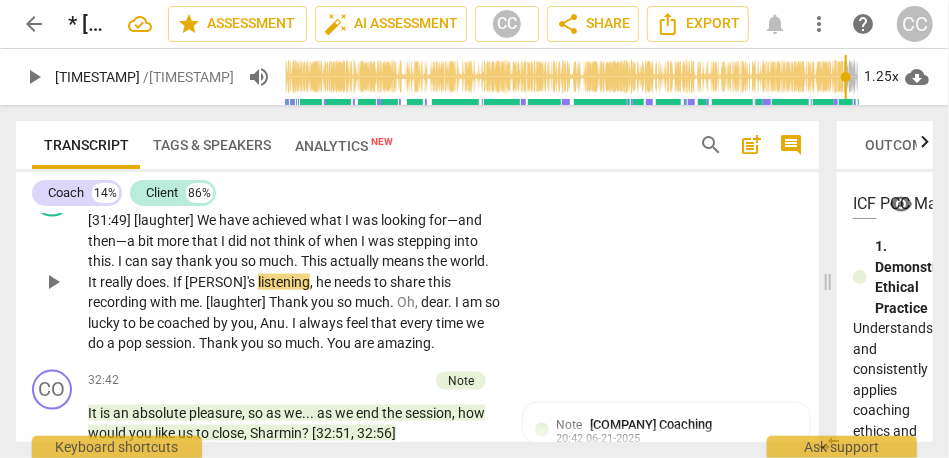 click on "If" at bounding box center (179, 282) 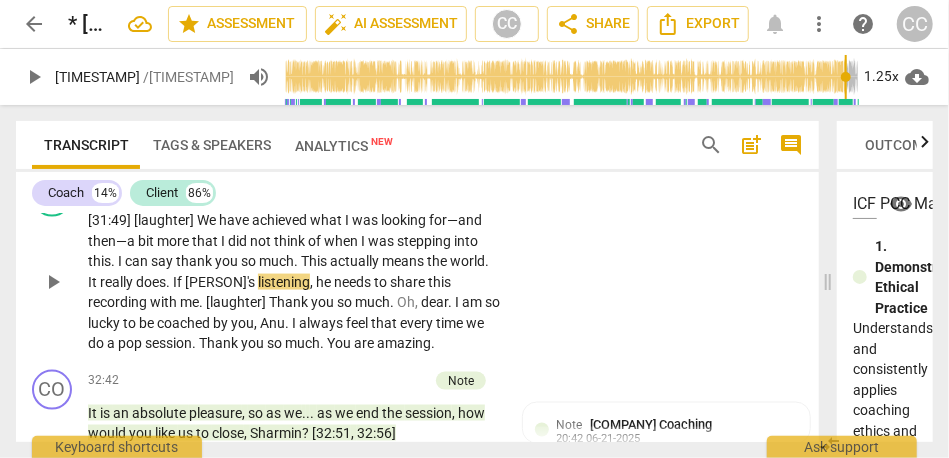 type 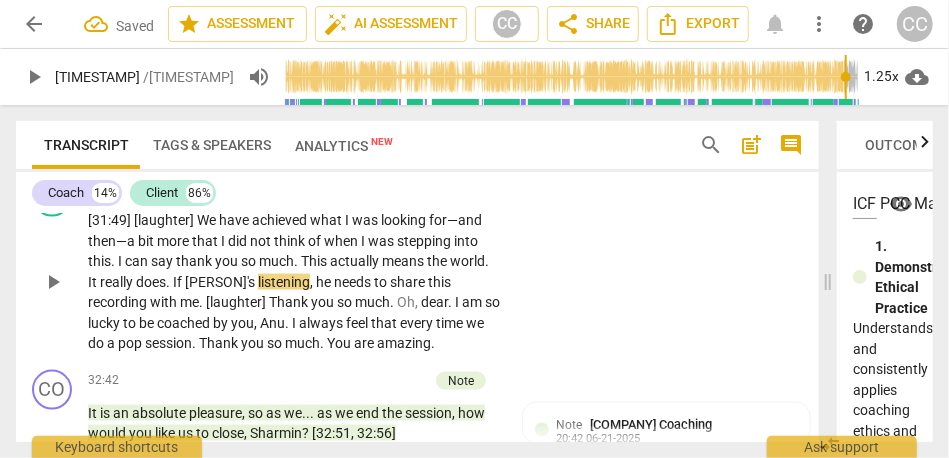 click on "really" at bounding box center (118, 282) 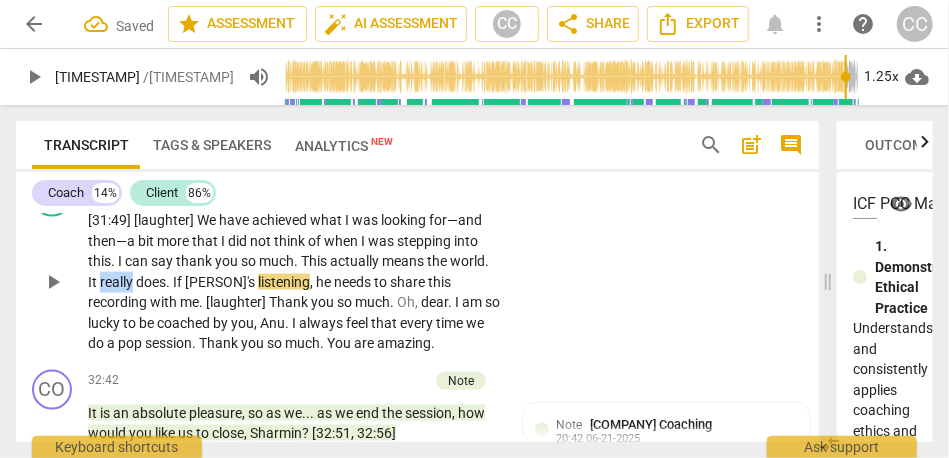 click on "really" at bounding box center (118, 282) 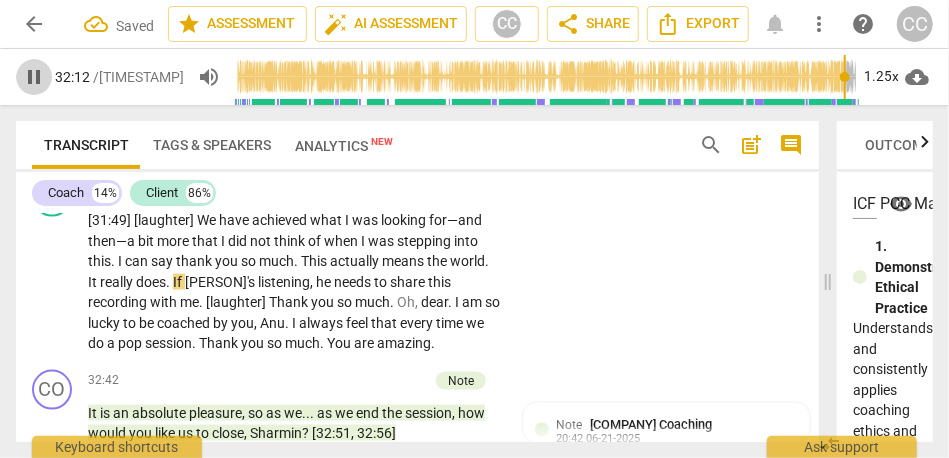 click on "pause" at bounding box center (34, 77) 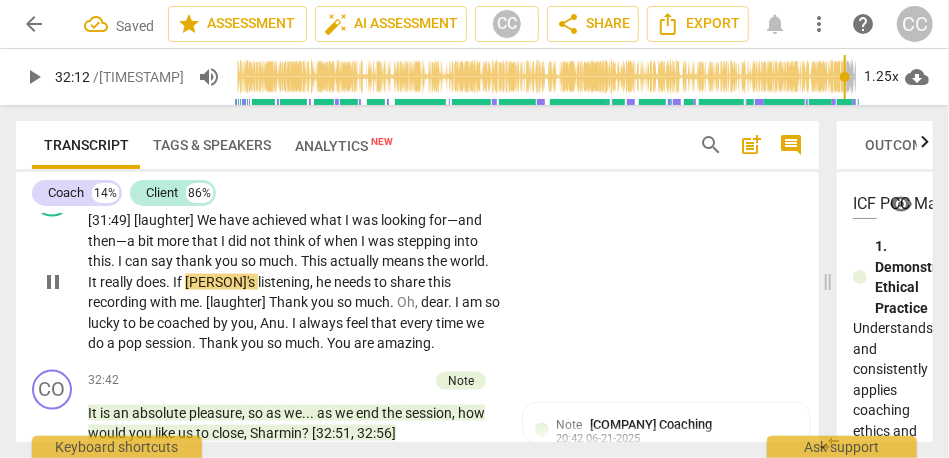 type on "1933" 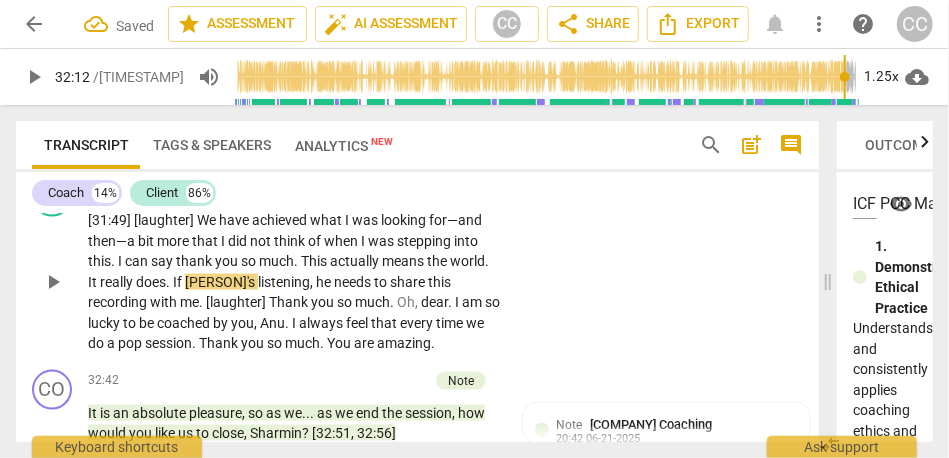 click on "If" at bounding box center (179, 282) 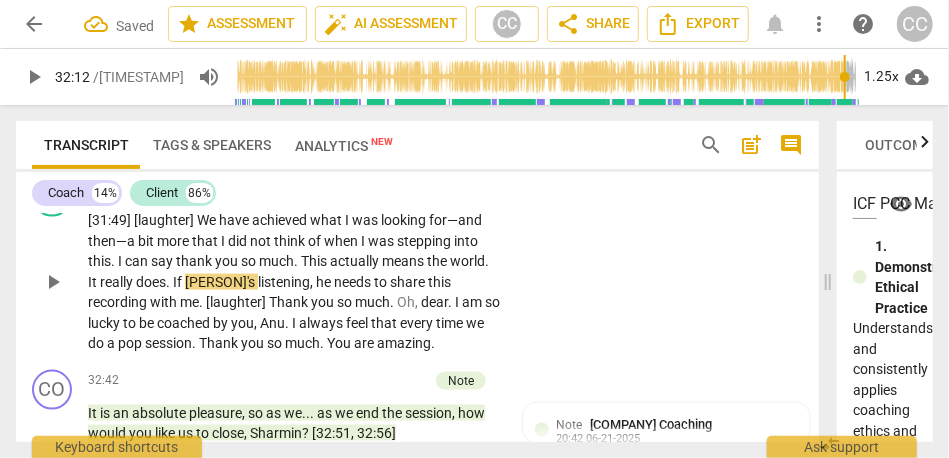type 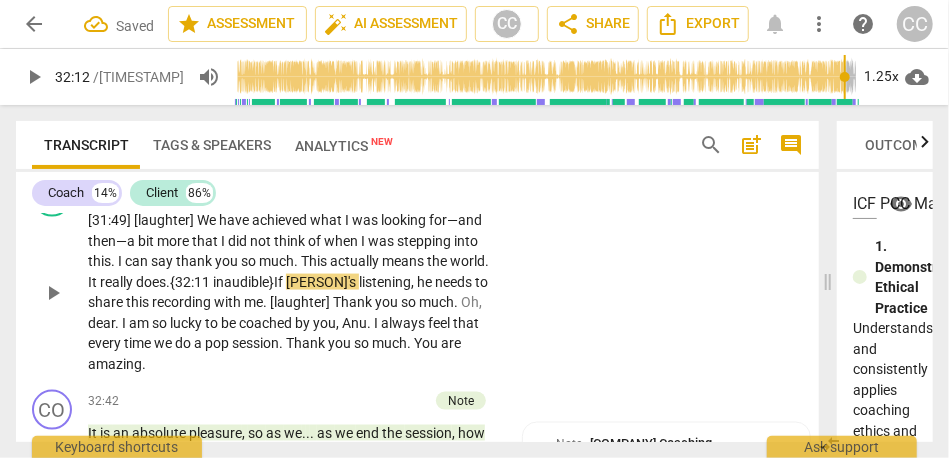 click on "does" at bounding box center [151, 282] 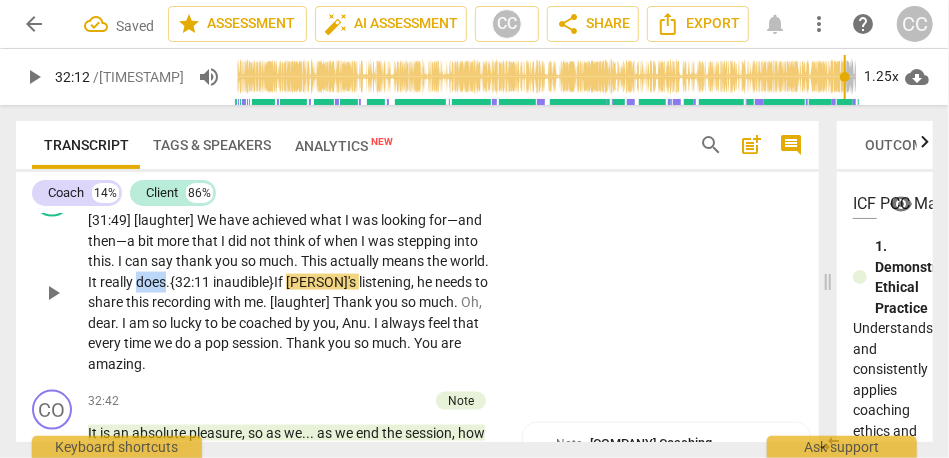click on "does" at bounding box center (151, 282) 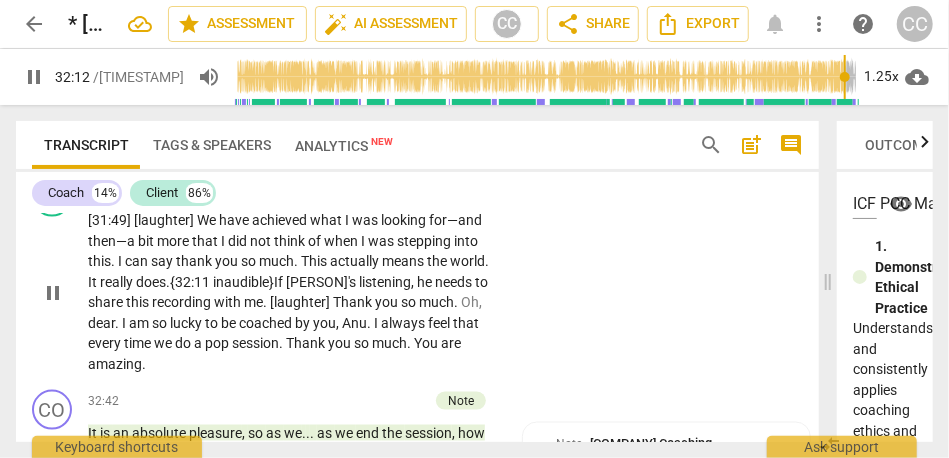 click on "listening" at bounding box center [385, 282] 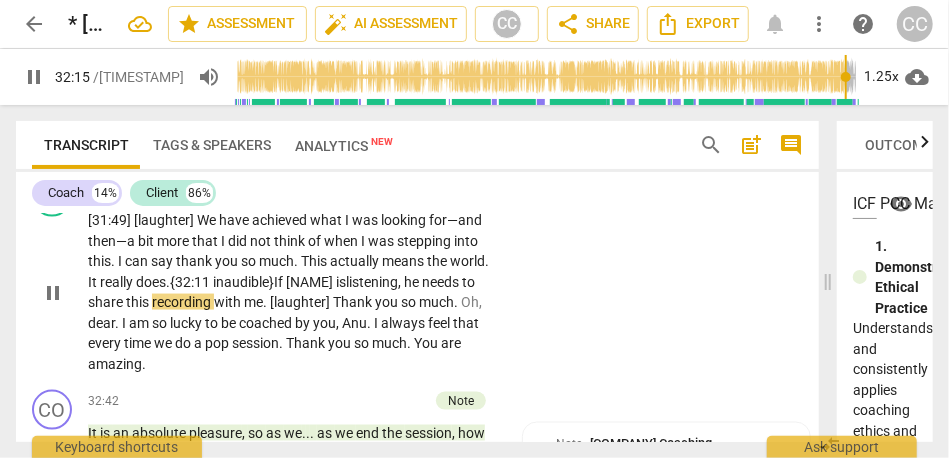 click on "listening" at bounding box center [372, 282] 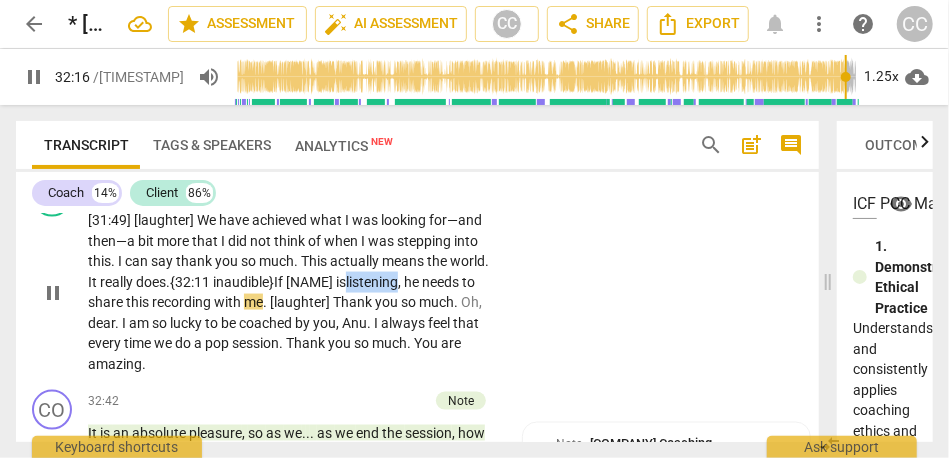 click on "listening" at bounding box center (372, 282) 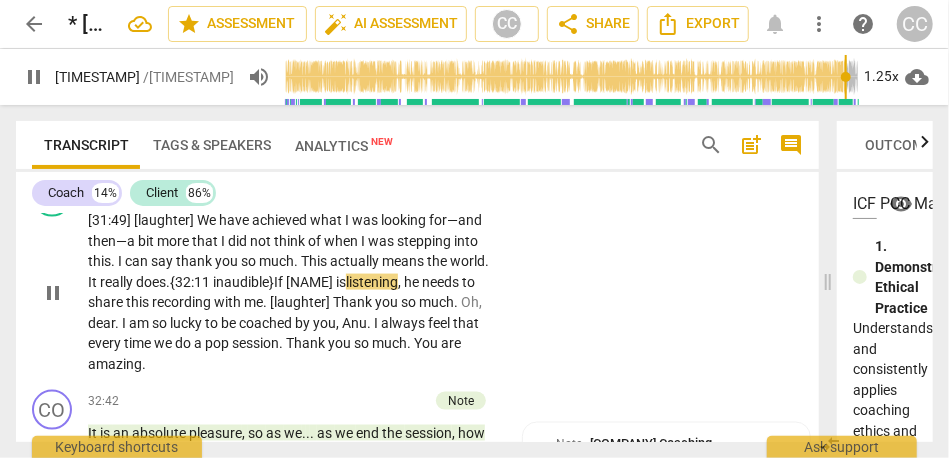 scroll, scrollTop: 6908, scrollLeft: 0, axis: vertical 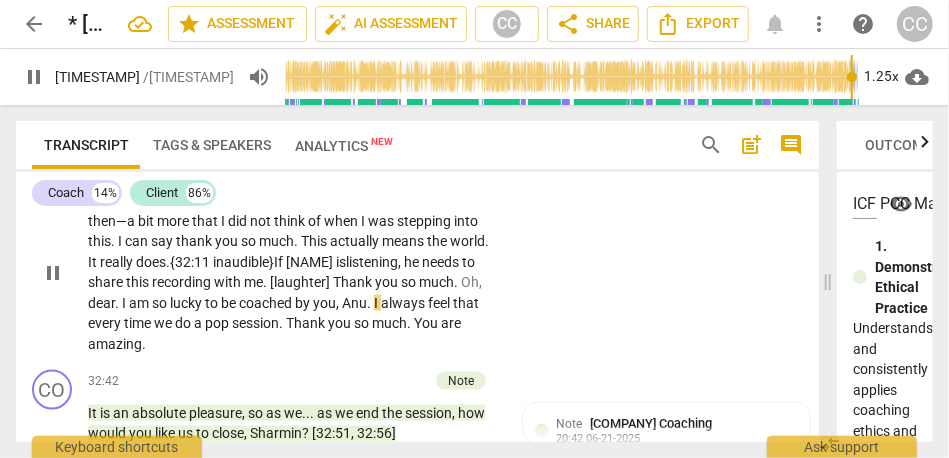 click on "lucky" at bounding box center [187, 303] 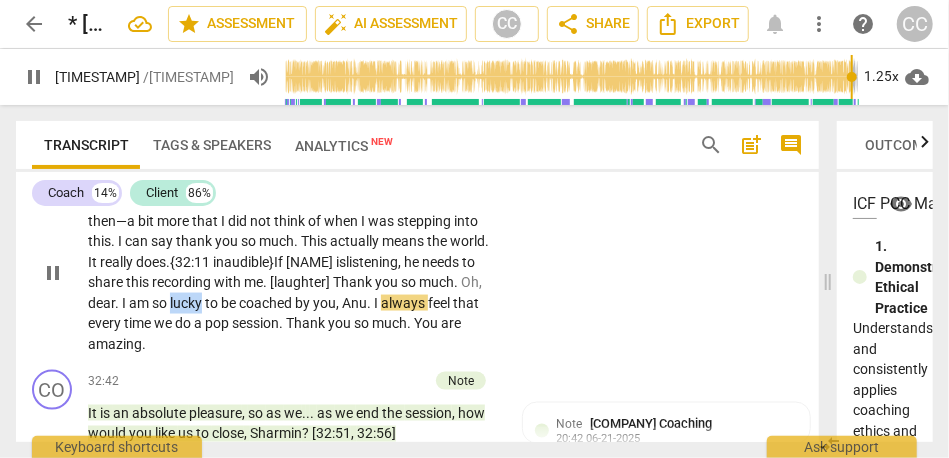 click on "lucky" at bounding box center [187, 303] 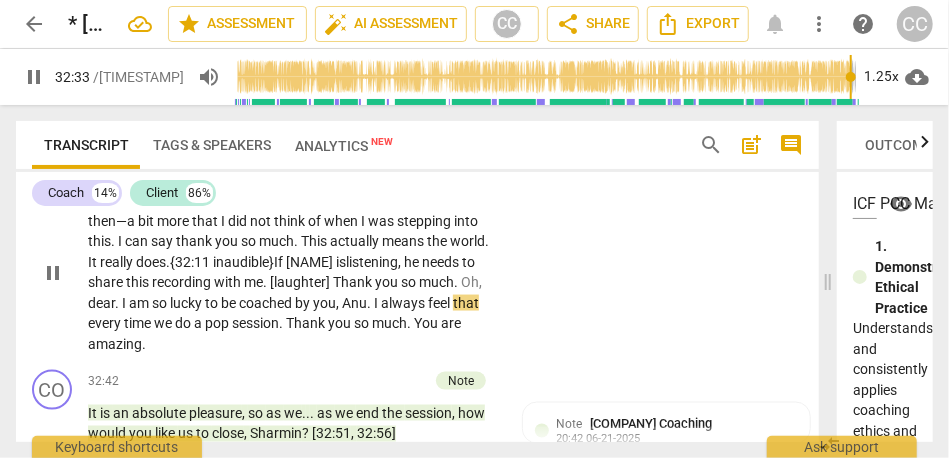 click on "this" at bounding box center [139, 282] 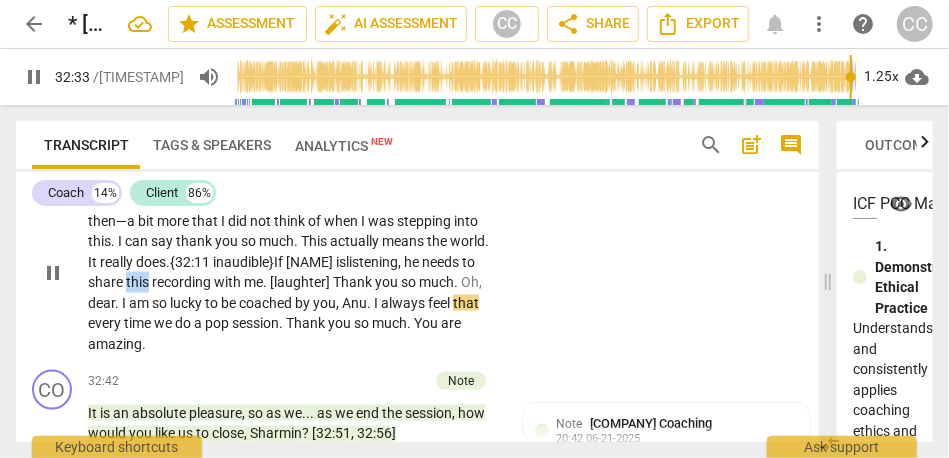 click on "this" at bounding box center (139, 282) 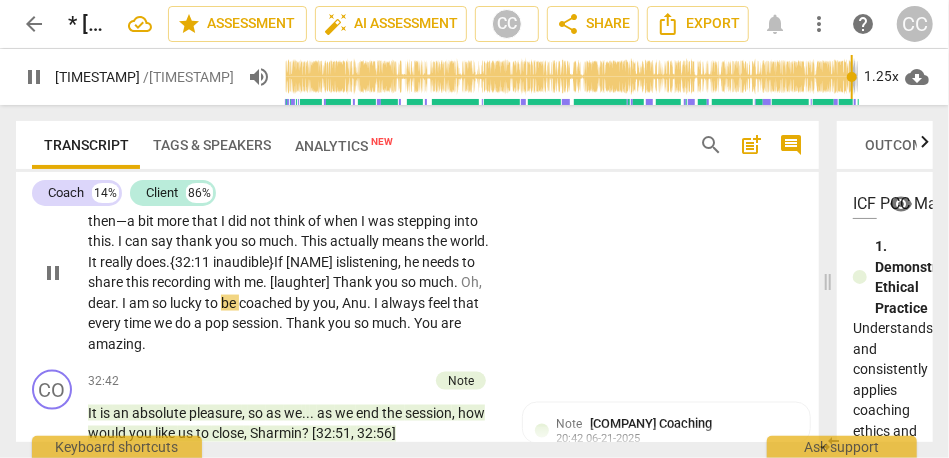 click on "coached" at bounding box center [267, 303] 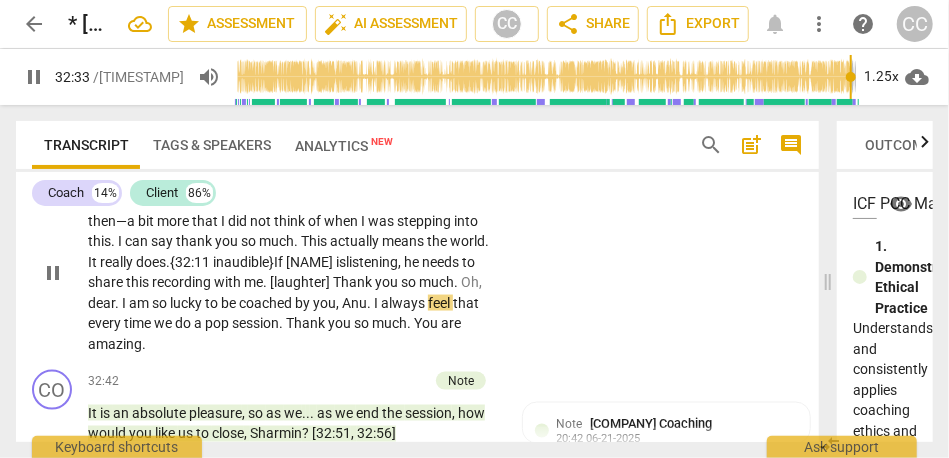 click on "to" at bounding box center (213, 303) 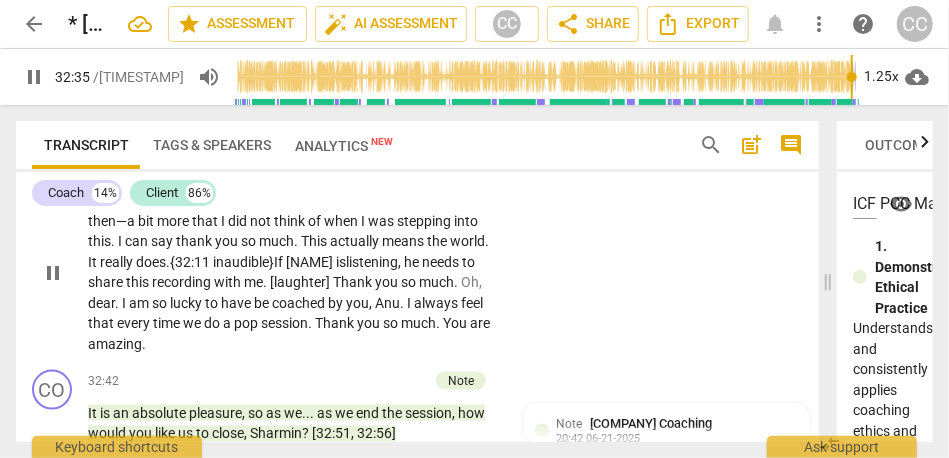 click on "be" at bounding box center (263, 303) 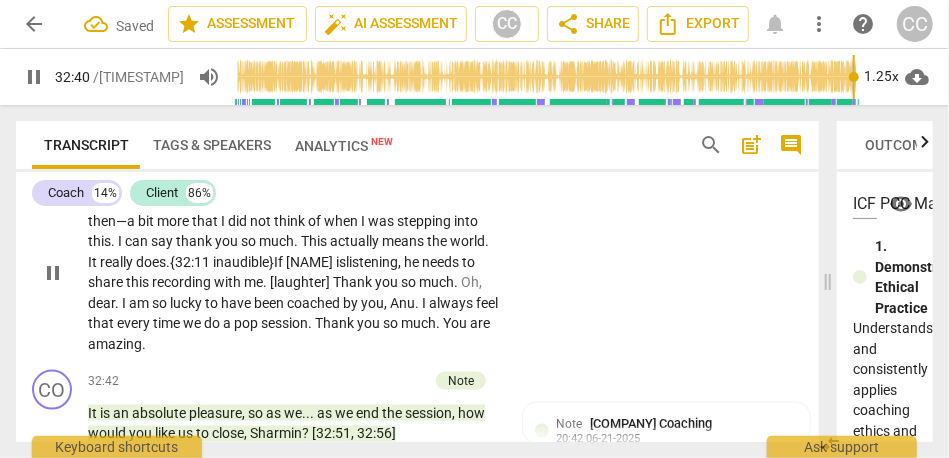 click on "[NAME] is" at bounding box center (316, 262) 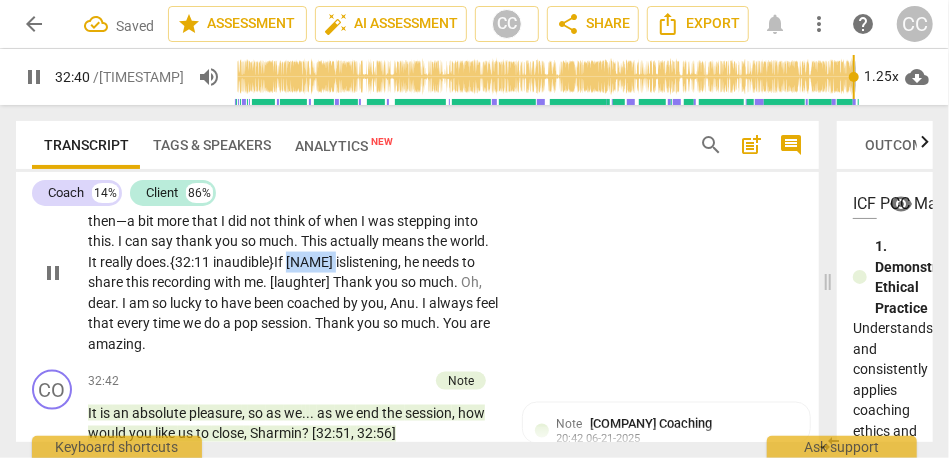 click on "[NAME] is" at bounding box center (316, 262) 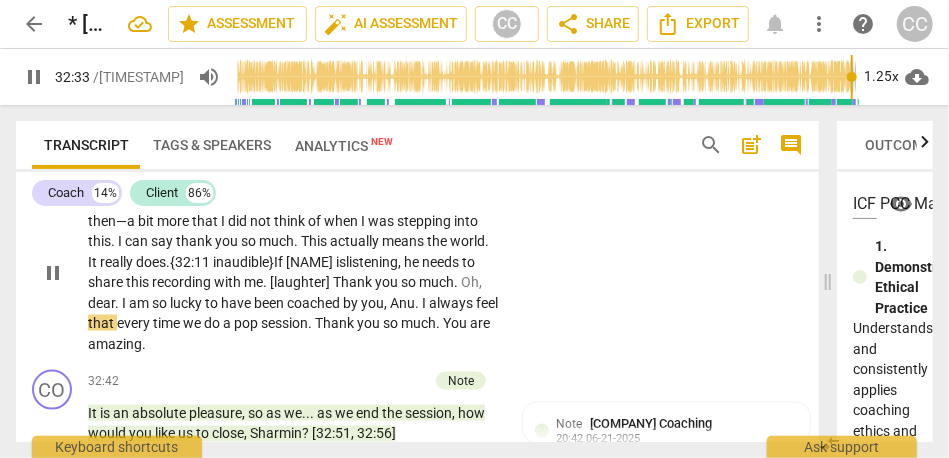 scroll, scrollTop: 6944, scrollLeft: 0, axis: vertical 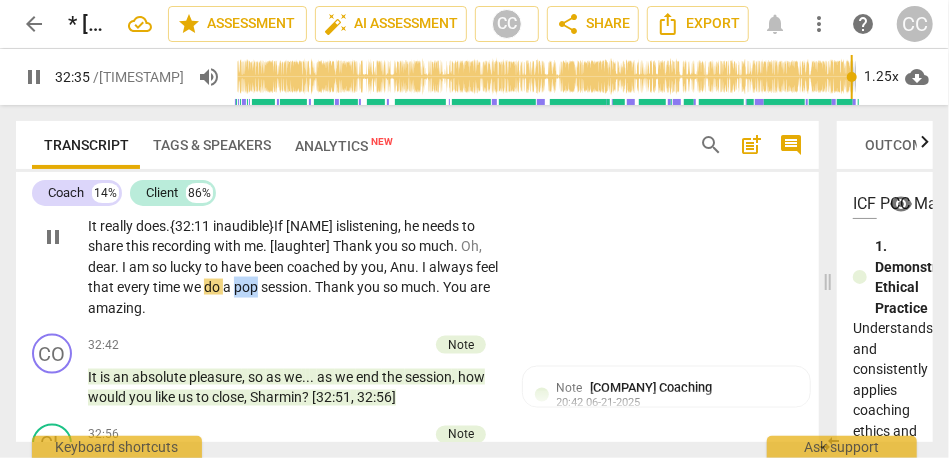 drag, startPoint x: 330, startPoint y: 327, endPoint x: 310, endPoint y: 329, distance: 20.09975 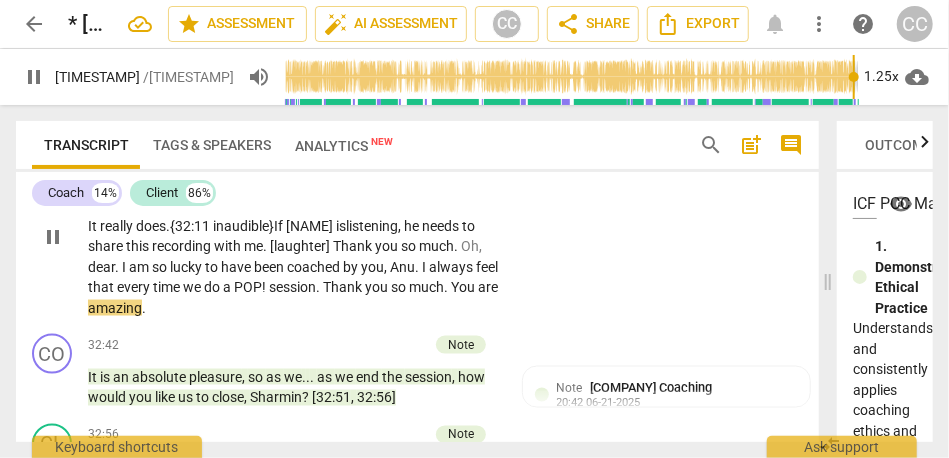 click on "means" at bounding box center [404, 205] 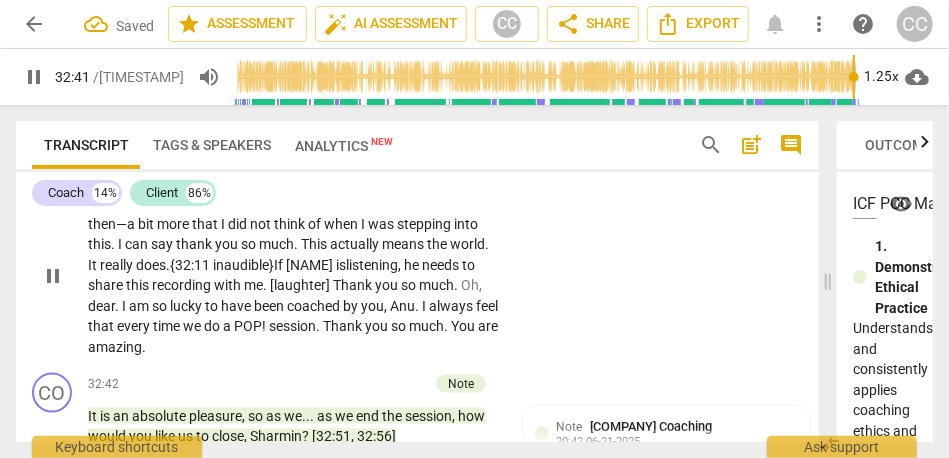 scroll, scrollTop: 6902, scrollLeft: 0, axis: vertical 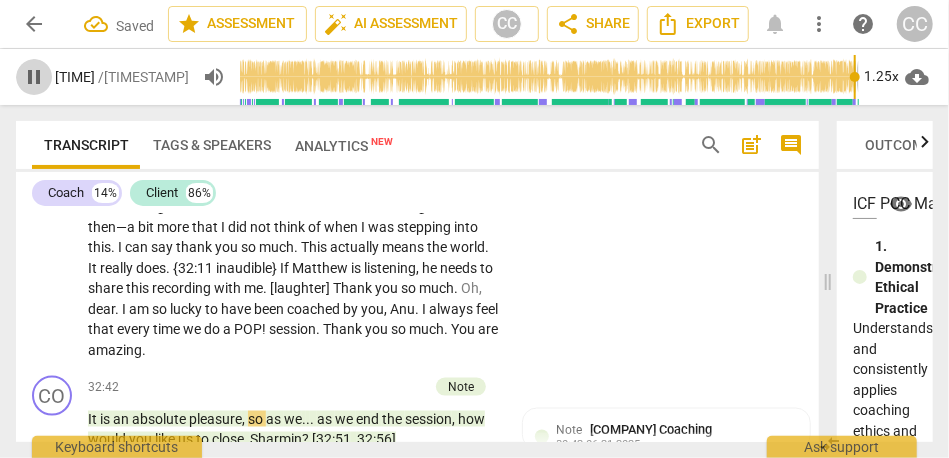 click on "pause" at bounding box center (34, 77) 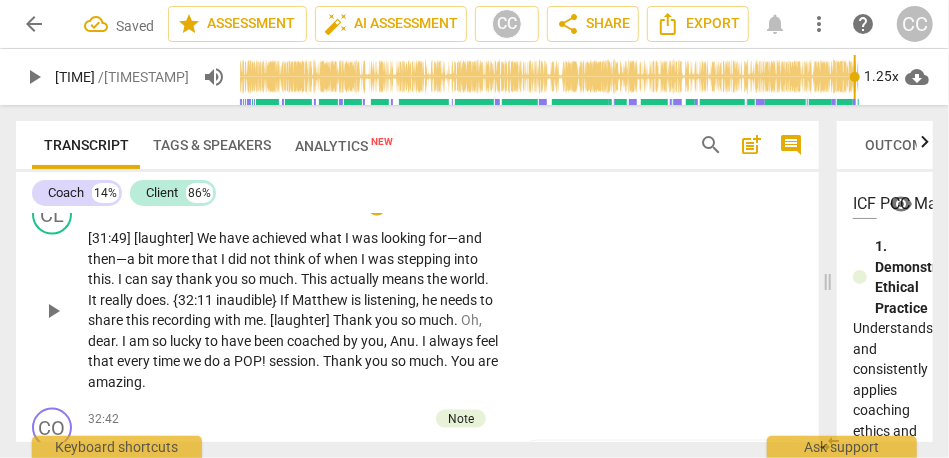 scroll, scrollTop: 6866, scrollLeft: 0, axis: vertical 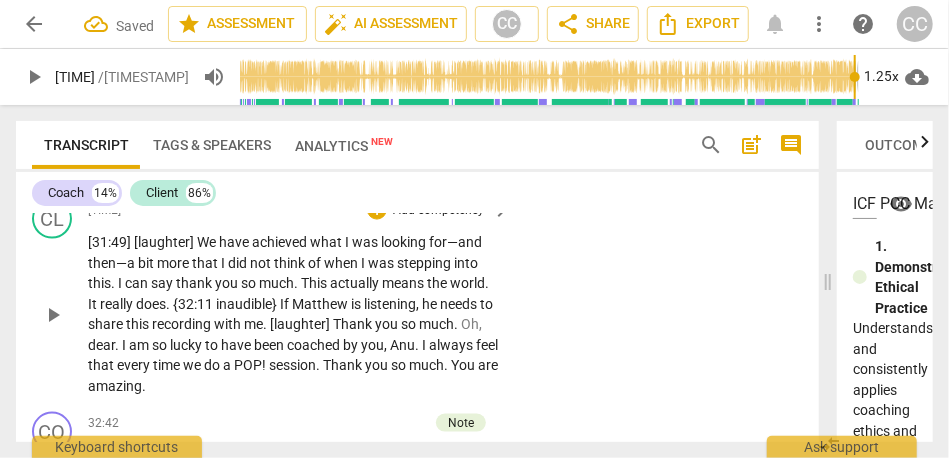 click on "Add competency" at bounding box center [438, 211] 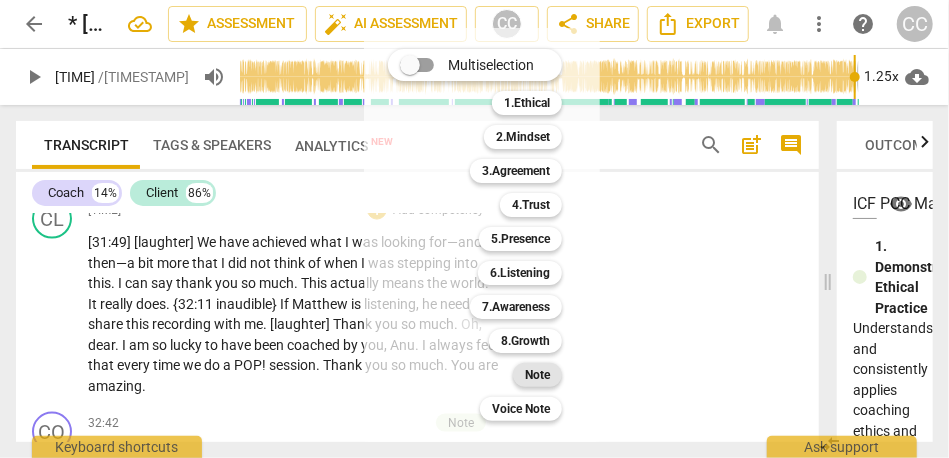 click on "Note" at bounding box center [537, 375] 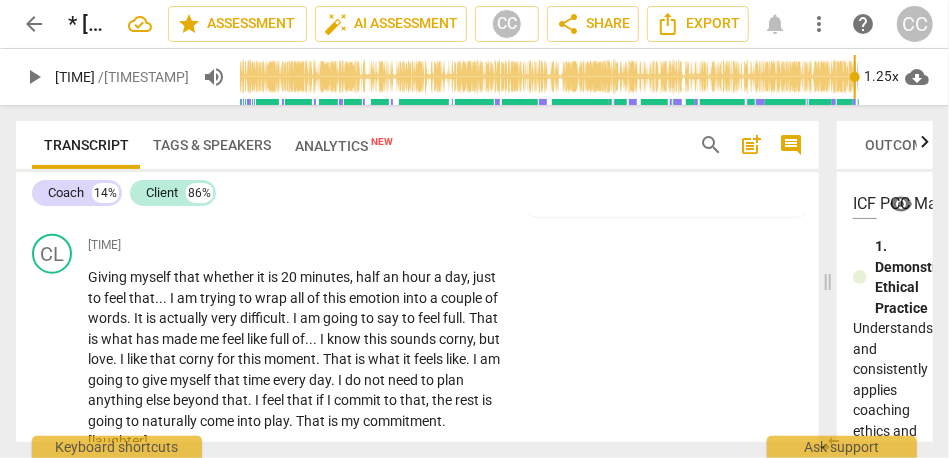 scroll, scrollTop: 6478, scrollLeft: 0, axis: vertical 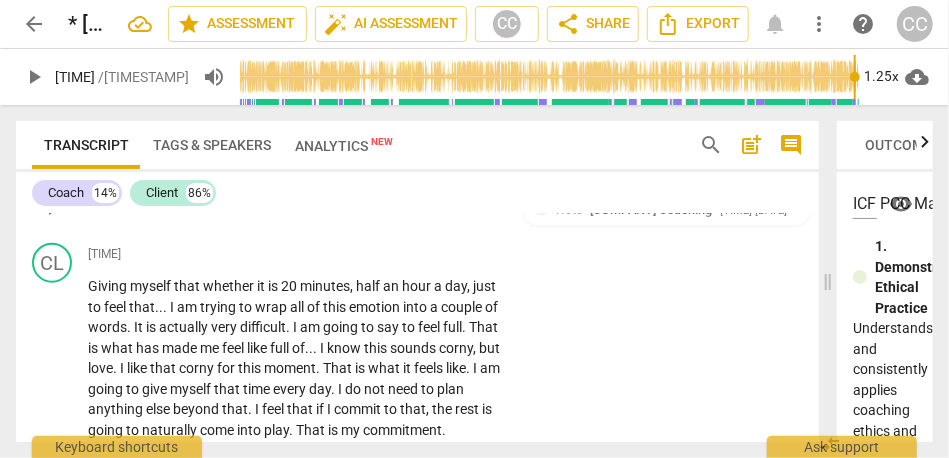 click on "play_arrow" at bounding box center (53, 208) 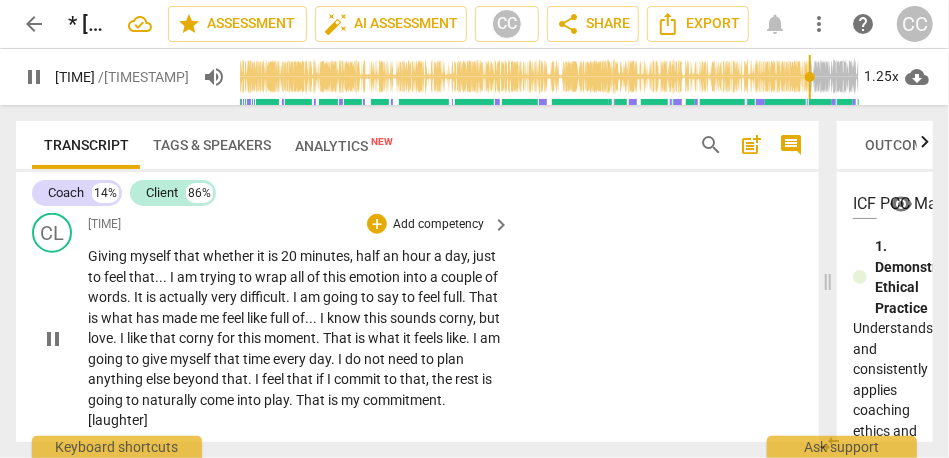 scroll, scrollTop: 6519, scrollLeft: 0, axis: vertical 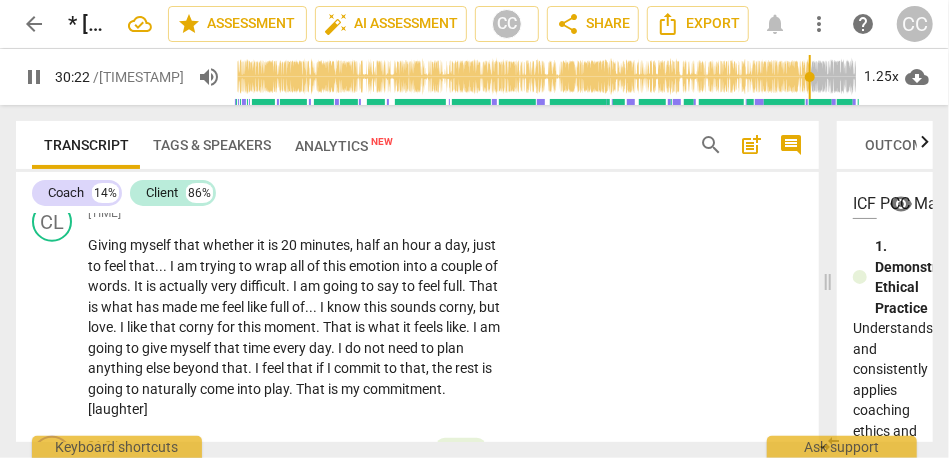 click on "pause" at bounding box center (34, 77) 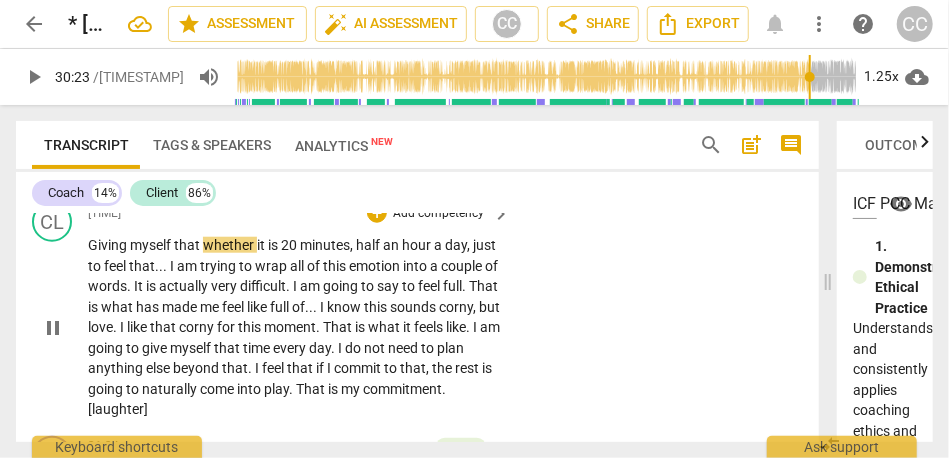 type on "1823" 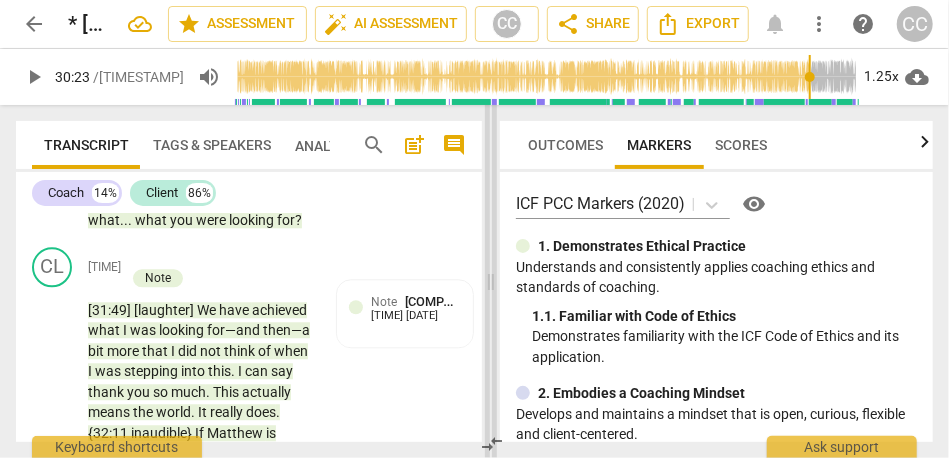 drag, startPoint x: 827, startPoint y: 285, endPoint x: 489, endPoint y: 305, distance: 338.5912 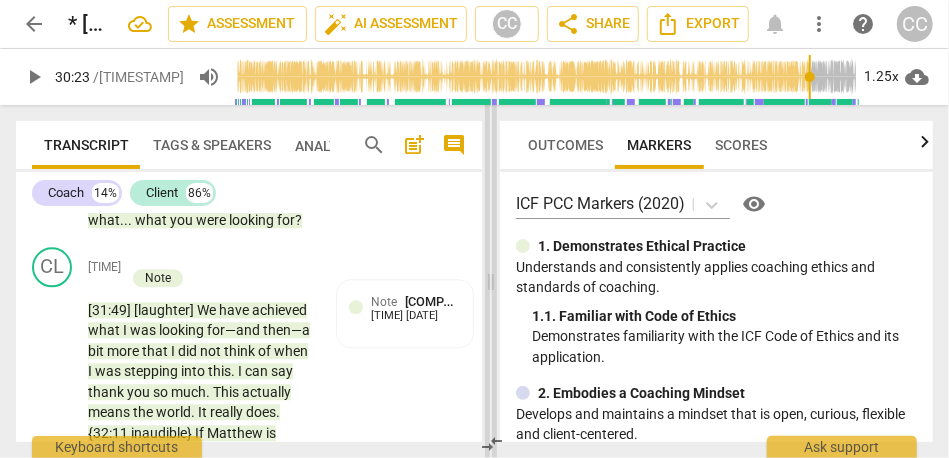 click at bounding box center [491, 281] 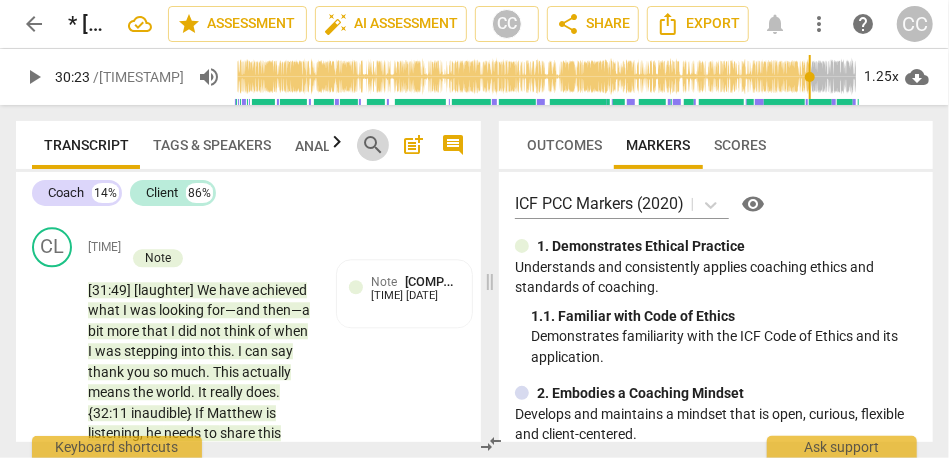 click on "search" at bounding box center (373, 145) 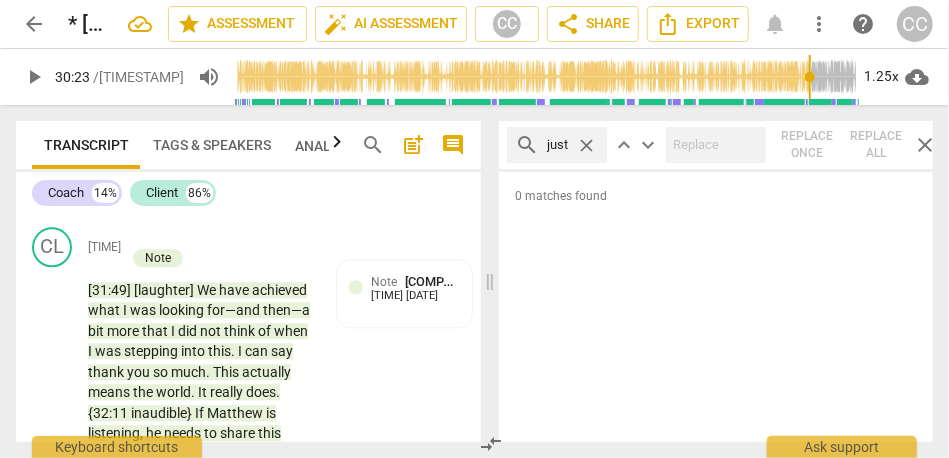 type on "just" 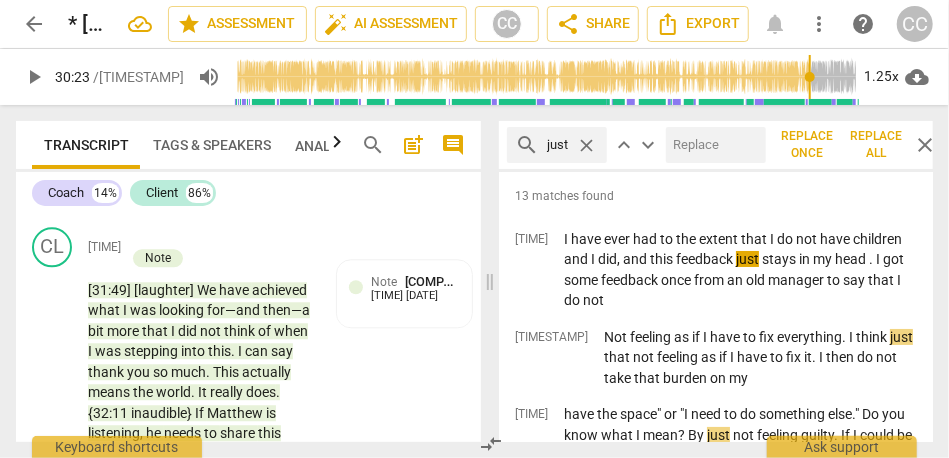 click at bounding box center [712, 145] 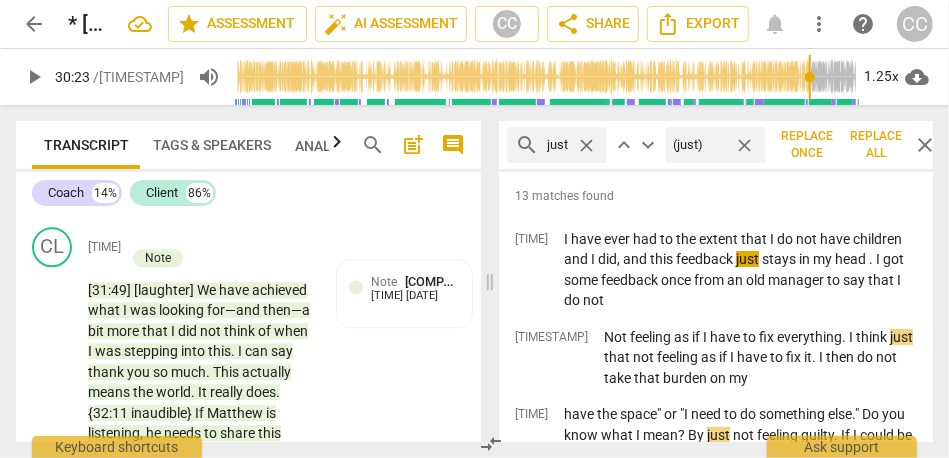 type on "(just)" 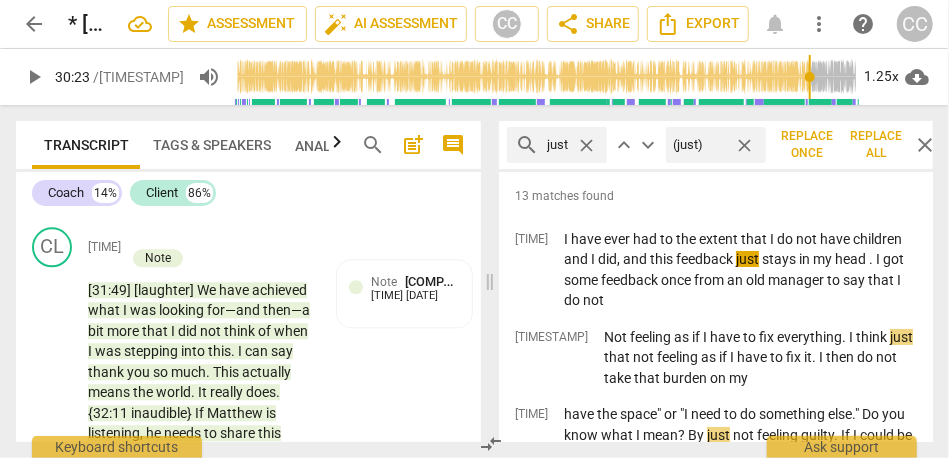 click on "Replace all" at bounding box center [876, 145] 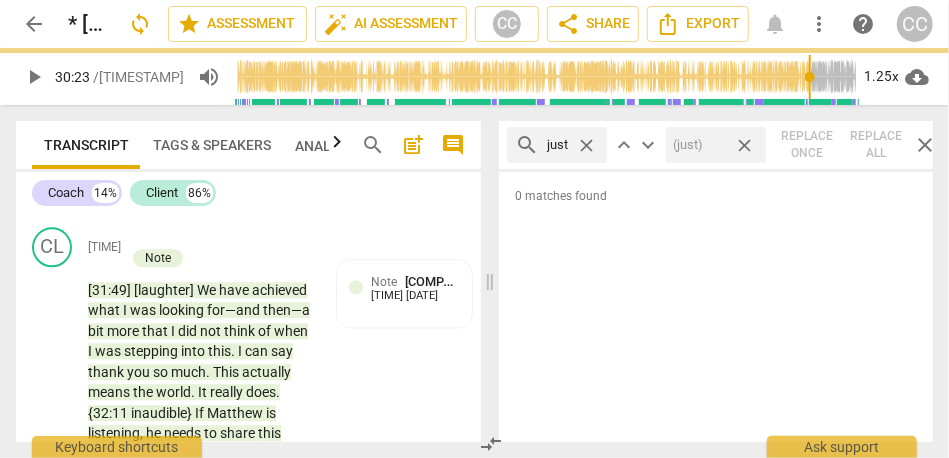 scroll, scrollTop: 10519, scrollLeft: 0, axis: vertical 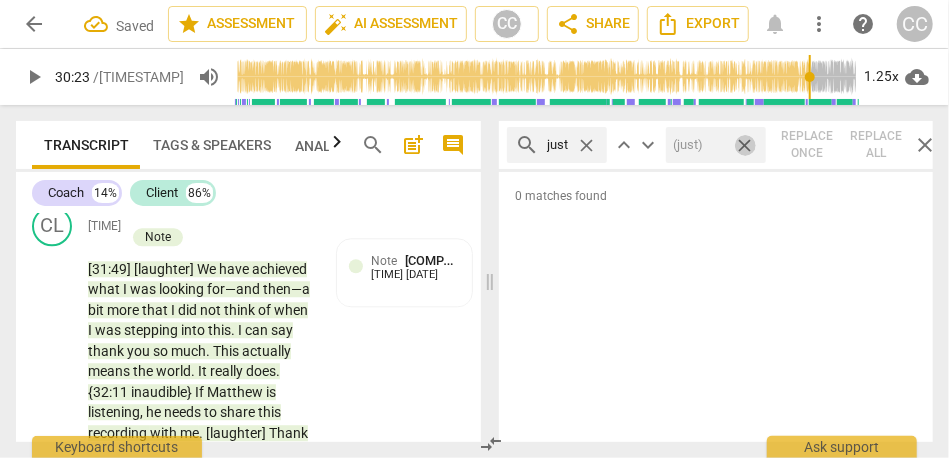 click on "close" at bounding box center [745, 145] 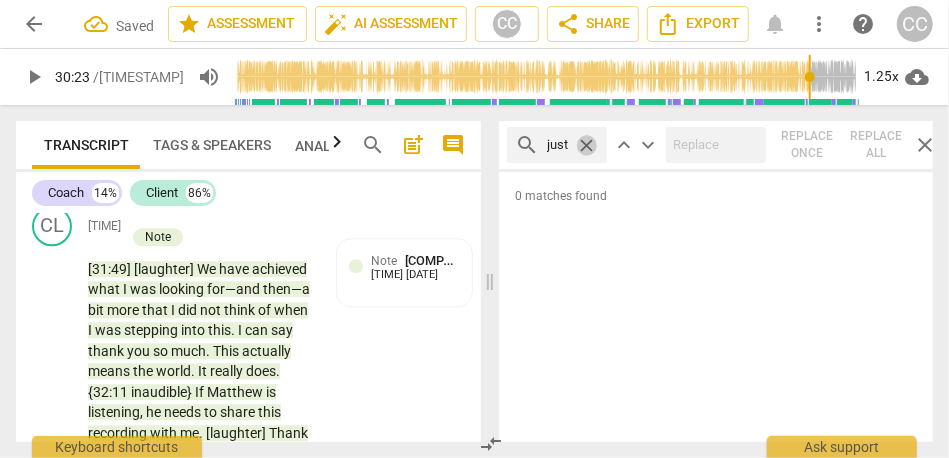 click on "close" at bounding box center (586, 145) 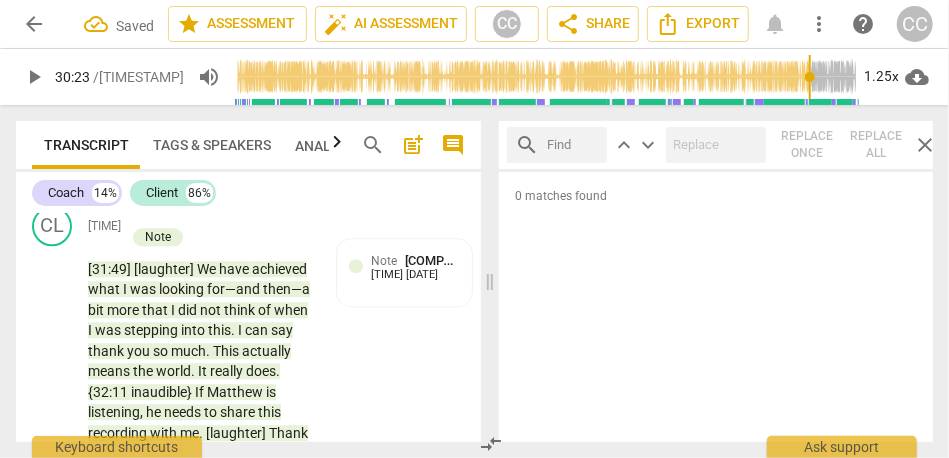 click at bounding box center [573, 145] 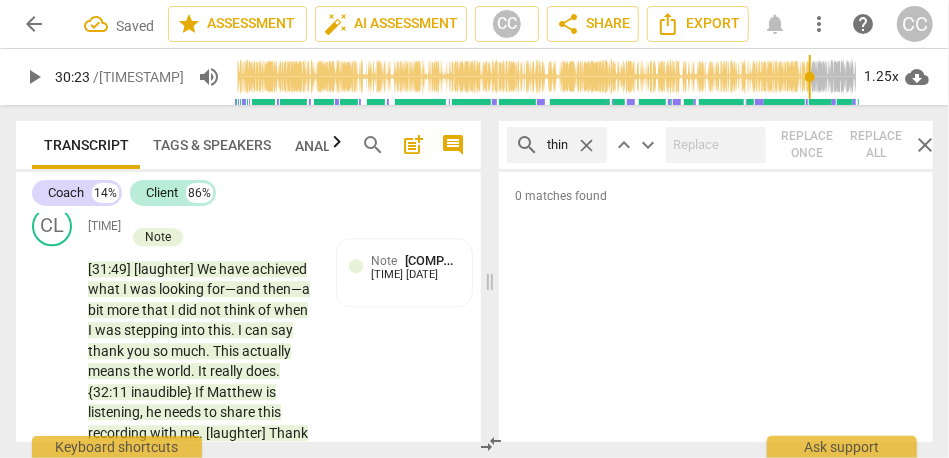 scroll, scrollTop: 0, scrollLeft: 14, axis: horizontal 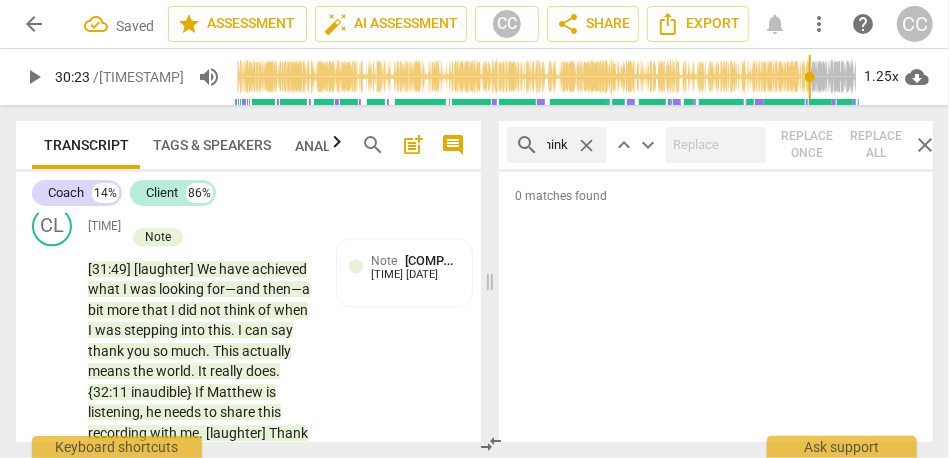 type on "I think" 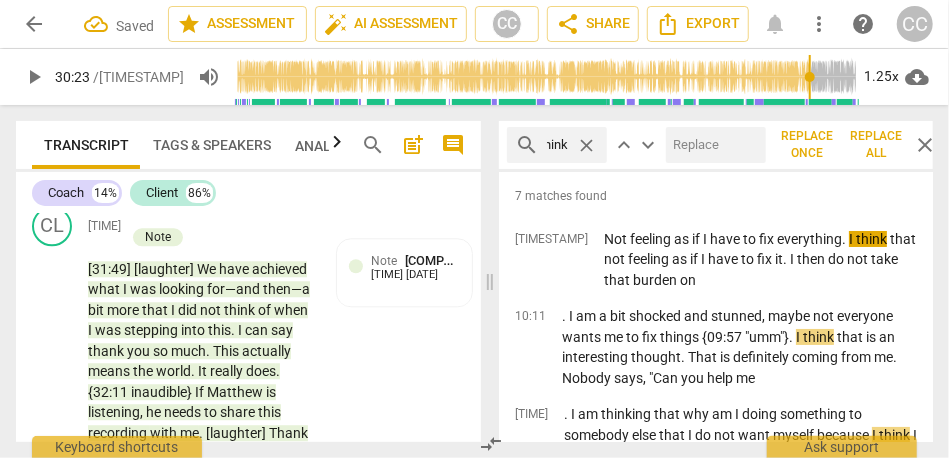 click at bounding box center [712, 145] 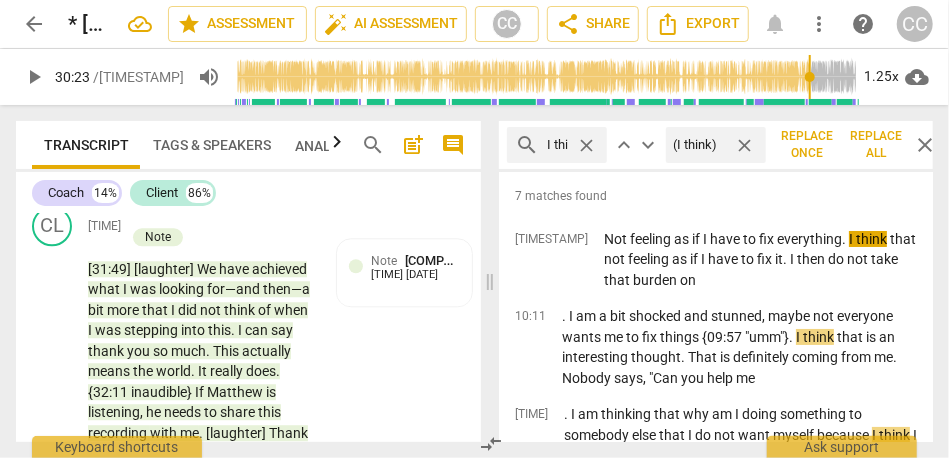 type on "(I think)" 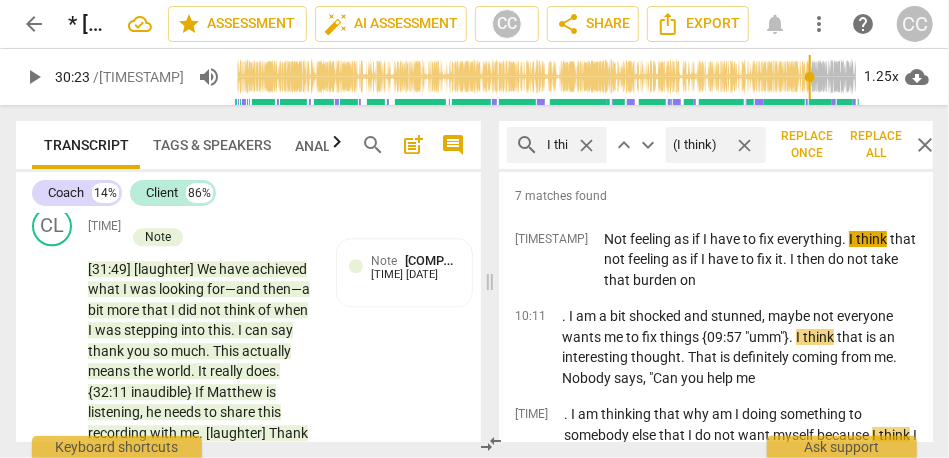 click on "Replace all" at bounding box center (876, 145) 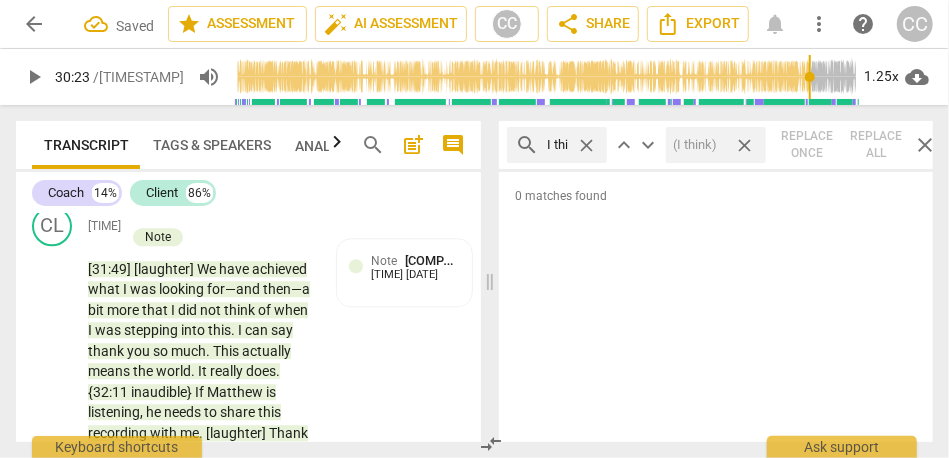 click on "close" at bounding box center [745, 145] 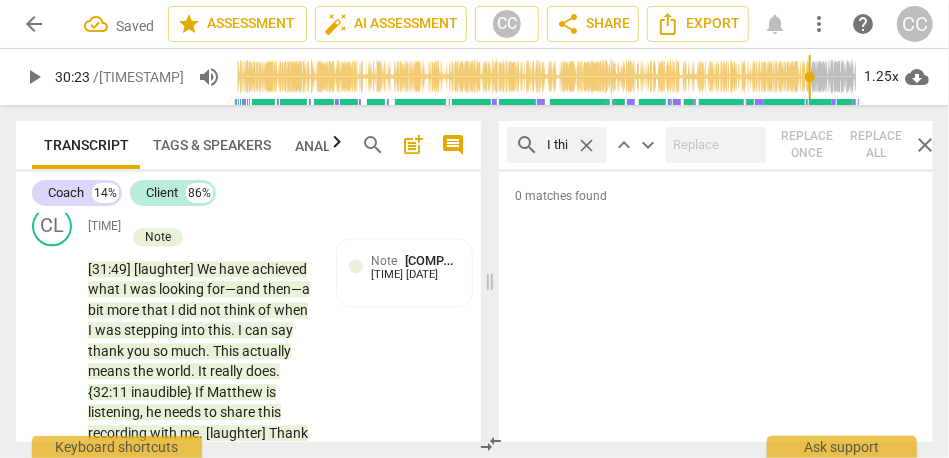click on "close" at bounding box center (586, 145) 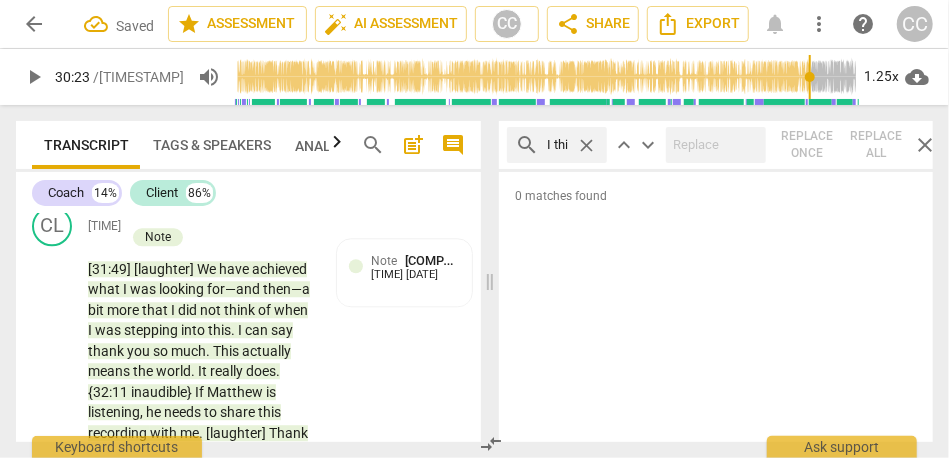 type 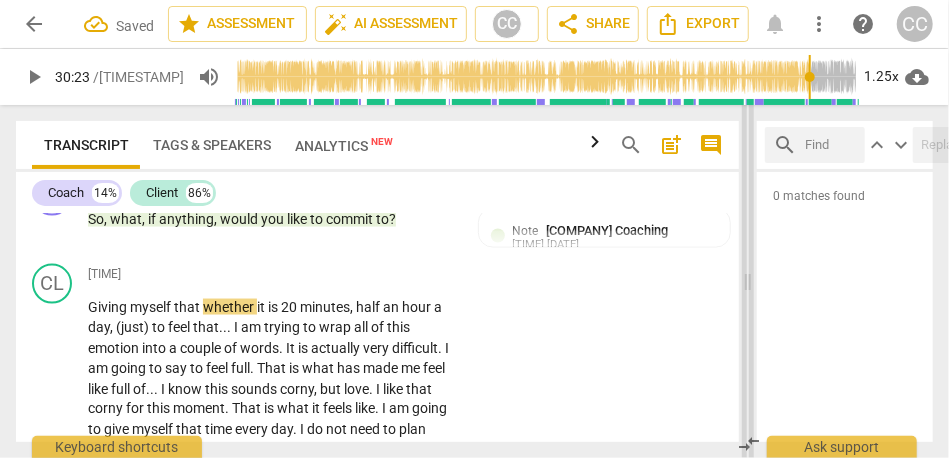 drag, startPoint x: 484, startPoint y: 284, endPoint x: 749, endPoint y: 277, distance: 265.09244 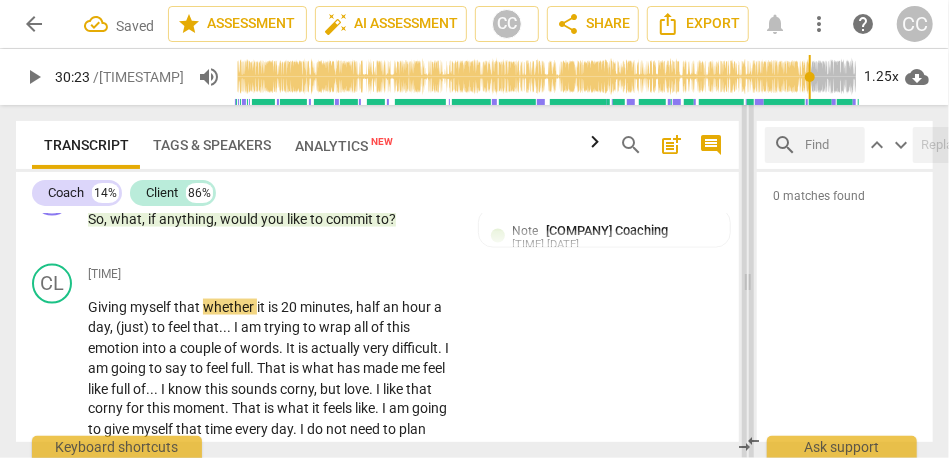 click at bounding box center (748, 281) 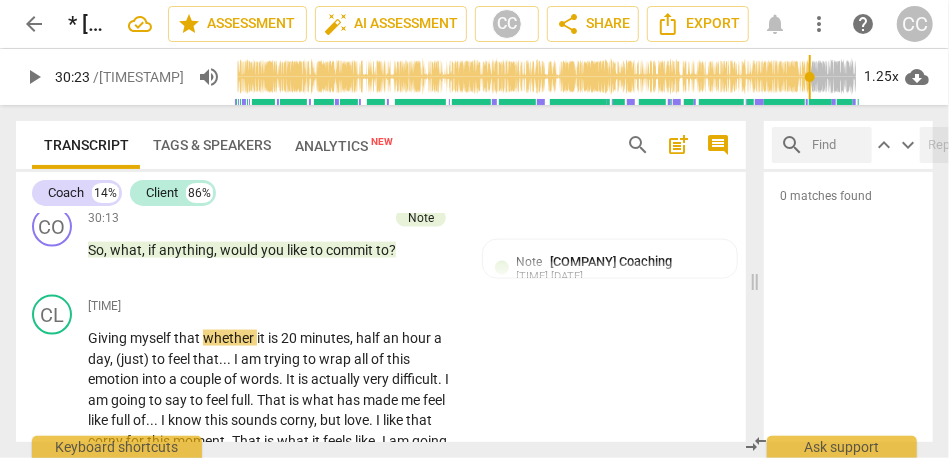 scroll, scrollTop: 6875, scrollLeft: 0, axis: vertical 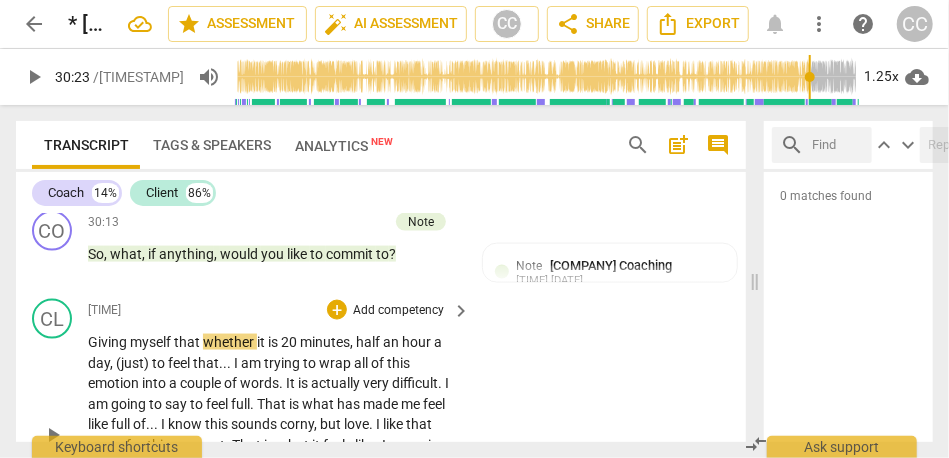 click on "Giving" at bounding box center (109, 342) 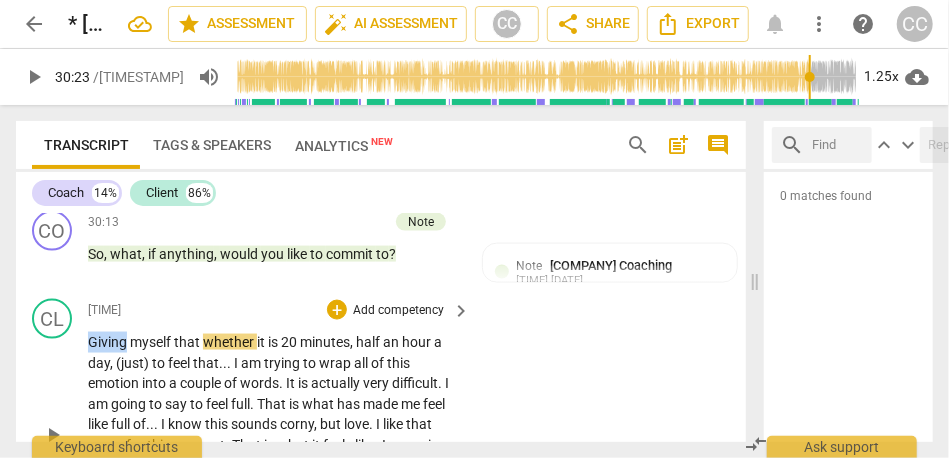 click on "Giving" at bounding box center [109, 342] 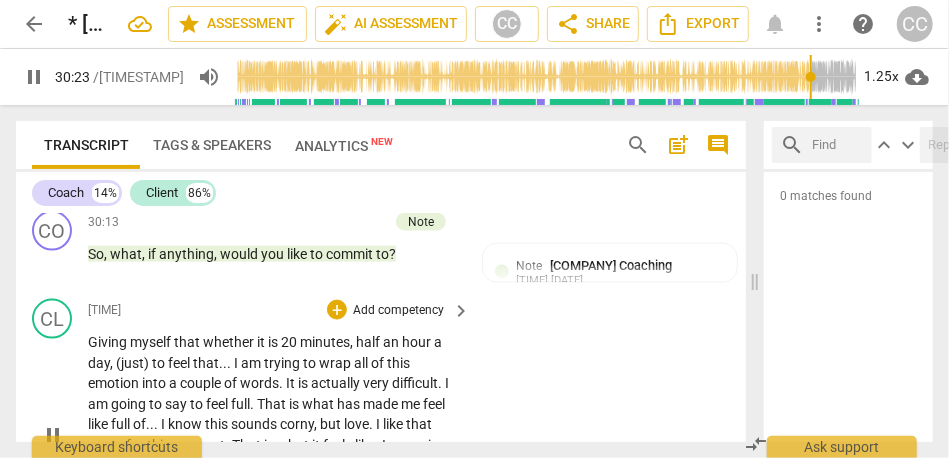 click on "whether" at bounding box center [230, 342] 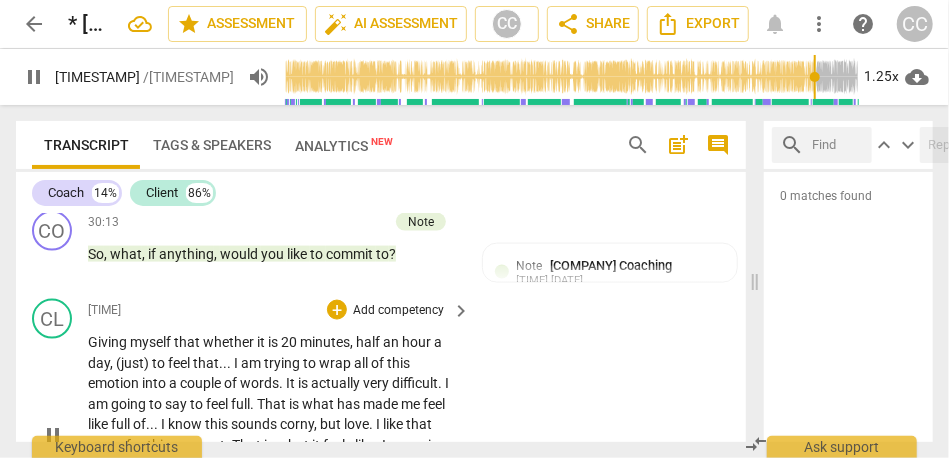 type on "[YEAR]" 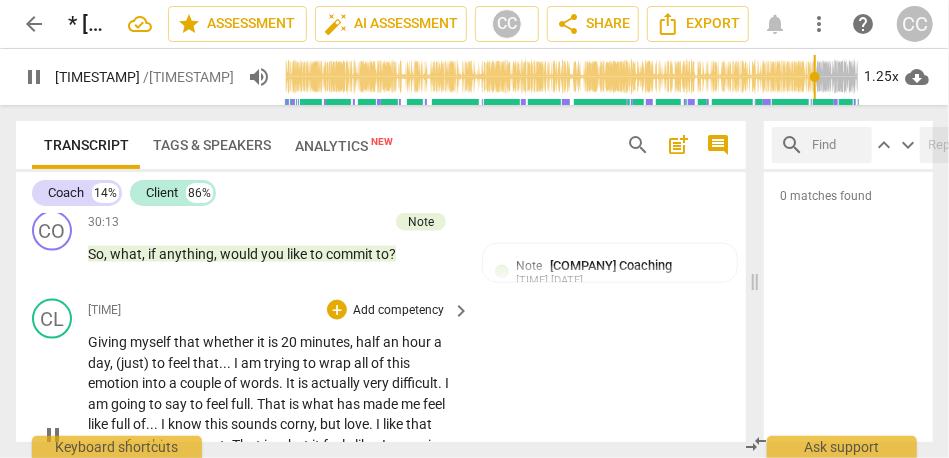 type 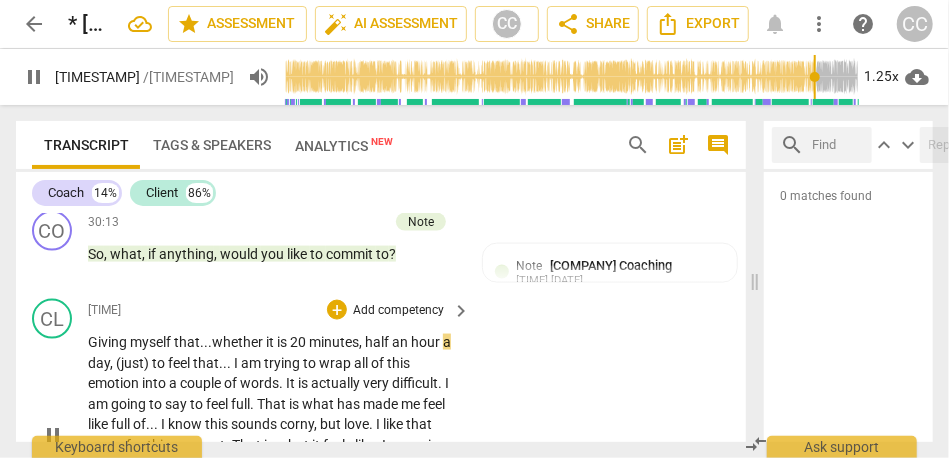 click on "whether" at bounding box center (239, 342) 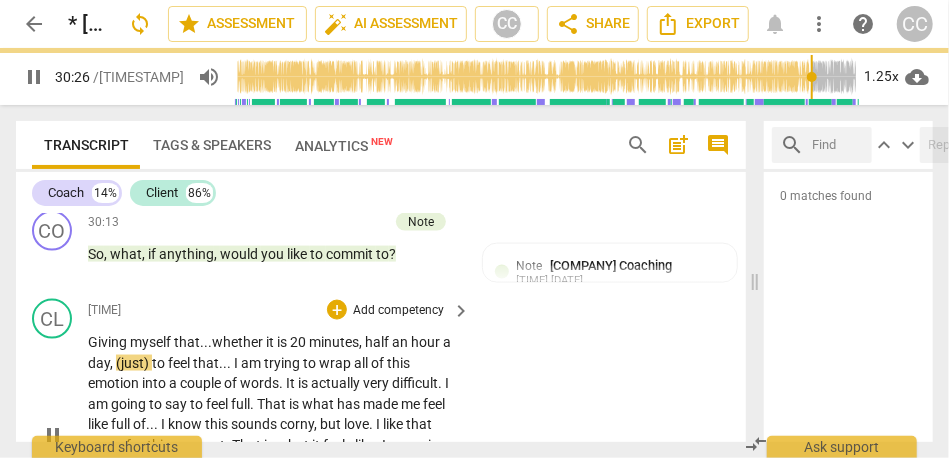 click on "whether" at bounding box center (239, 342) 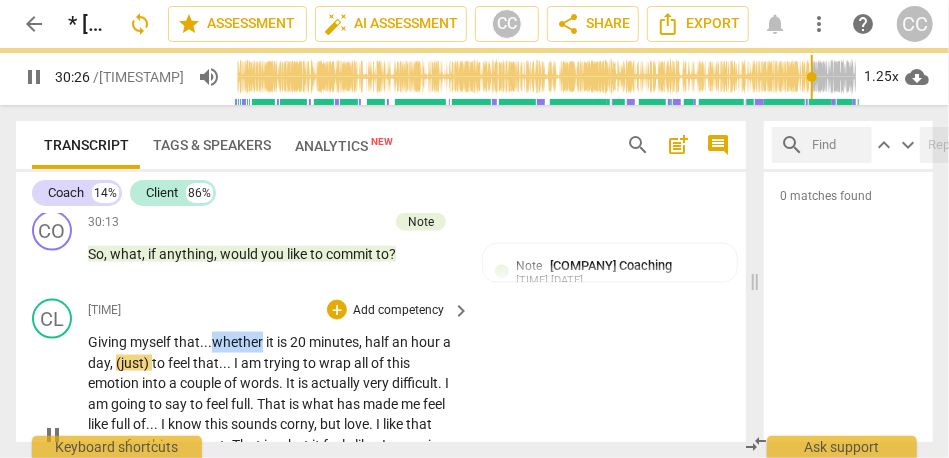 click on "whether" at bounding box center (239, 342) 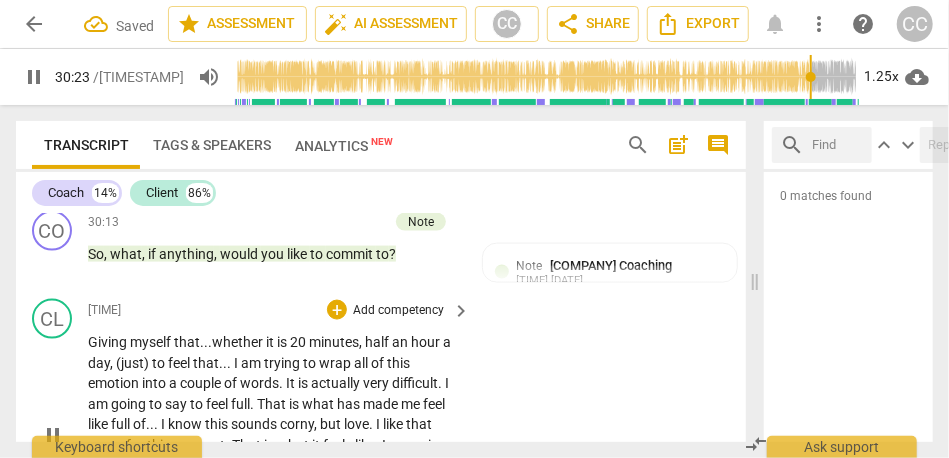 click on "half" at bounding box center [378, 342] 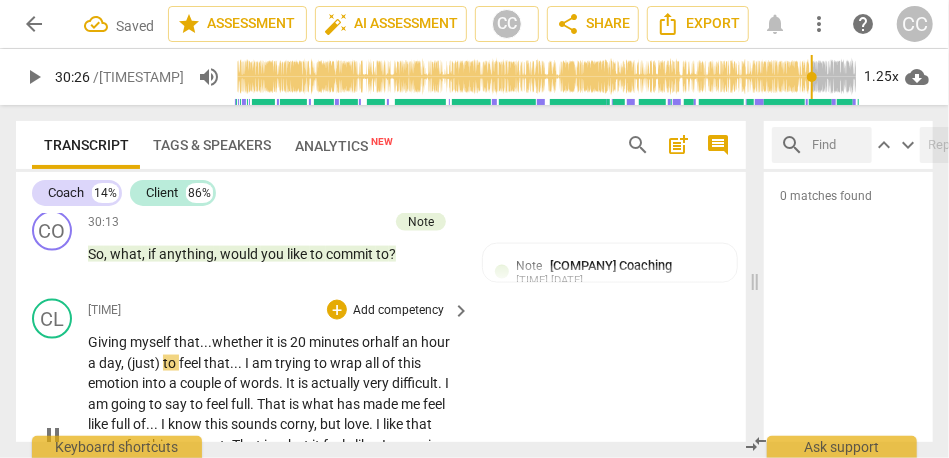 click on "hour" at bounding box center (435, 342) 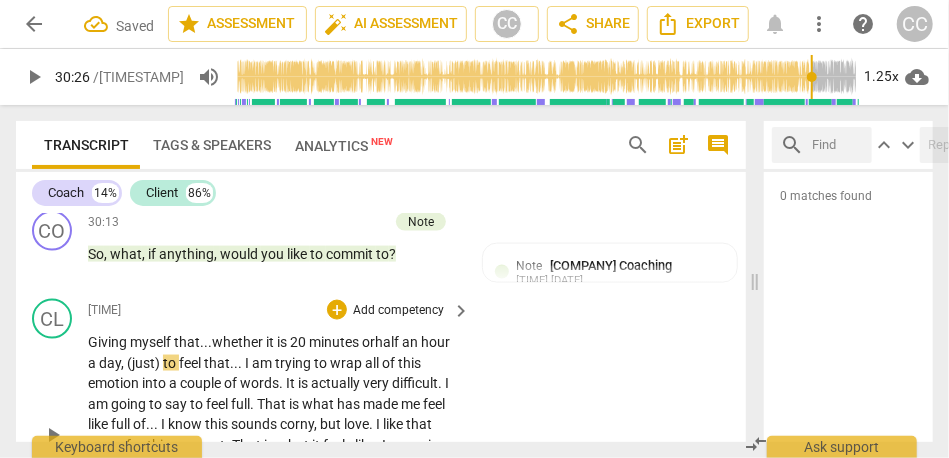 click on "hour" at bounding box center (435, 342) 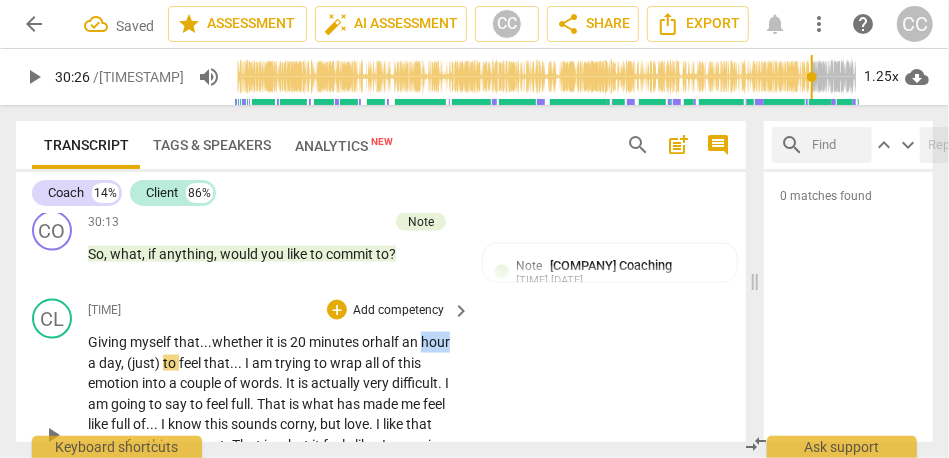 click on "hour" at bounding box center (435, 342) 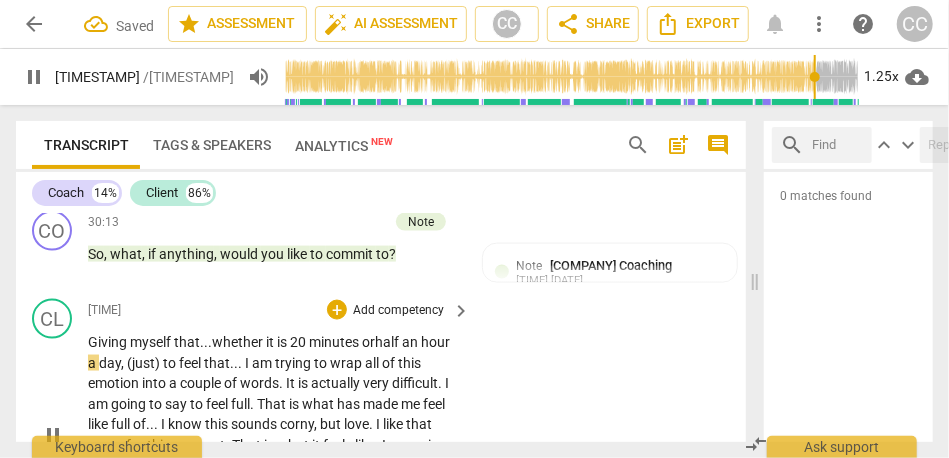 click on "to" at bounding box center (171, 363) 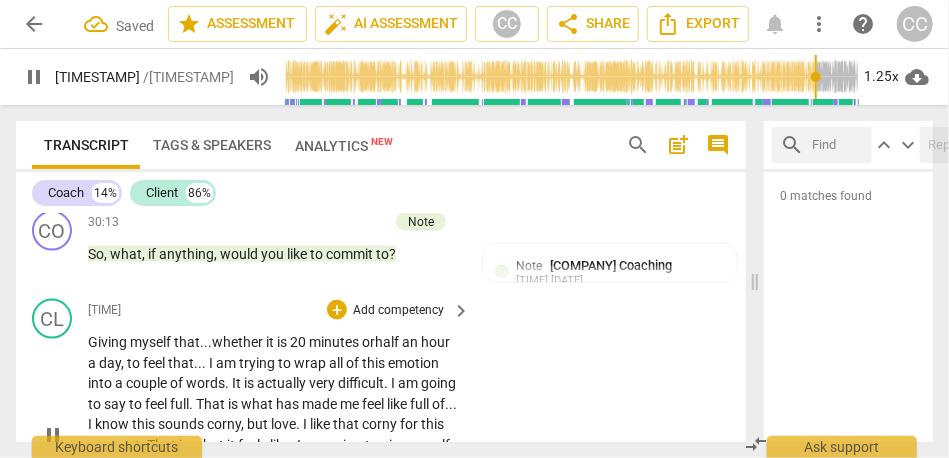 click on "I" at bounding box center [212, 363] 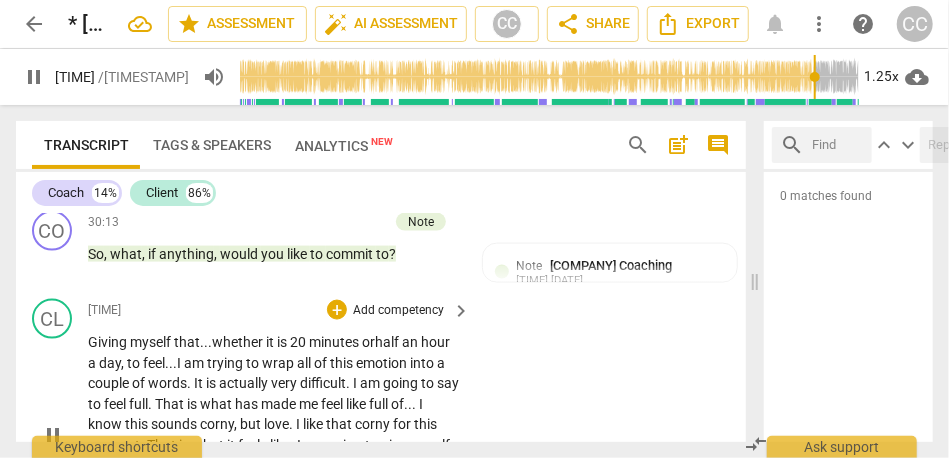 click on "to" at bounding box center [135, 363] 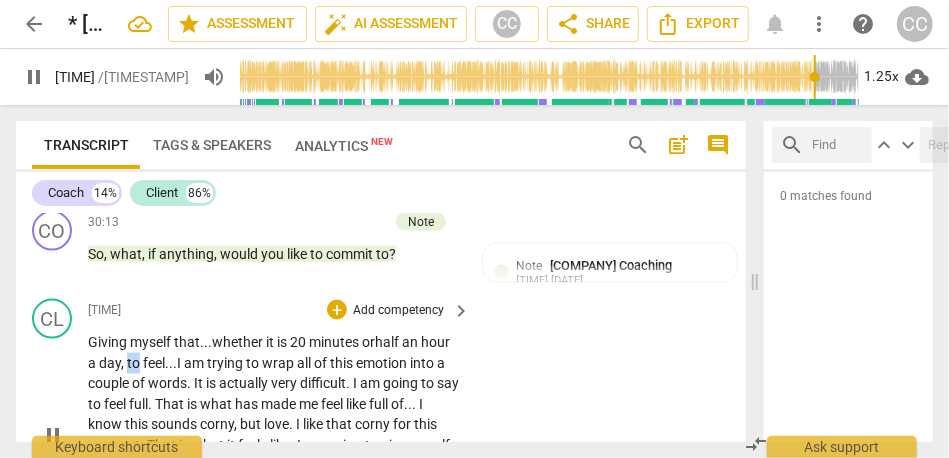 click on "to" at bounding box center [135, 363] 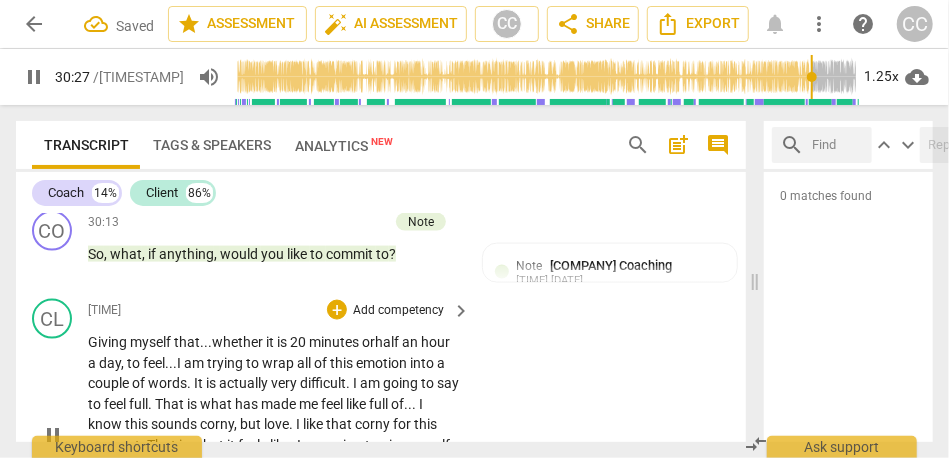 click on "feel..." at bounding box center (160, 363) 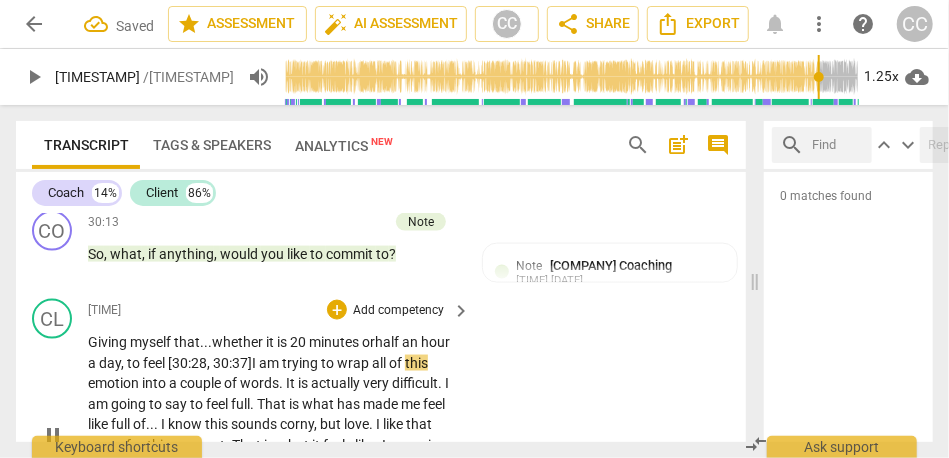 click on "I" at bounding box center [255, 363] 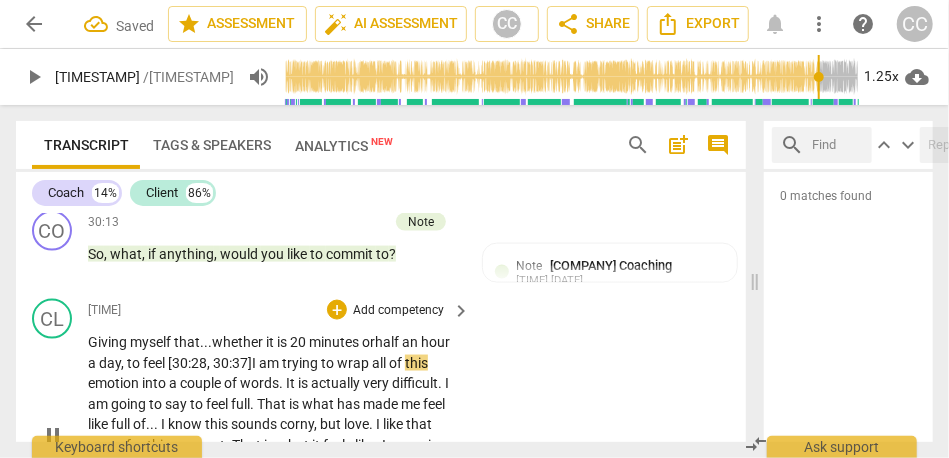 click on "I" at bounding box center (255, 363) 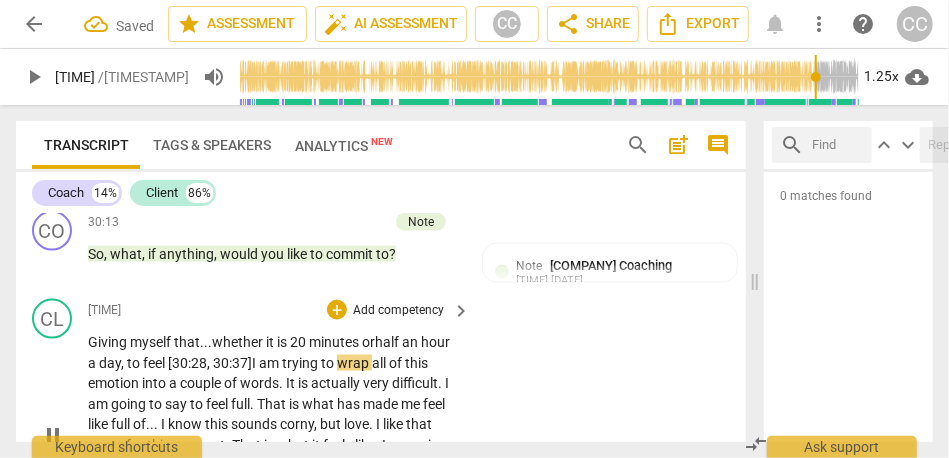 click on "feel [30:28, 30:37]" at bounding box center [197, 363] 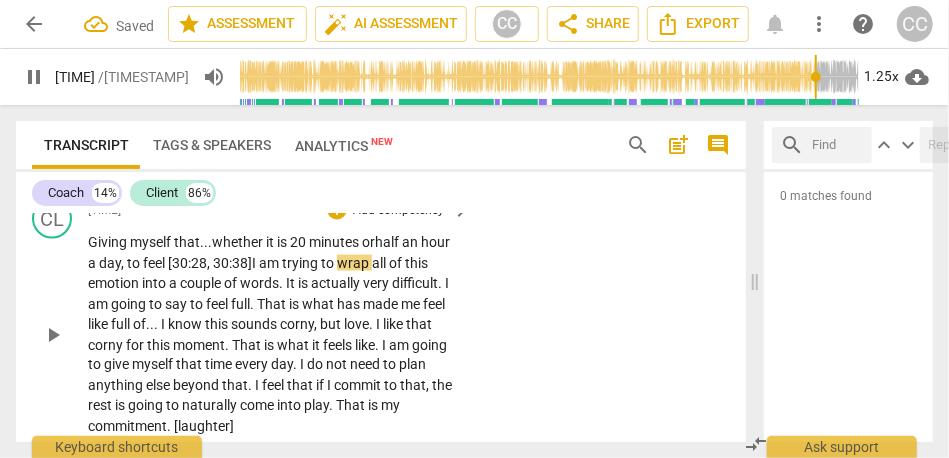 scroll, scrollTop: 6981, scrollLeft: 0, axis: vertical 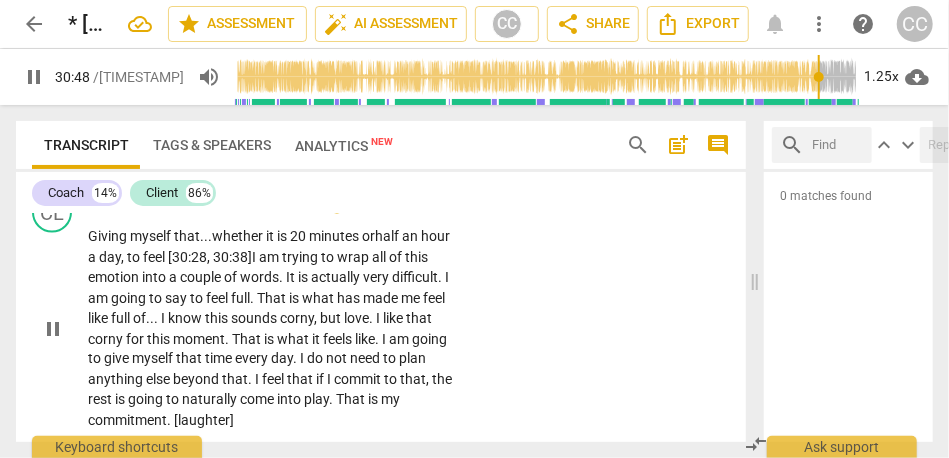click on "say" at bounding box center [177, 298] 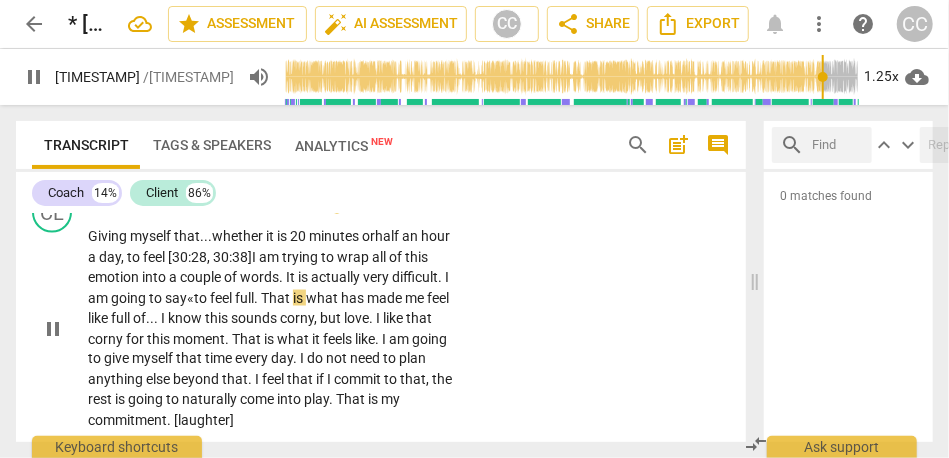 click on "." at bounding box center [257, 298] 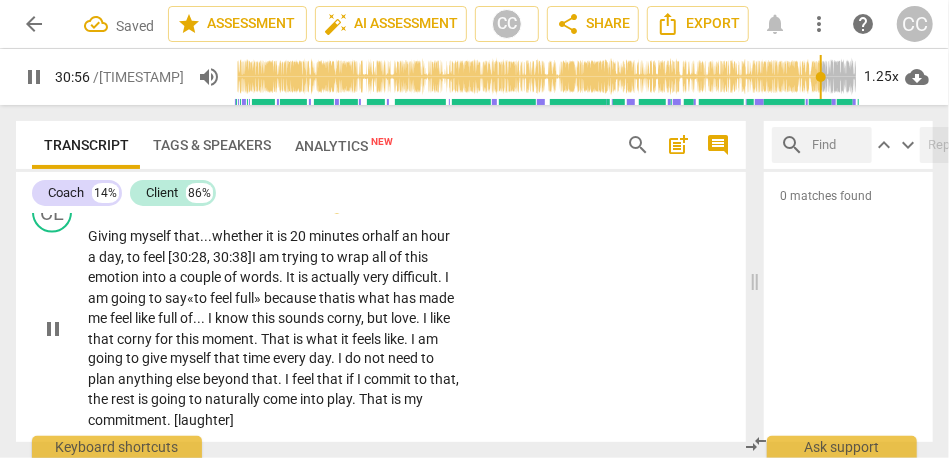 click on "that" at bounding box center (332, 298) 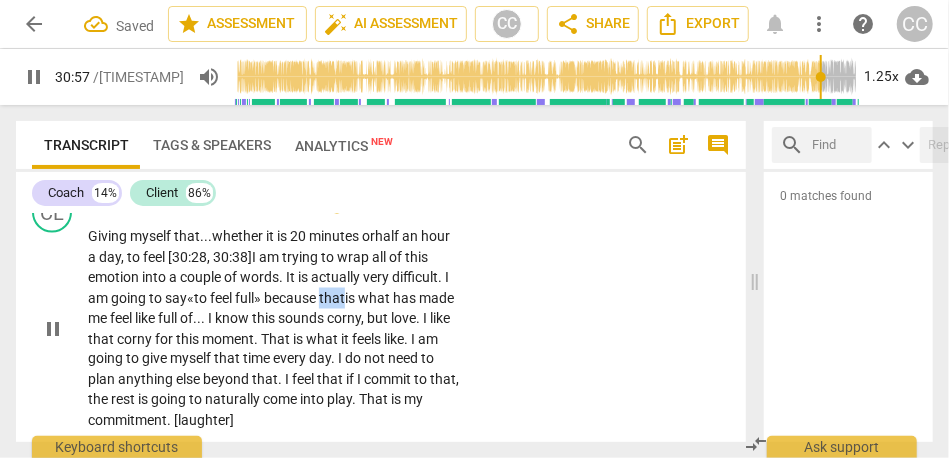 click on "that" at bounding box center (332, 298) 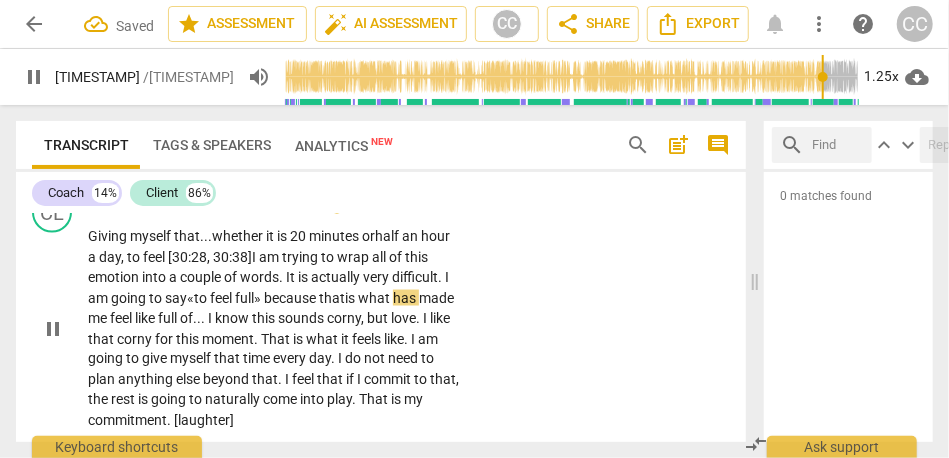 click on "full" at bounding box center [169, 318] 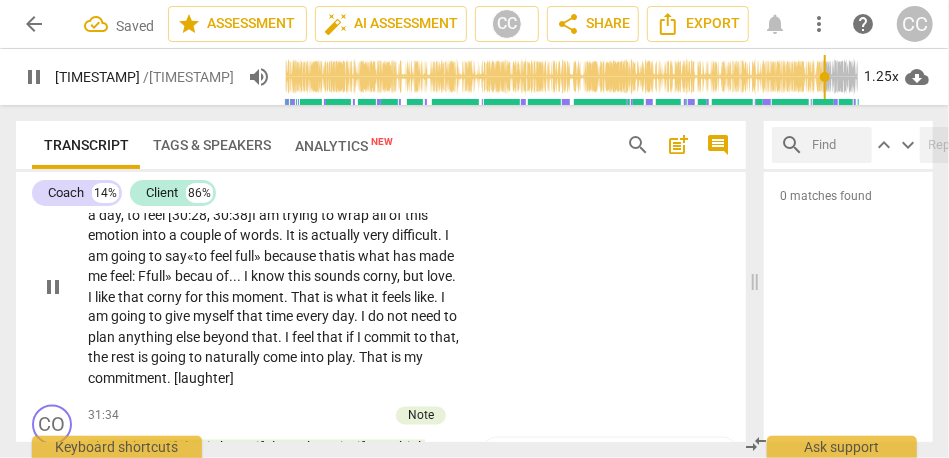 scroll, scrollTop: 7022, scrollLeft: 0, axis: vertical 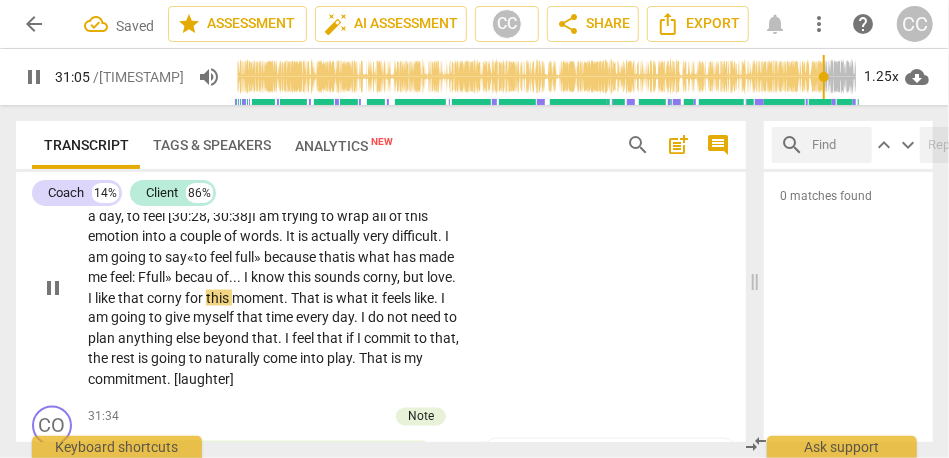 click on "like" at bounding box center [106, 298] 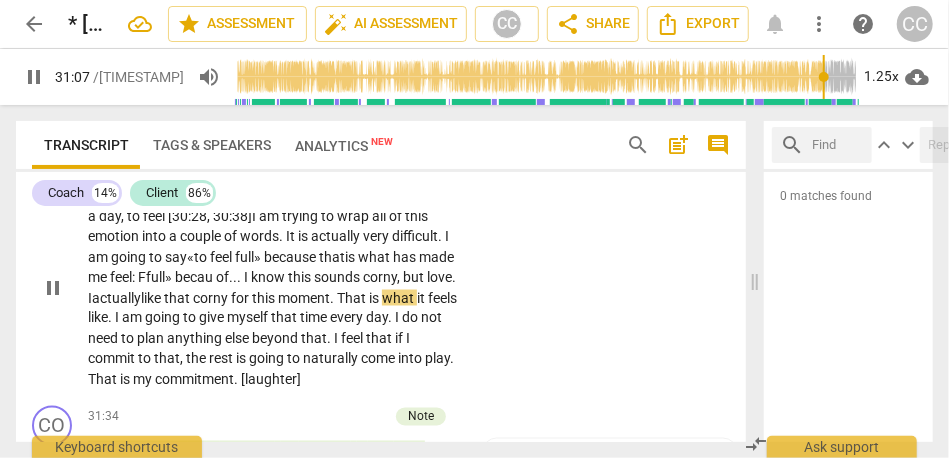 click on "what" at bounding box center (399, 298) 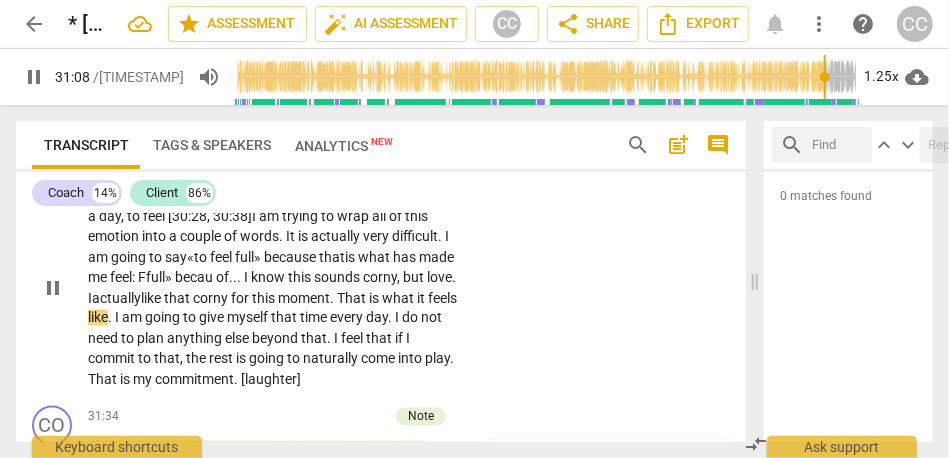 click on "." at bounding box center (454, 277) 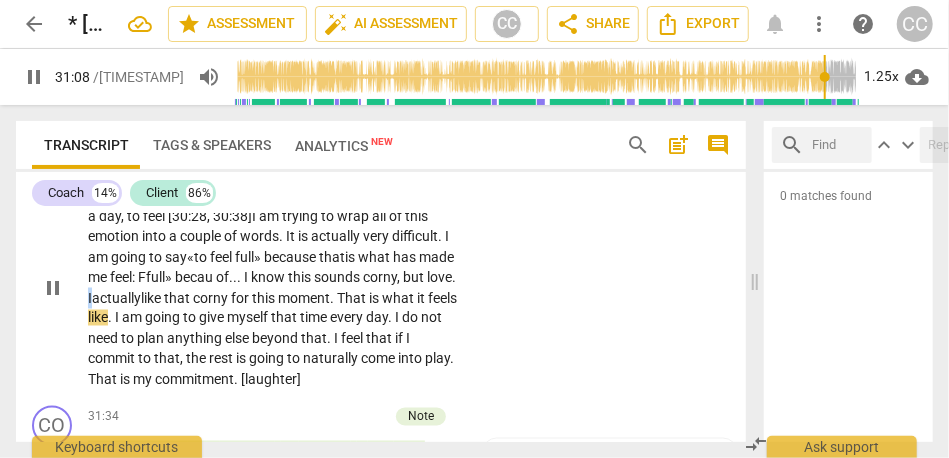 click on "." at bounding box center (454, 277) 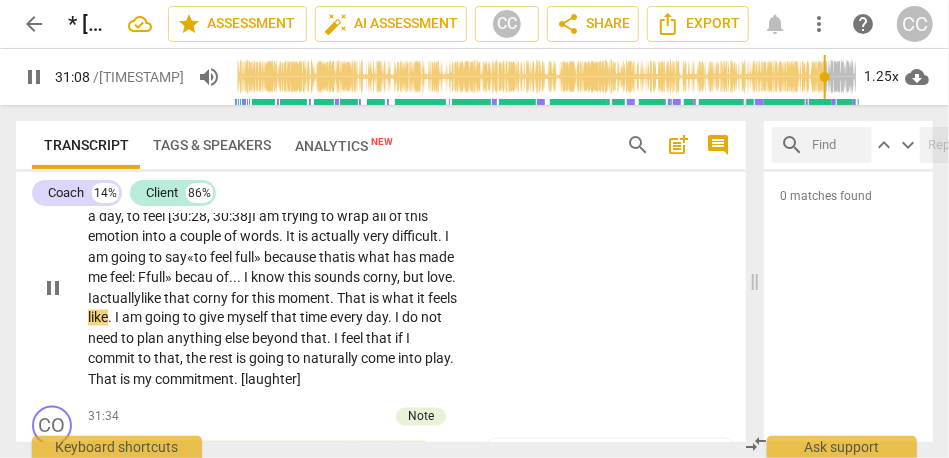 click on "like" at bounding box center (152, 298) 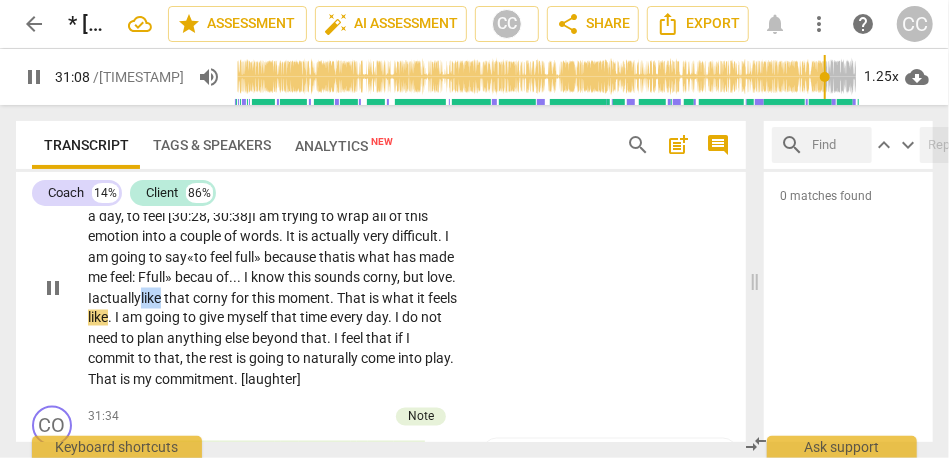 click on "like" at bounding box center [152, 298] 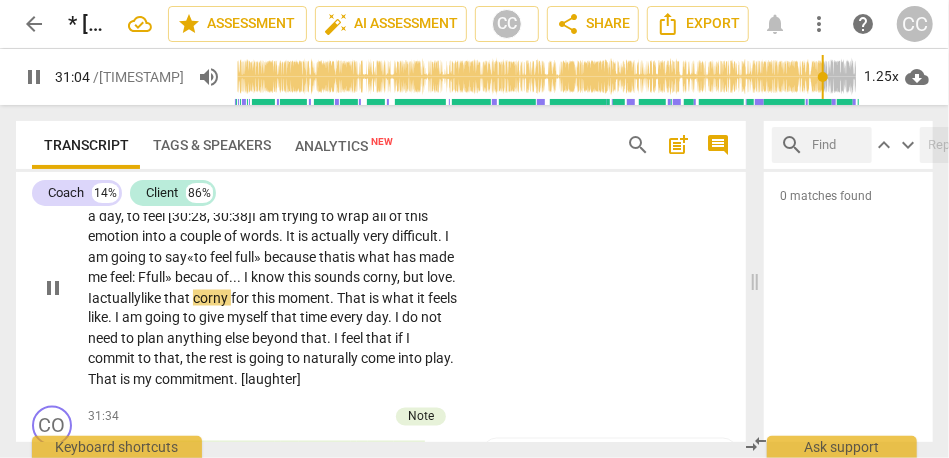 click on "that" at bounding box center (178, 298) 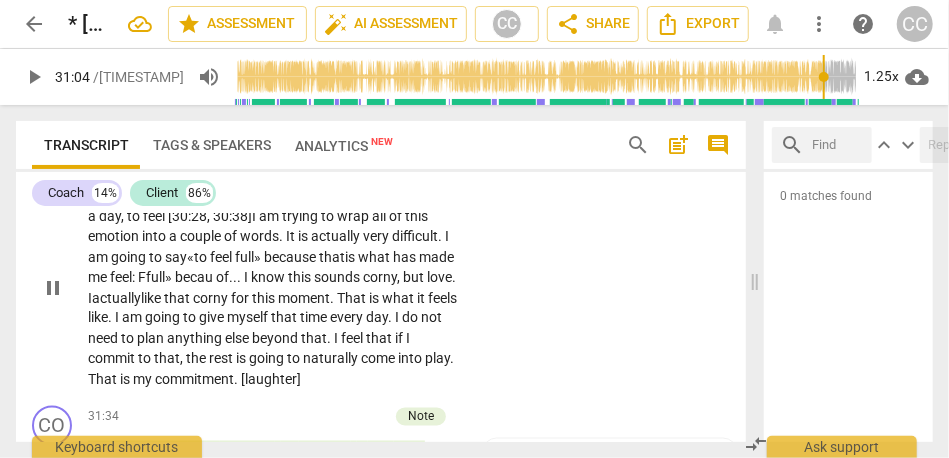 click on "corny" at bounding box center (212, 298) 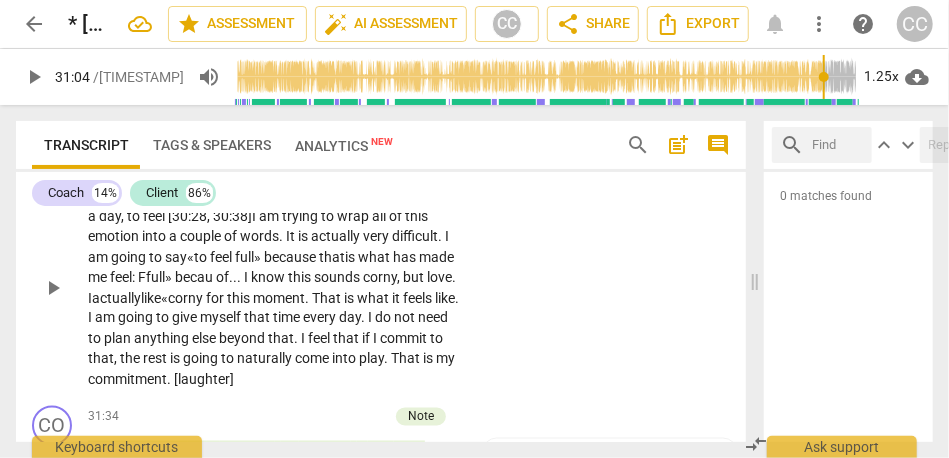 click on "for" at bounding box center [216, 298] 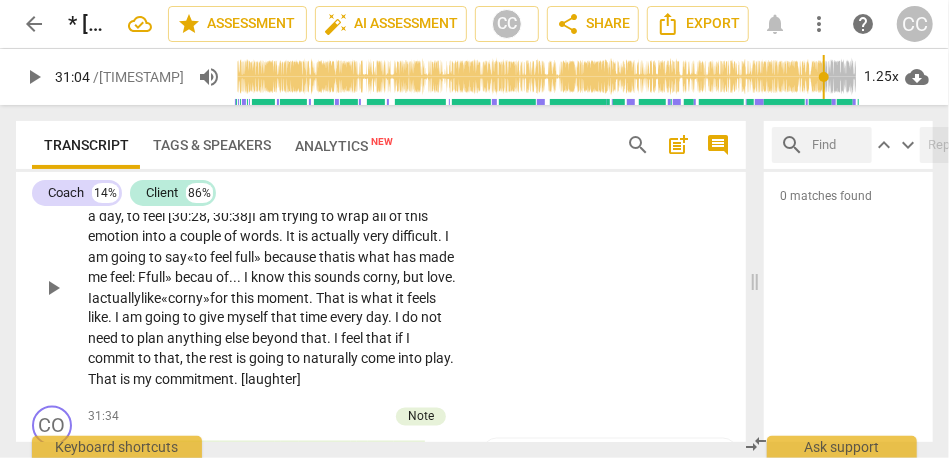 click on "corny»" at bounding box center (189, 298) 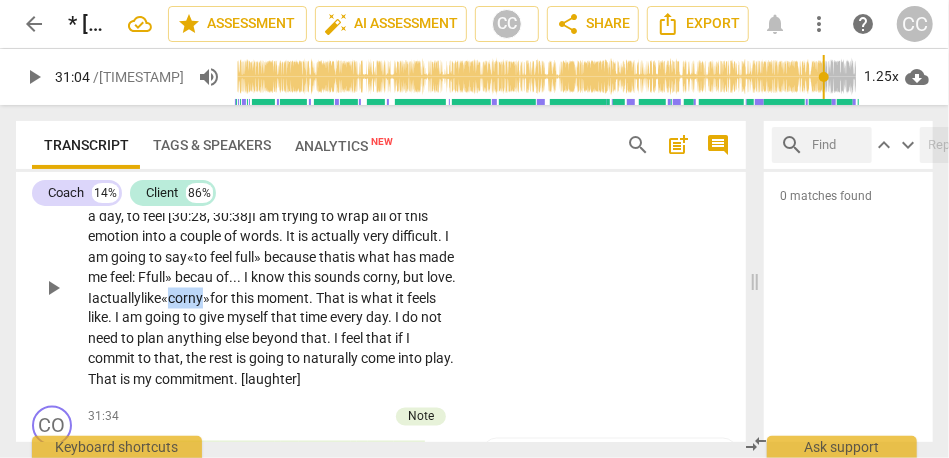 click on "corny»" at bounding box center (189, 298) 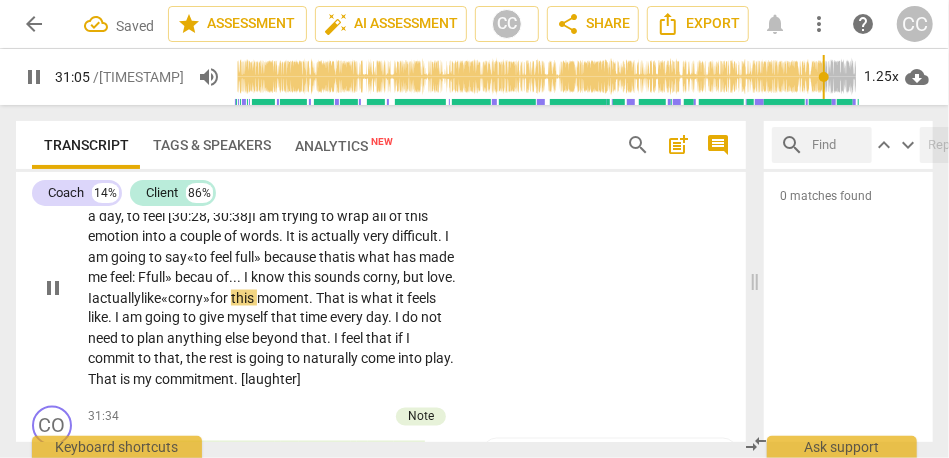 click on "That" at bounding box center [332, 298] 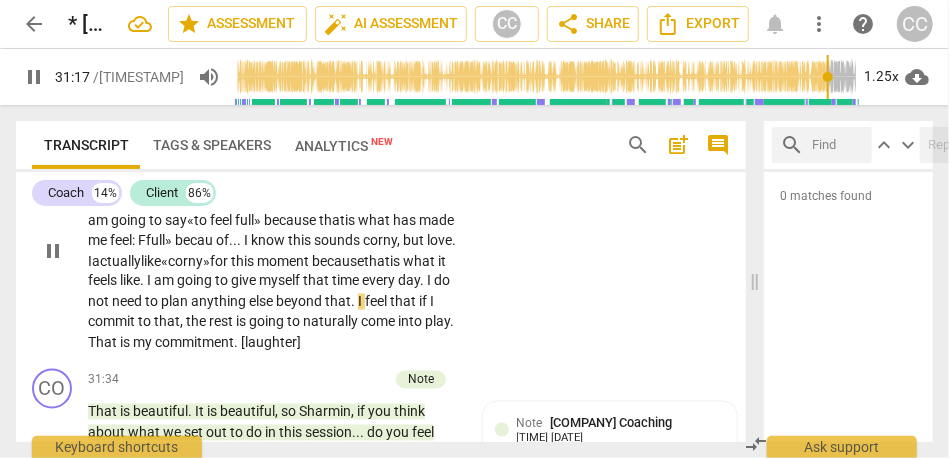 scroll, scrollTop: 7092, scrollLeft: 0, axis: vertical 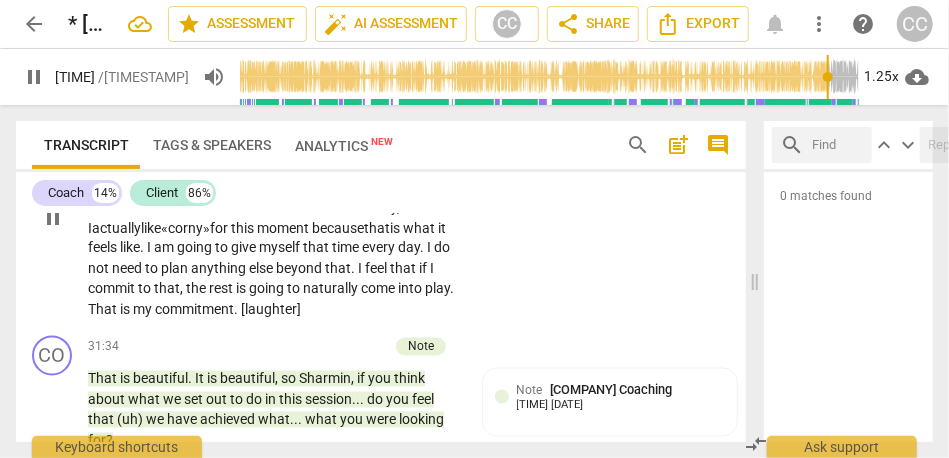 click on "I" at bounding box center (361, 269) 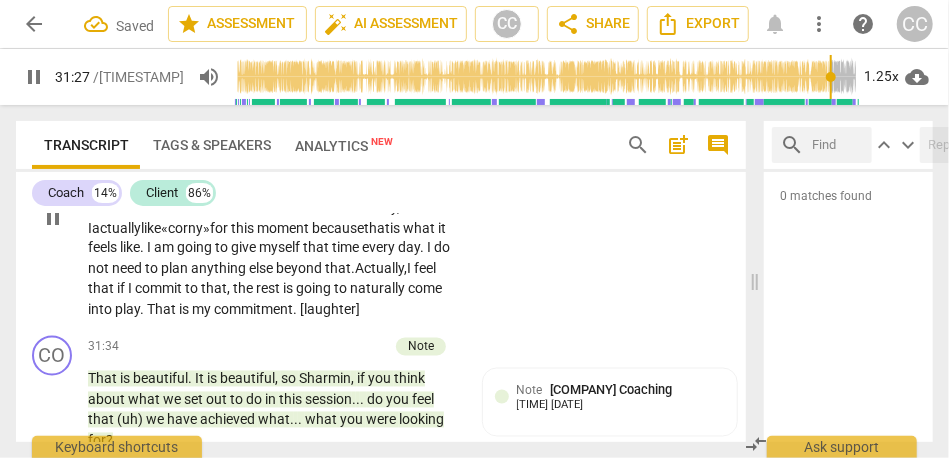 click on ". Actually," at bounding box center (379, 269) 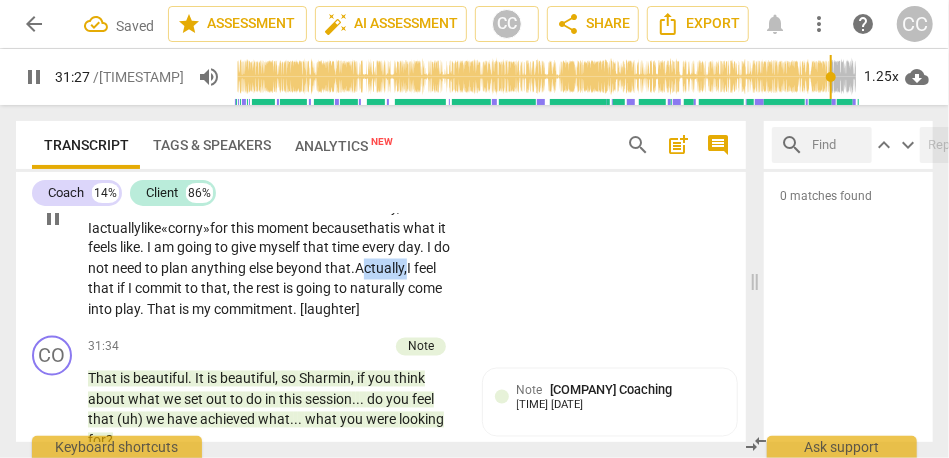 click on ". Actually," at bounding box center [379, 269] 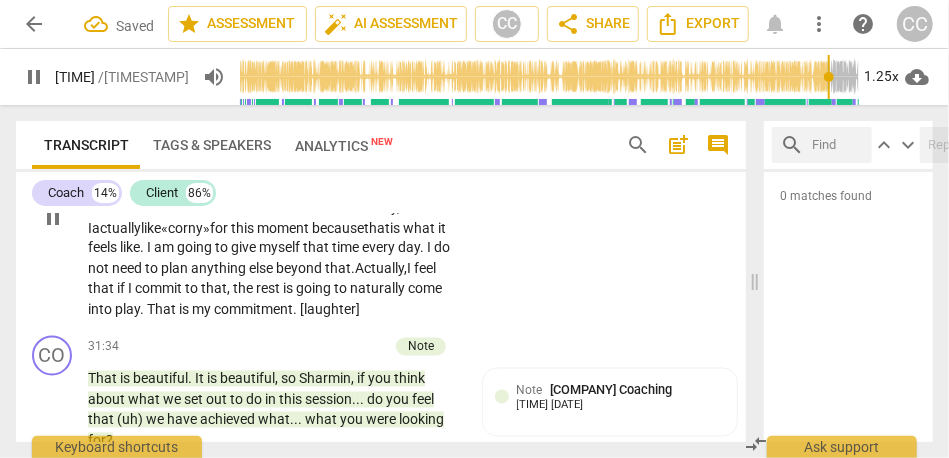 click on "that" at bounding box center (102, 289) 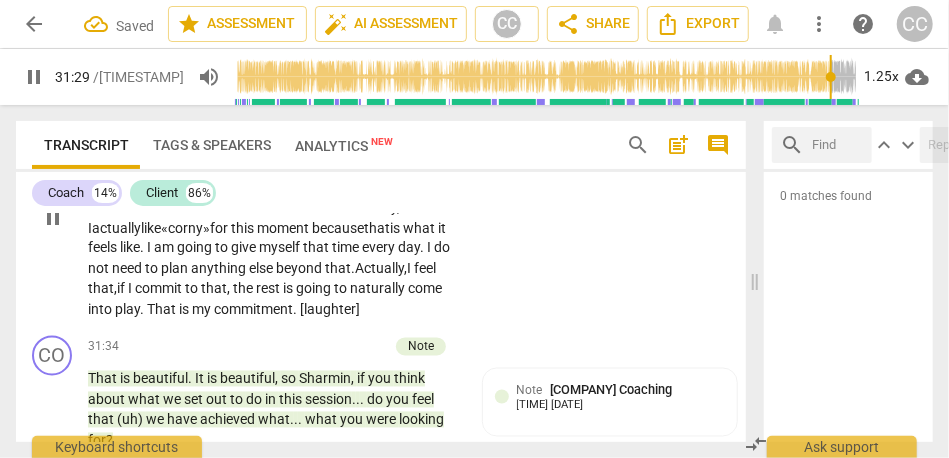 scroll, scrollTop: 7147, scrollLeft: 0, axis: vertical 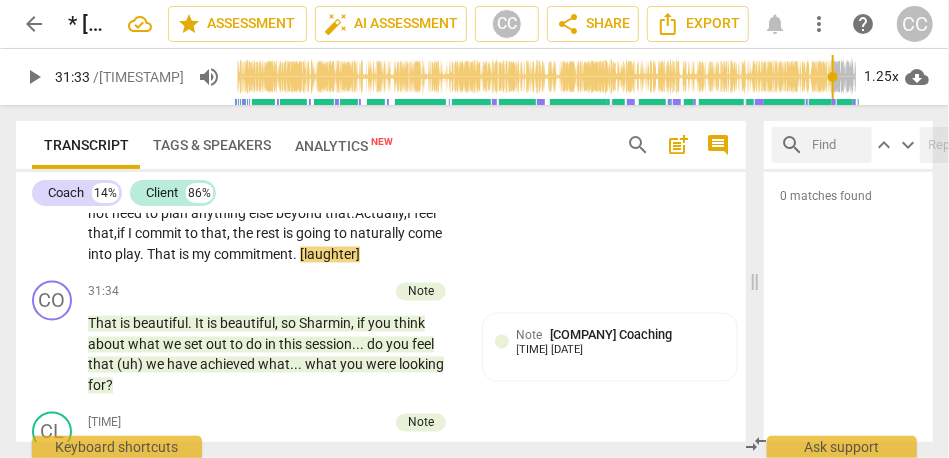 click on "That" at bounding box center [163, 255] 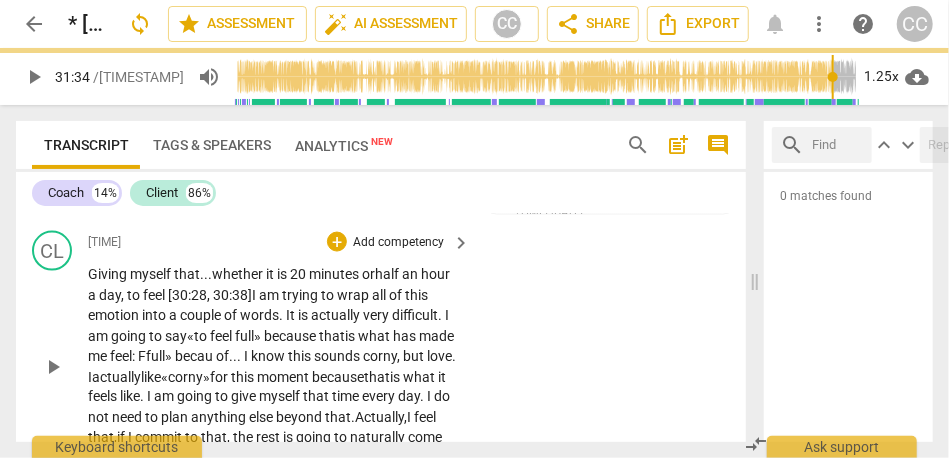 scroll, scrollTop: 6932, scrollLeft: 0, axis: vertical 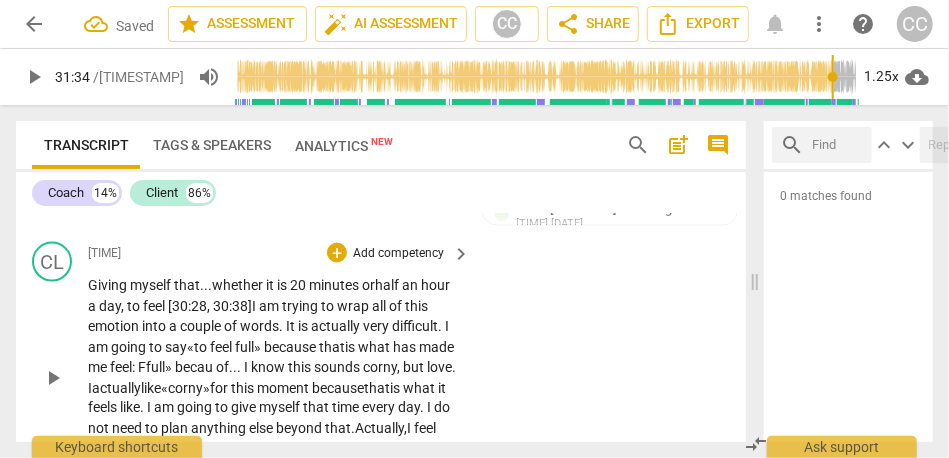 click on "Add competency" at bounding box center (398, 254) 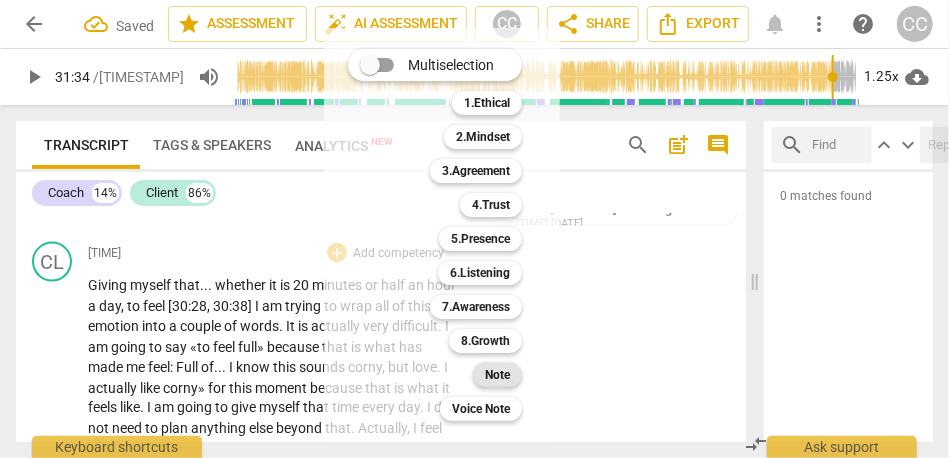 click on "Note" at bounding box center [497, 375] 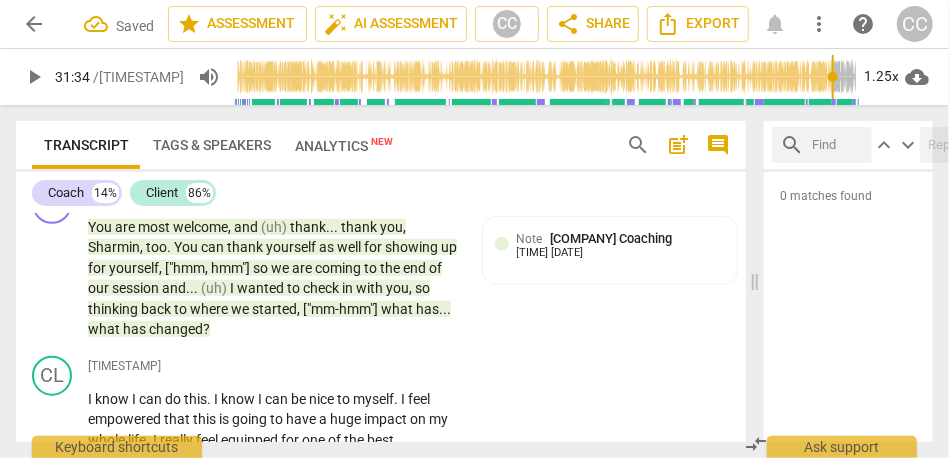 scroll, scrollTop: 6286, scrollLeft: 0, axis: vertical 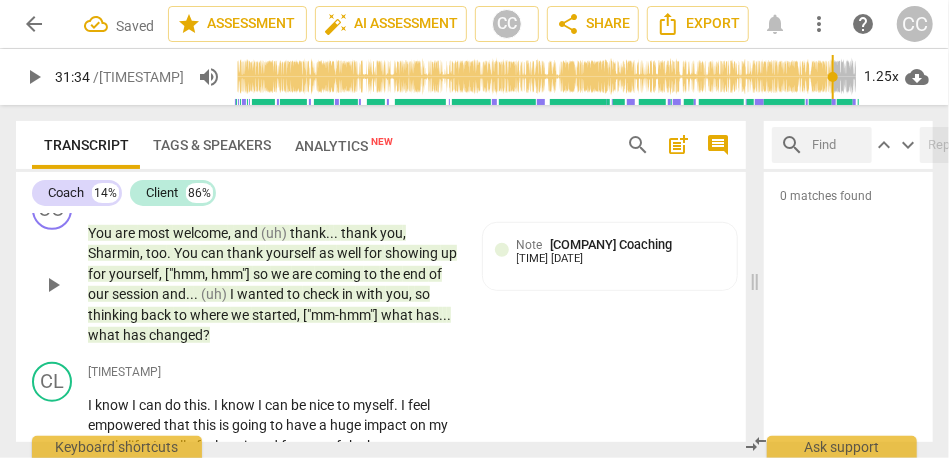 click on "what" at bounding box center (105, 335) 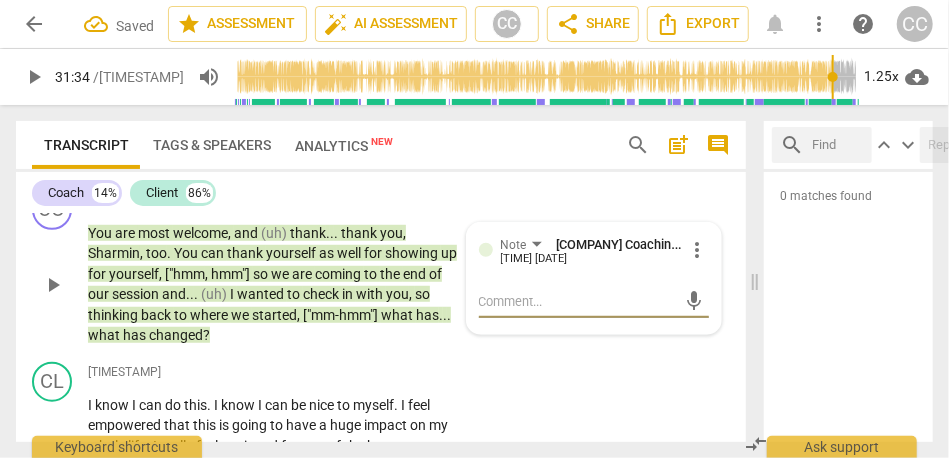 click on "has" at bounding box center [136, 335] 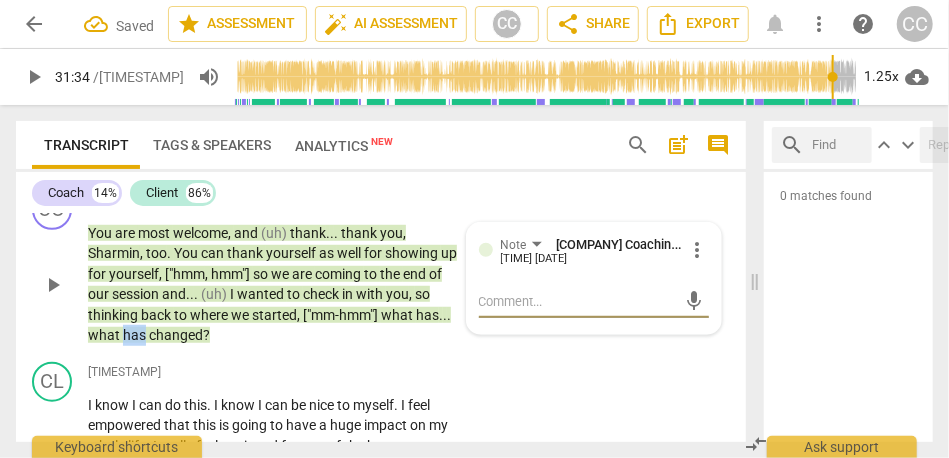 click on "has" at bounding box center (136, 335) 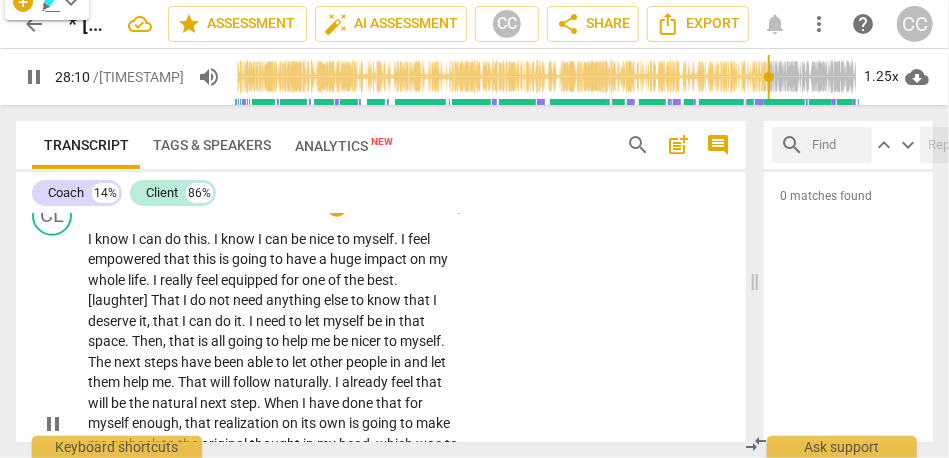 scroll, scrollTop: 6458, scrollLeft: 0, axis: vertical 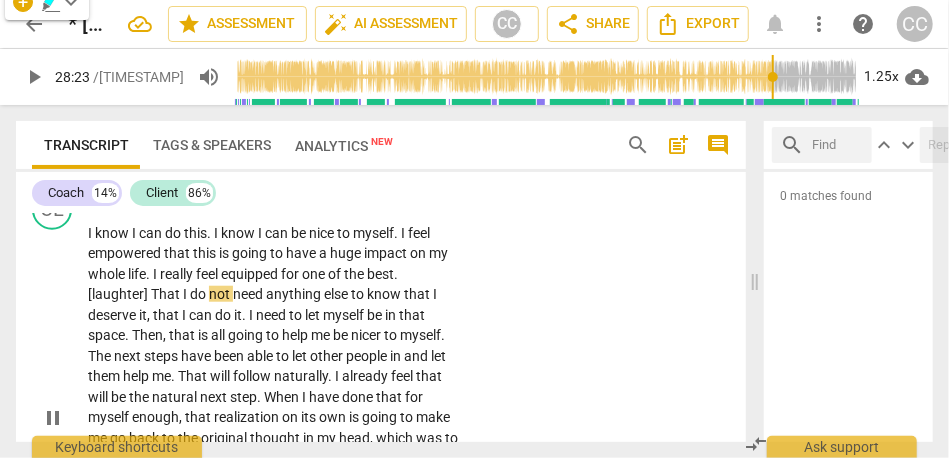 click on "I   know   I   can   do   this .   I   know   I   can   be   nice   to   myself .   I   feel   empowered   that   this   is   going   to   have   a   huge   impact   on   my   whole   life .   I   really   feel   equipped   for   one   of   the   best .   [laughter]   That   I   do   not   need   anything   else   to   know   that   I   deserve   it ,   that   I   can   do   it .   I   need   to   let   myself   be   in   that   space .   Then ,   that   is   all   going   to   help   me   be   nicer   to   myself .   The   next   steps   have   been   able   to   let   other   people   in   and   let   them   help   me .   That   will   follow   naturally .   I   already   feel   that   will   be   the   natural   next   step .   When   I   have   done   that   for   myself   enough ,   that   realization   on   its   own   is   going   to   make   me   go   back   to   the   original   thought   in   my   head ,   which   was   to   stop   feeling   that   I   have   to   fix   everything   else .   It" at bounding box center (274, 418) 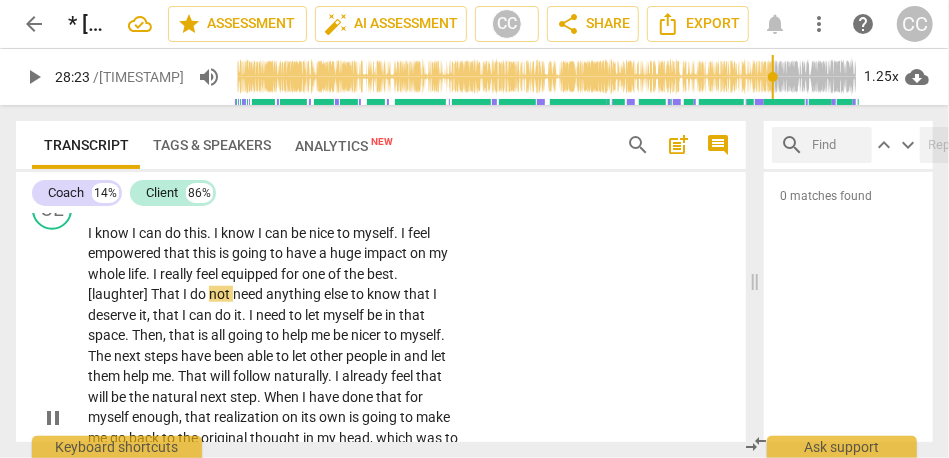 type on "1704" 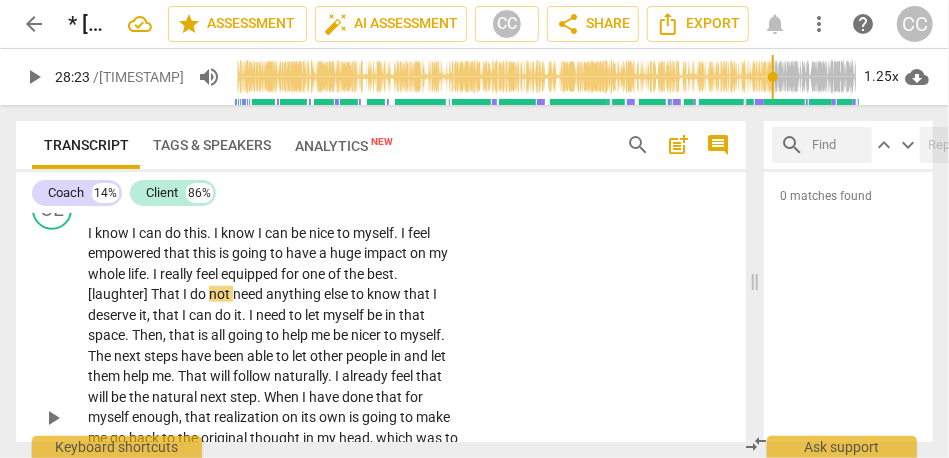 type 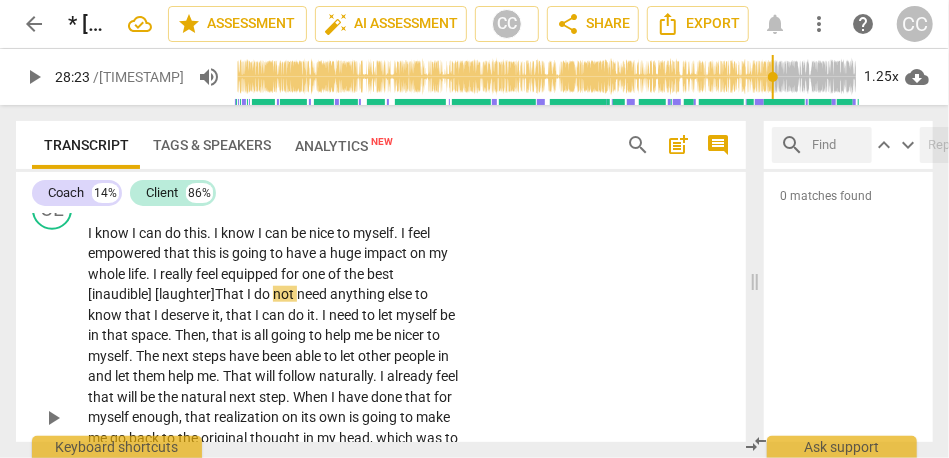 click on "I   know   I   can   do   this .   I   know   I   can   be   nice   to   myself .   I   feel   empowered   that   this   is   going   to   have   a   huge   impact   on   my   whole   life .   I   really   feel   equipped   for   one   of   the   best [inaudible]   [laughter]  That   I   do   not   need   anything   else   to   know   that   I   deserve   it ,   that   I   can   do   it .   I   need   to   let   myself   be   in   that   space .   Then ,   that   is   all   going   to   help   me   be   nicer   to   myself .   The   next   steps   have   been   able   to   let   other   people   in   and   let   them   help   me .   That   will   follow   naturally .   I   already   feel   that   will   be   the   natural   next   step .   When   I   have   done   that   for   myself   enough ,   that   realization   on   its   own   is   going   to   make   me   go   back   to   the   original   thought   in   my   head ,   which   was   to   stop   feeling   that   I   have   to   fix   everything   else ." at bounding box center [274, 418] 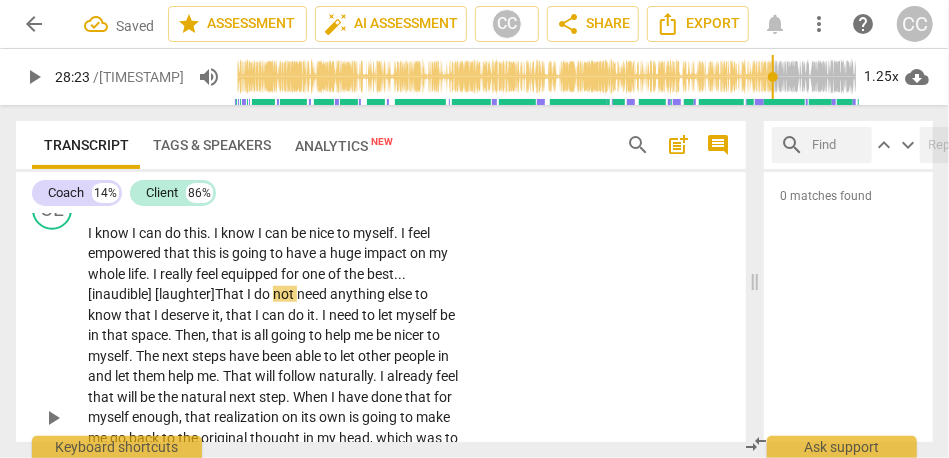 click on "That" at bounding box center (231, 294) 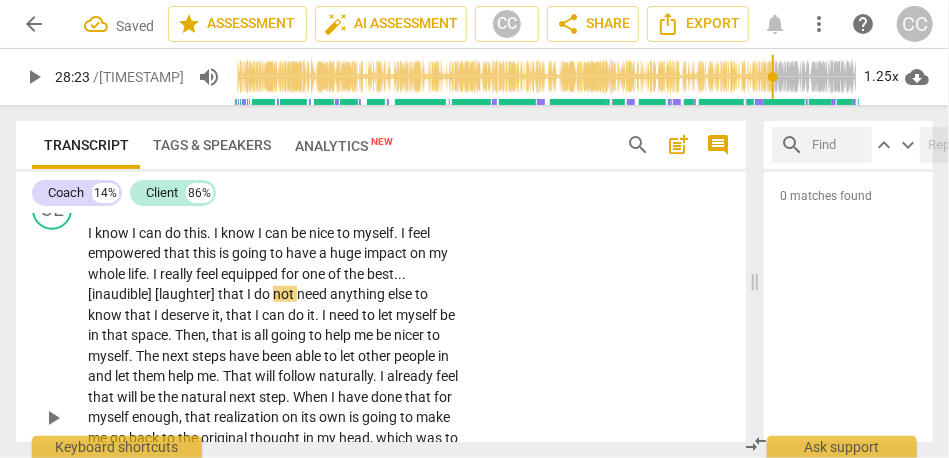 click on "equipped" at bounding box center (251, 274) 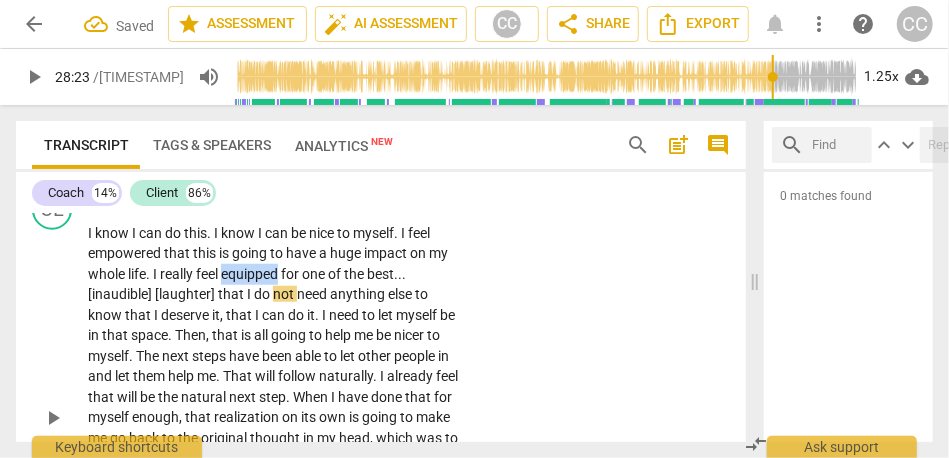 click on "equipped" at bounding box center (251, 274) 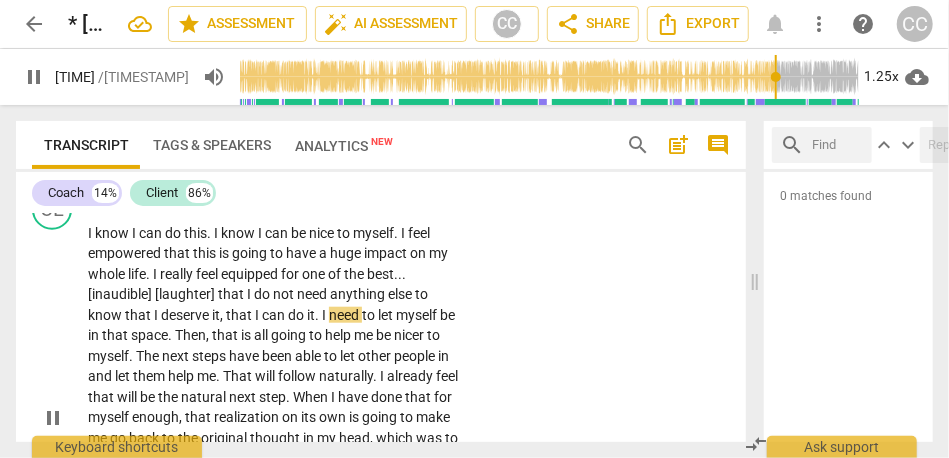 click on "one" at bounding box center [315, 274] 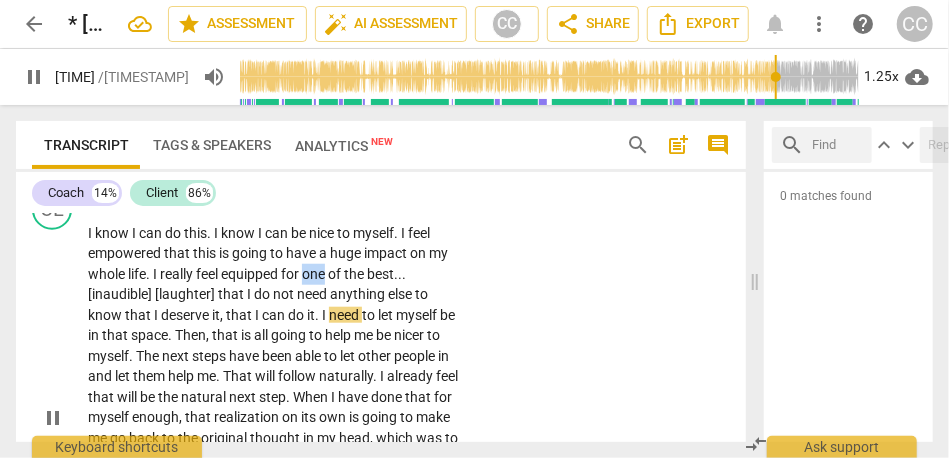 click on "one" at bounding box center (315, 274) 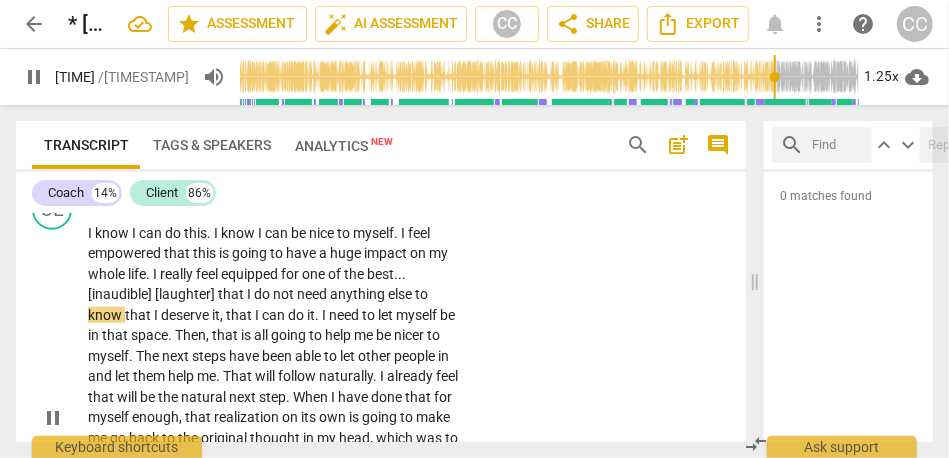click on "I" at bounding box center (258, 315) 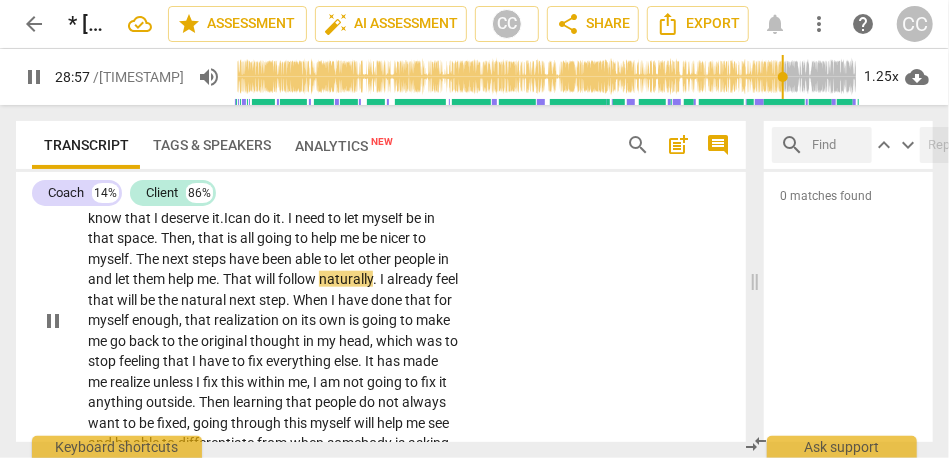 scroll, scrollTop: 6588, scrollLeft: 0, axis: vertical 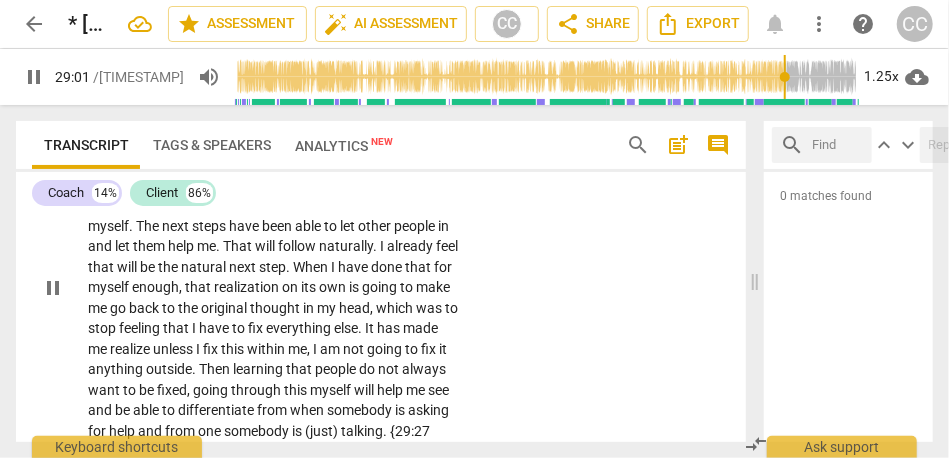 click on "will" at bounding box center [128, 267] 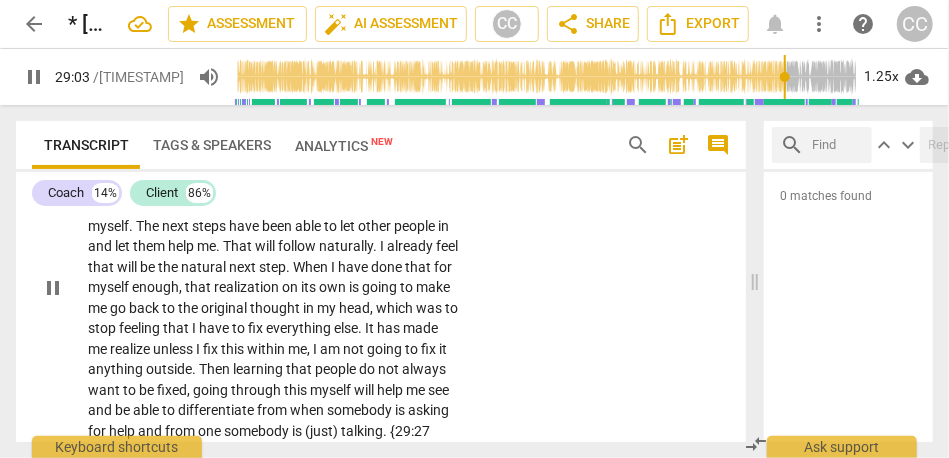 click on "feel" at bounding box center [447, 246] 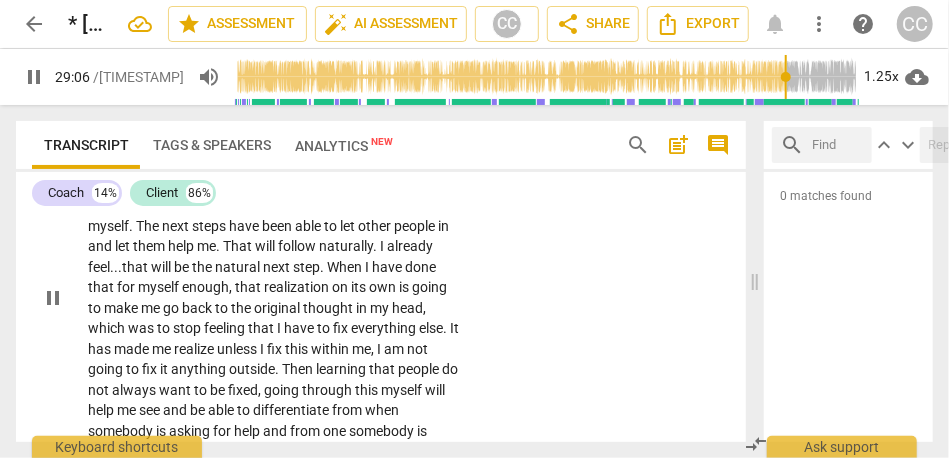 click on "that" at bounding box center [136, 267] 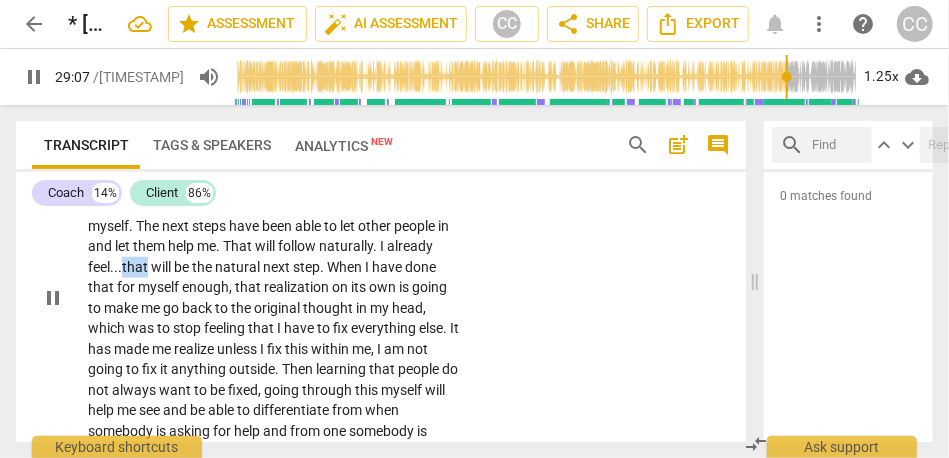 click on "that" at bounding box center [136, 267] 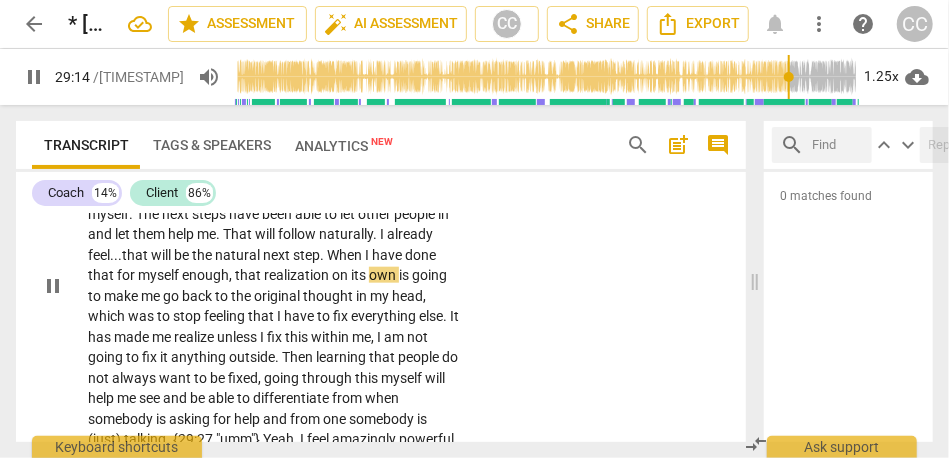 scroll, scrollTop: 6612, scrollLeft: 0, axis: vertical 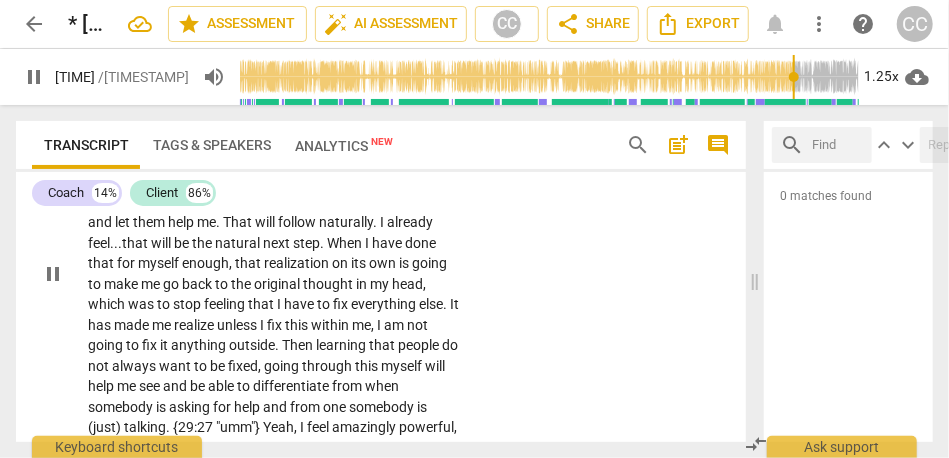 click on "go" at bounding box center [172, 284] 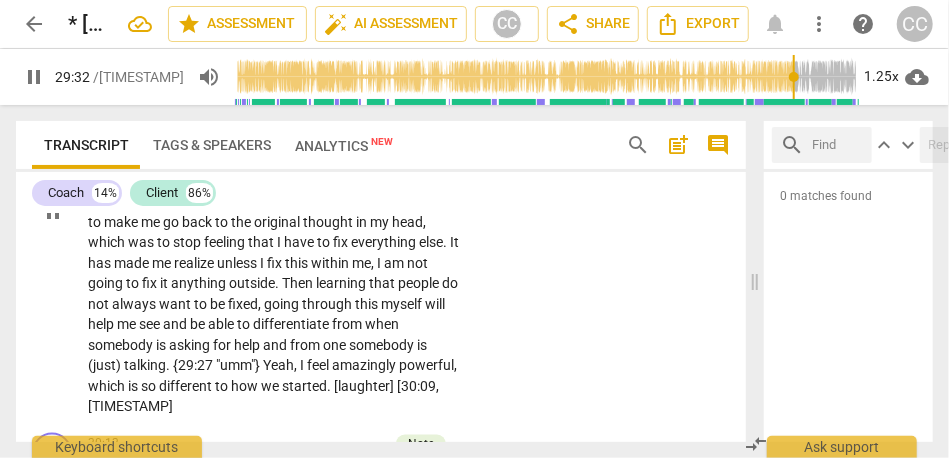 scroll, scrollTop: 6676, scrollLeft: 0, axis: vertical 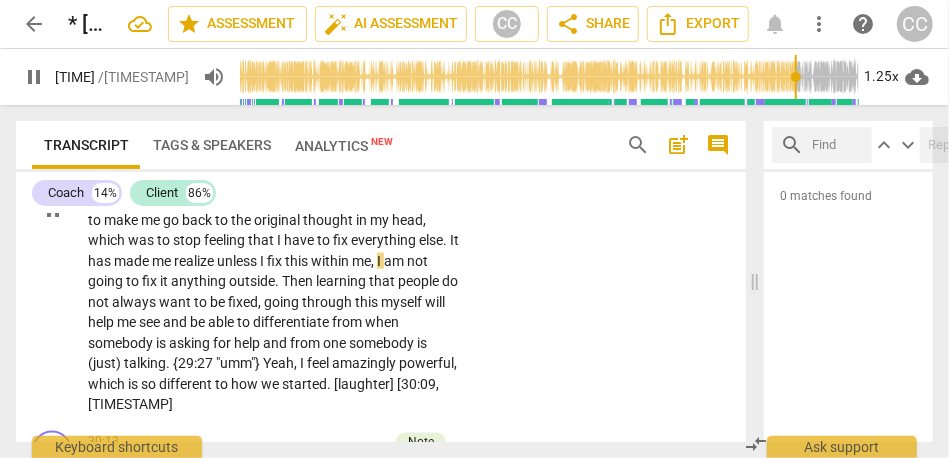 click on "realize" at bounding box center (195, 261) 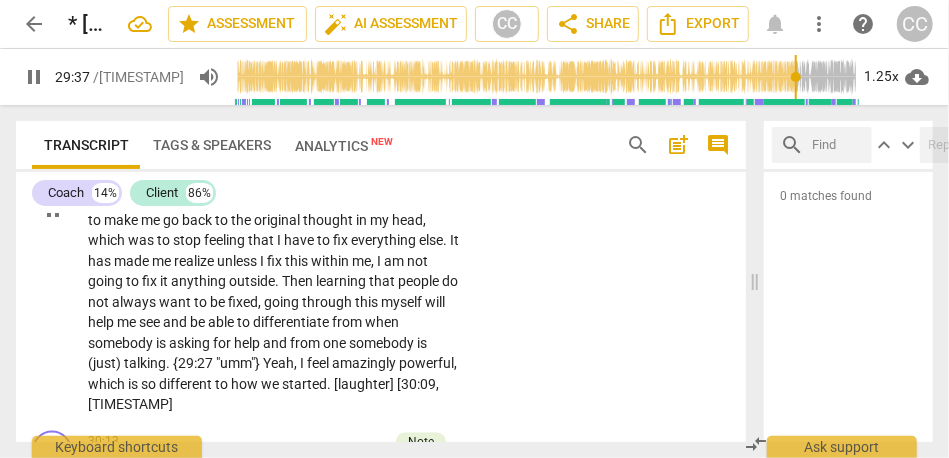 click on "realize" at bounding box center [195, 261] 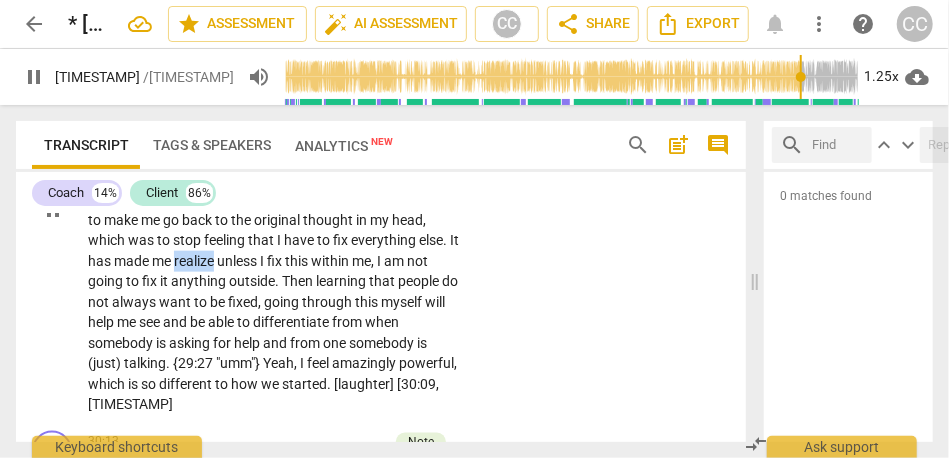 click on "realize" at bounding box center (195, 261) 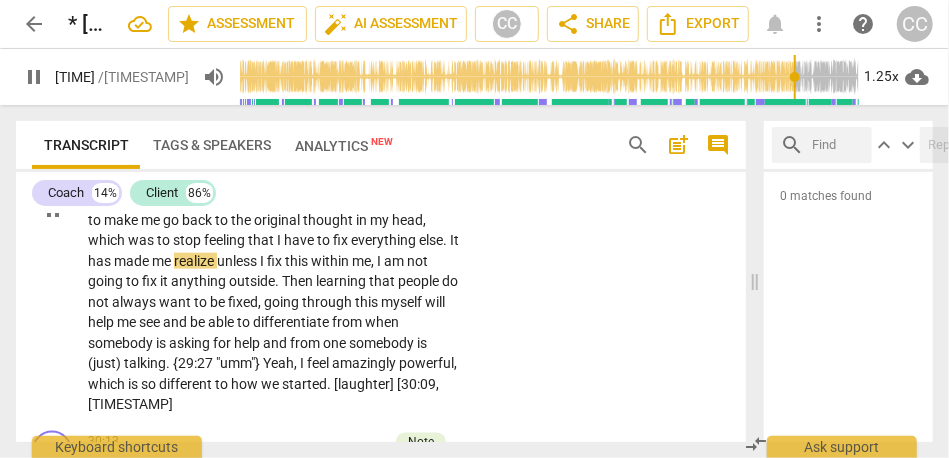 click on "me" at bounding box center [163, 261] 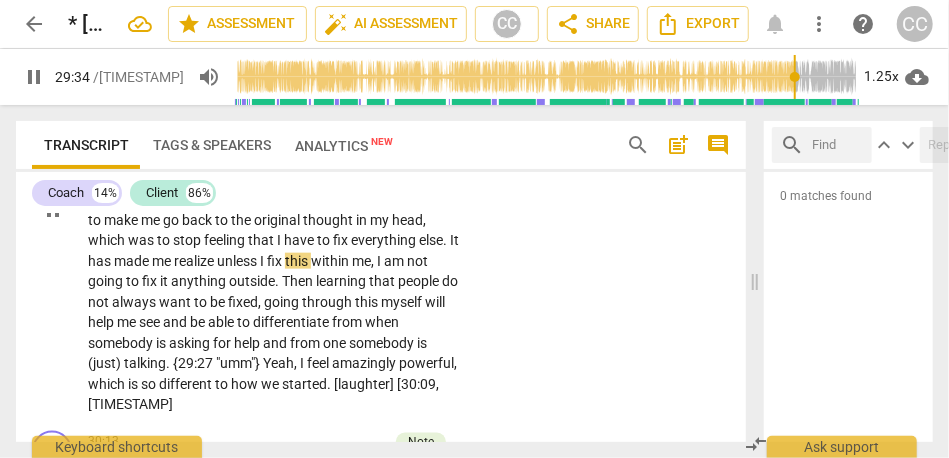 click on "realize" at bounding box center (195, 261) 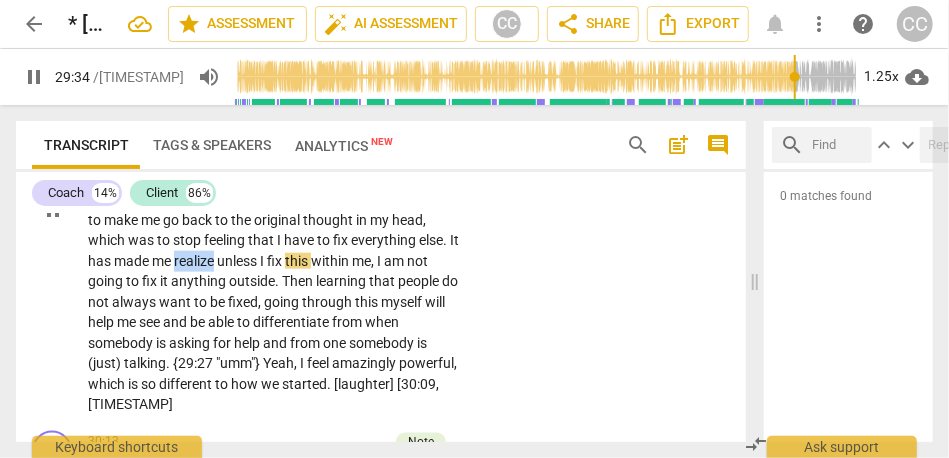 click on "realize" at bounding box center [195, 261] 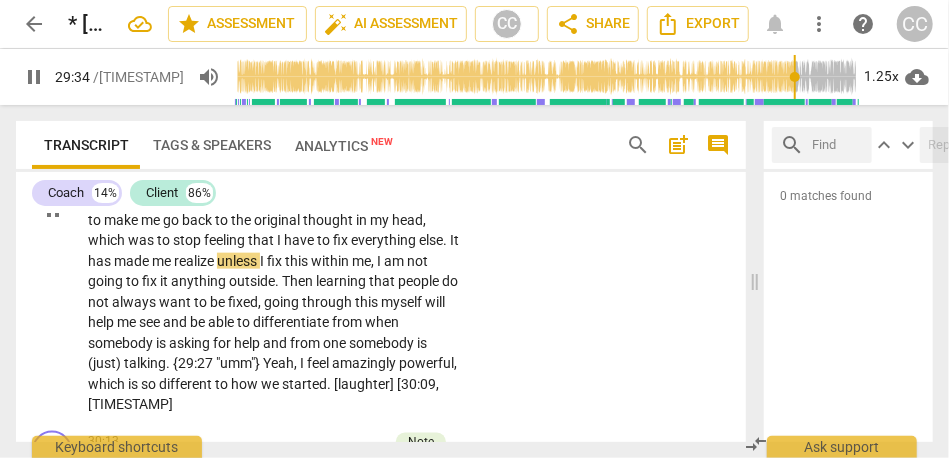 click on "unless" at bounding box center (238, 261) 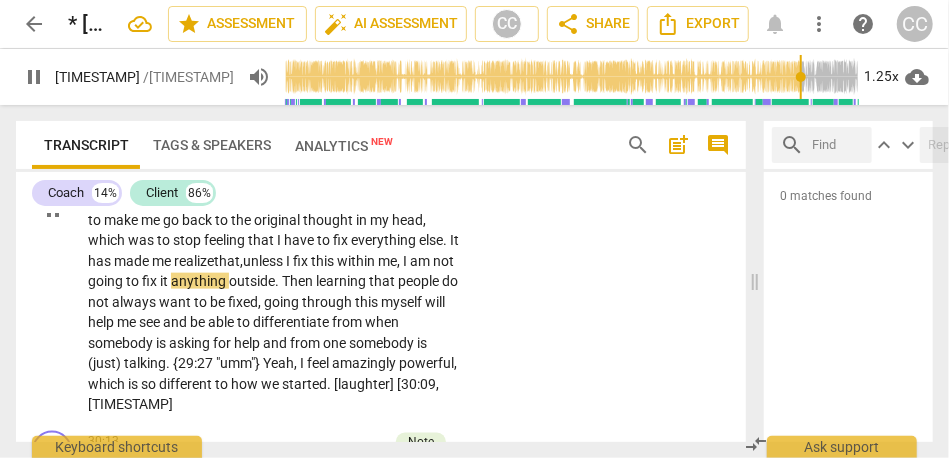 click on "unless" at bounding box center (264, 261) 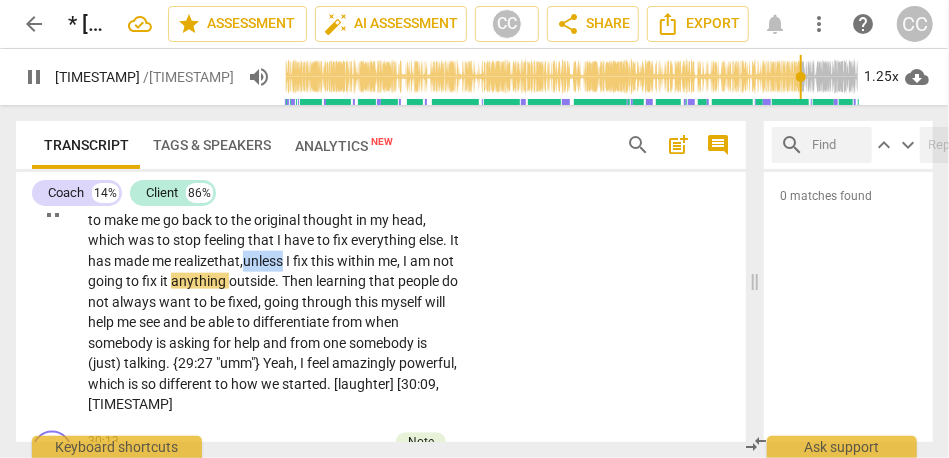 click on "unless" at bounding box center (264, 261) 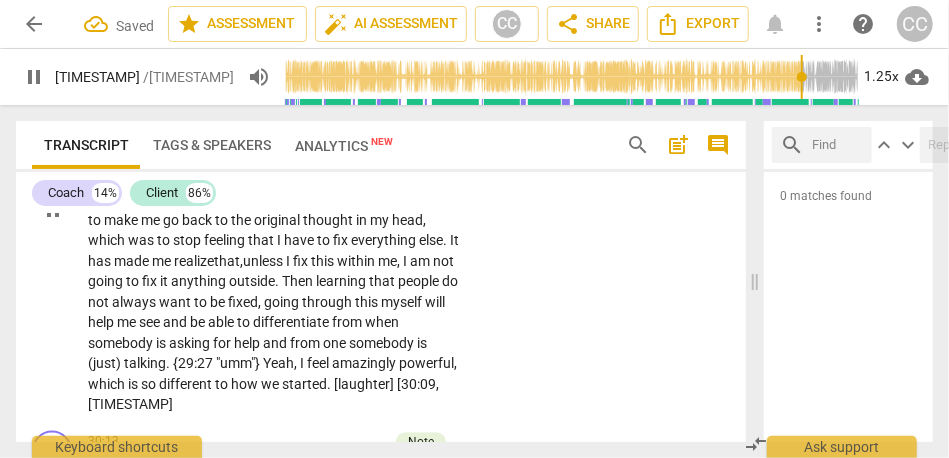 click on "anything" at bounding box center [200, 281] 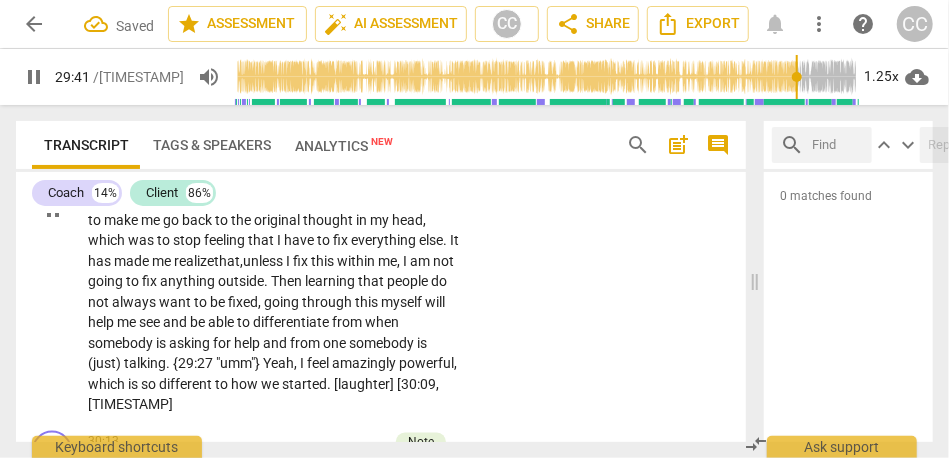 click on "anything" at bounding box center (189, 281) 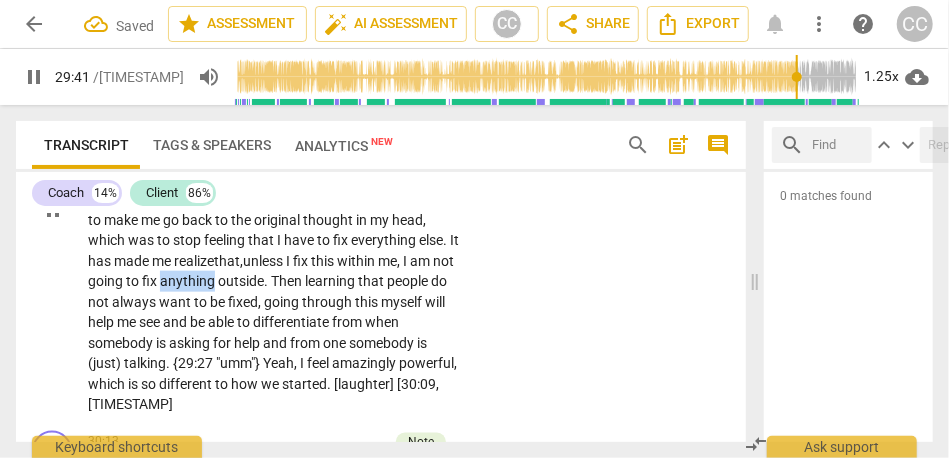 click on "anything" at bounding box center [189, 281] 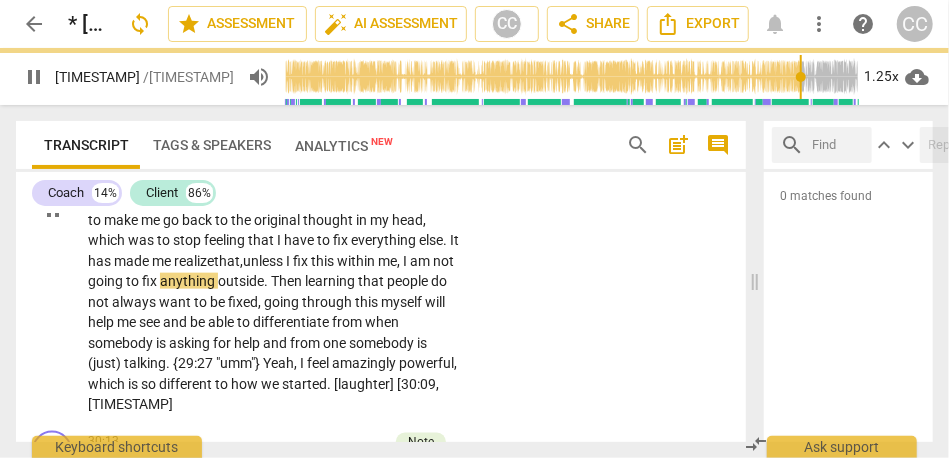 click on "learning" at bounding box center (331, 281) 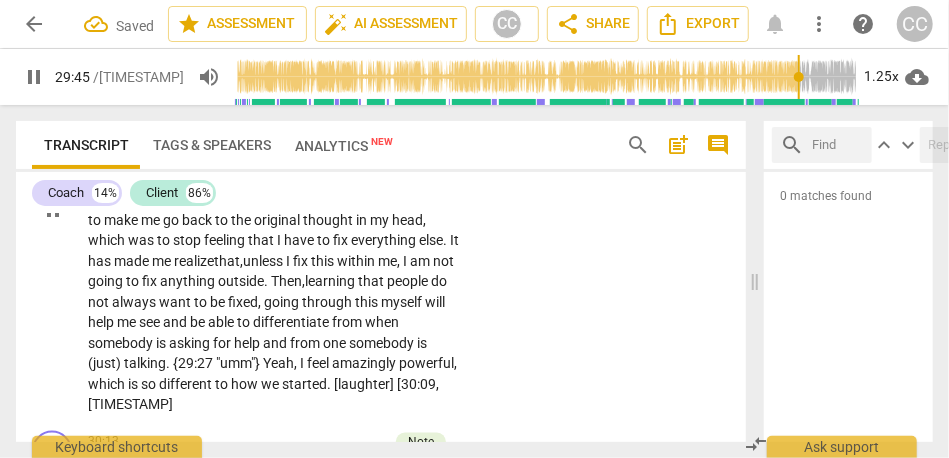 click on "always" at bounding box center [135, 302] 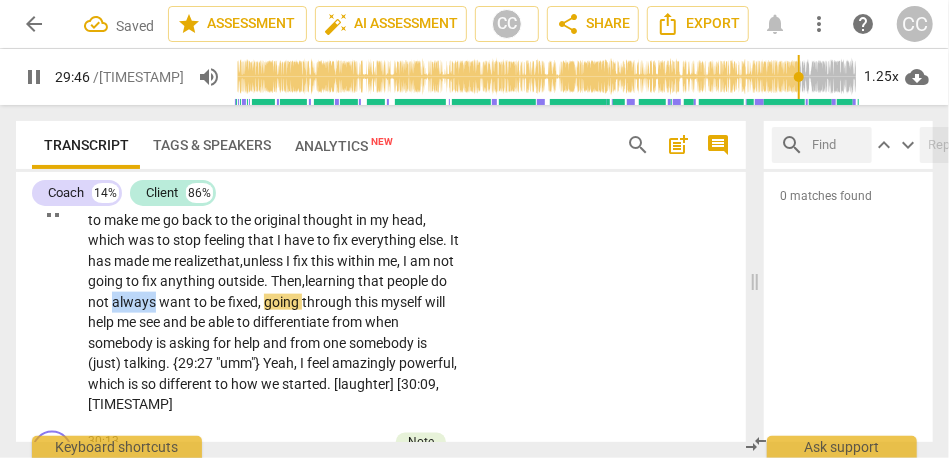 click on "always" at bounding box center (135, 302) 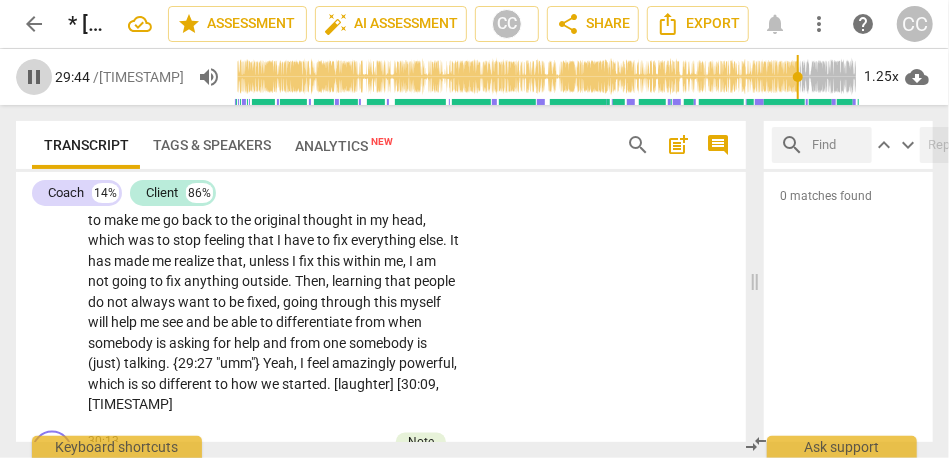 click on "pause" at bounding box center [34, 77] 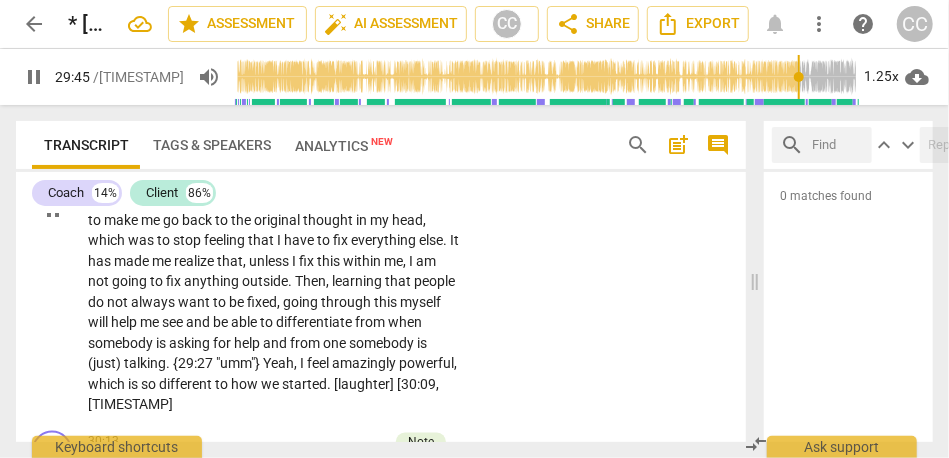 click on "always" at bounding box center [154, 302] 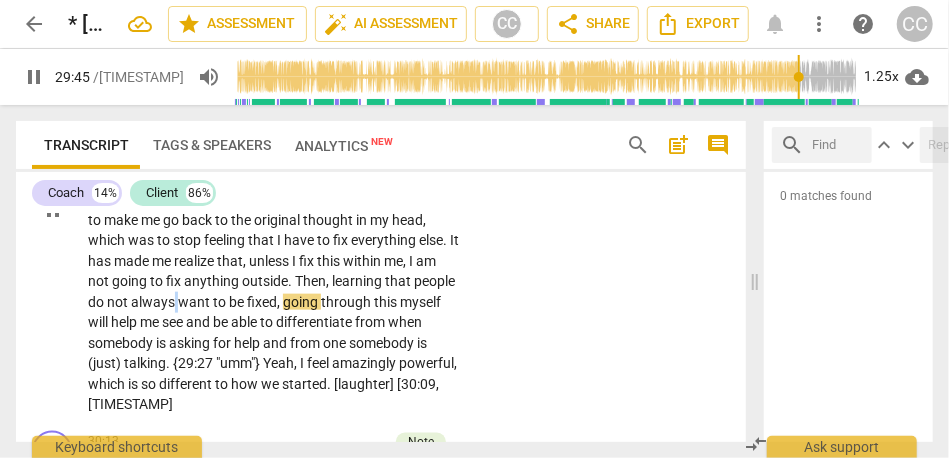 click on "always" at bounding box center (154, 302) 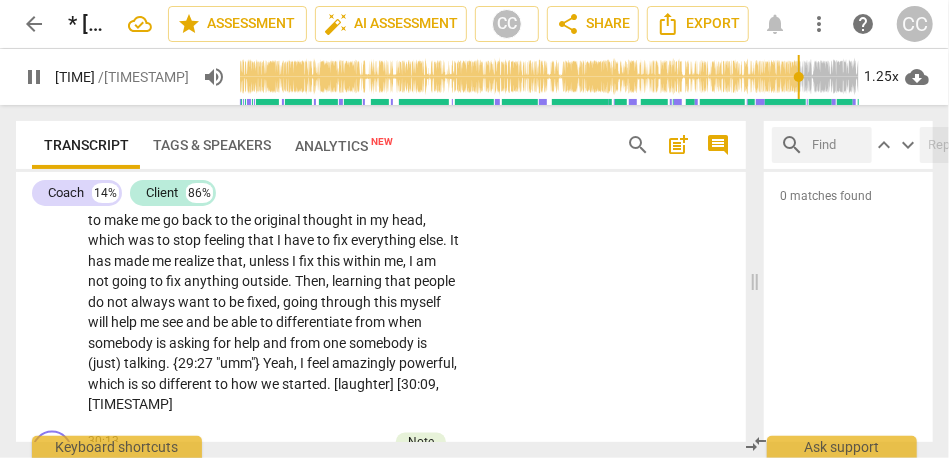click on "pause" at bounding box center (34, 77) 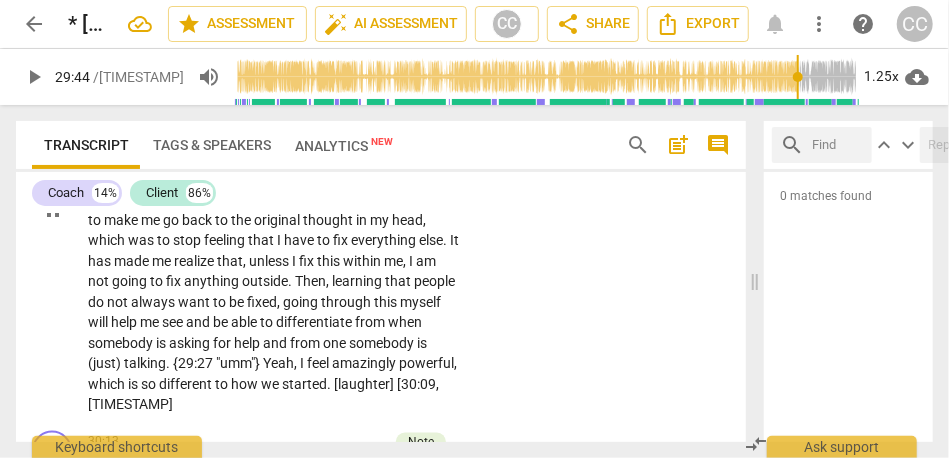 type on "1784" 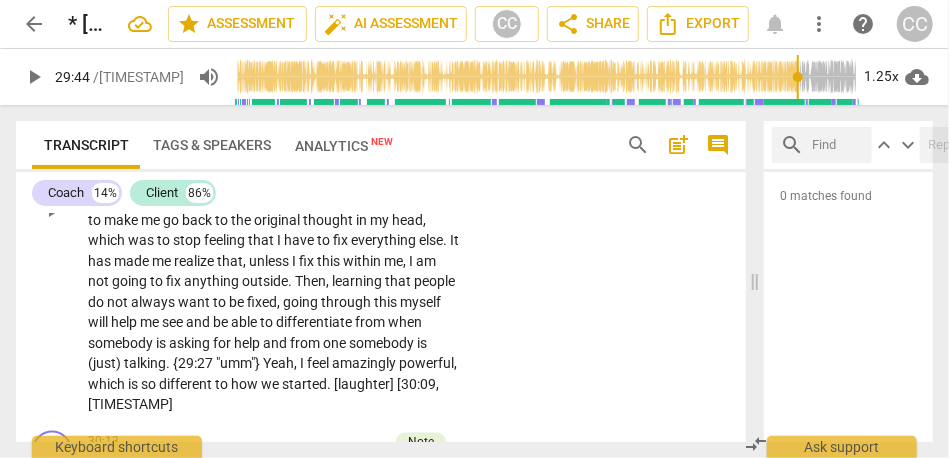 click on "going" at bounding box center [302, 302] 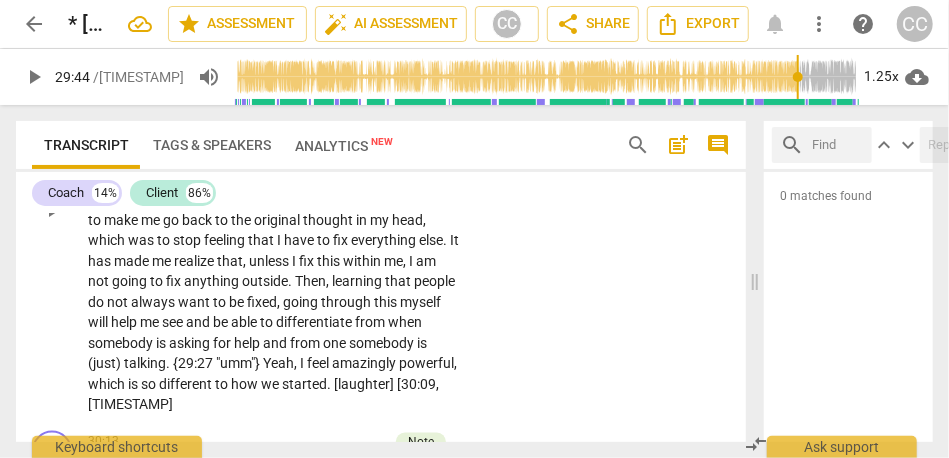 type 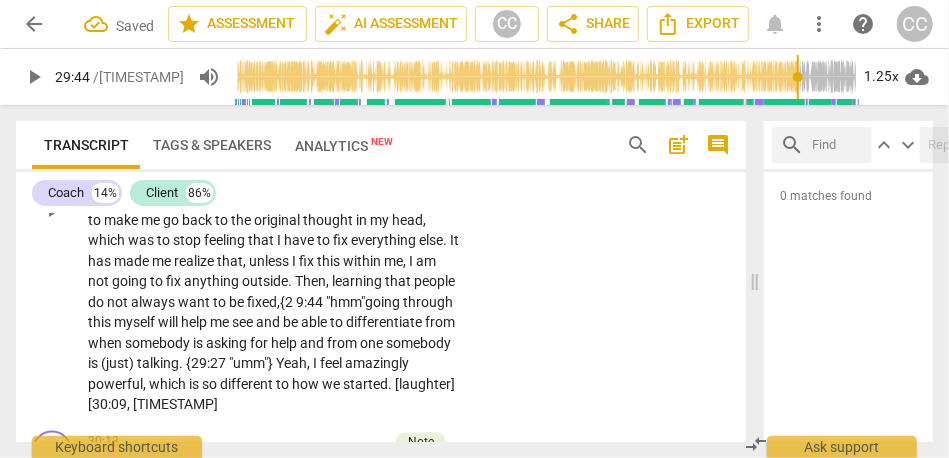 click on ",  {2 9:44 "hmm"" at bounding box center [321, 302] 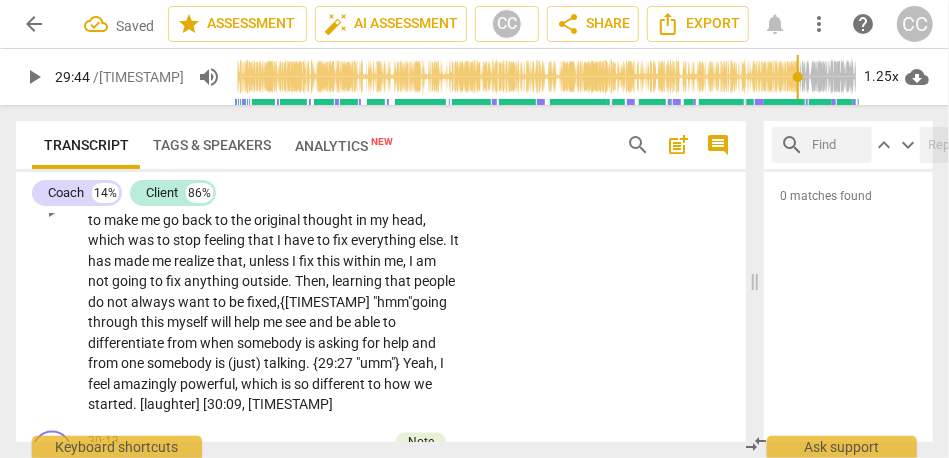 click on "going" at bounding box center (429, 302) 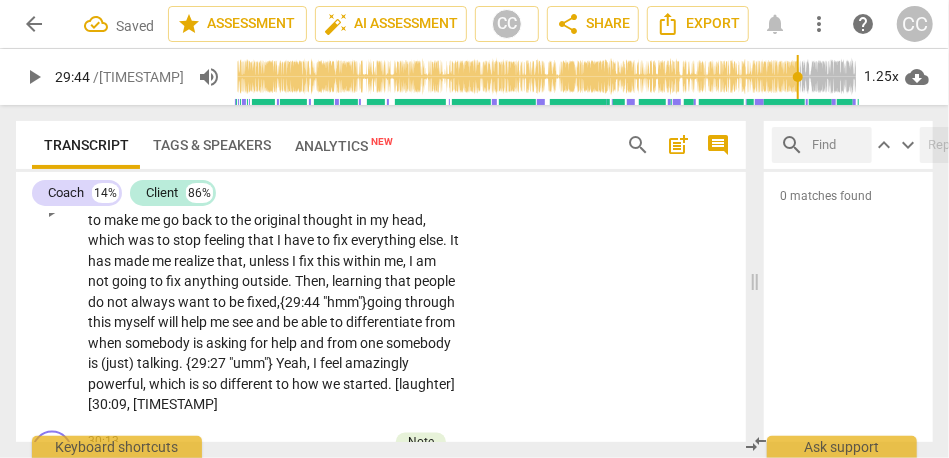 click on "CL play_arrow pause 28:00 + Add competency keyboard_arrow_right I   know   I   can   do   this .   I   know   I   can   be   nice   to   myself .   I   feel   empowered   that   this   is   going   to   have   a   huge   impact   on   my   whole   life .   I   really   feel   equipped   for   one   of   the   best . . .   [inaudible]   [laughter]   that   I   do   not   need   anything   else   to   know   that   I   deserve   it .   I   can   do   it .   I   need   to   let   myself   be   in   that   space .   Then ,   that   is   all   going   to   help   me   be   nicer   to   myself .   The   next   steps   have   been   able   to   let   other   people   in   and   let   them   help   me .   That   will   follow   naturally .   I   already   feel . . .   that   will   be   the   natural   next   step .   When   I   have   done   that   for   myself   enough ,   that   realization   on   its   own   is   going   to   make   me   go   back   to   the   original   thought   in   my   head ,   which   was" at bounding box center [381, 193] 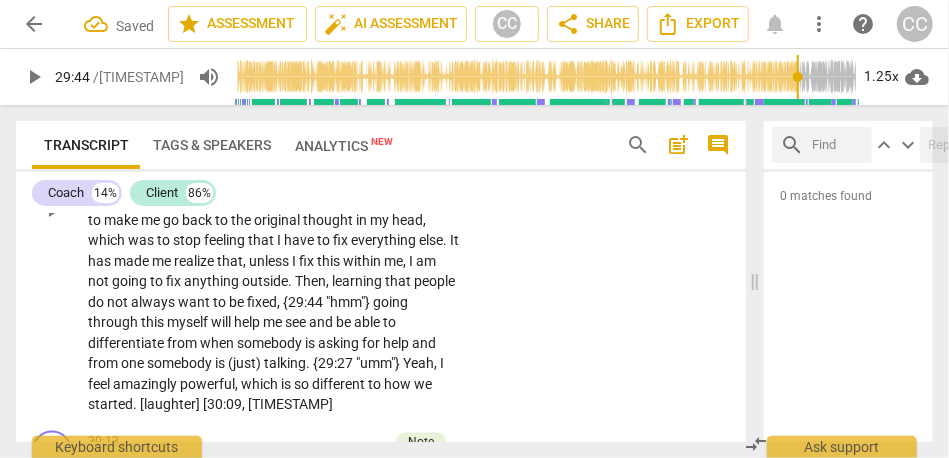 click on "I know I can do this. I know I can be nice to myself. I feel empowered that this is going to have a huge impact on my whole life. I really feel equipped for one of the best... [inaudible] [laughter] that I do not need anything else to know that I deserve it. I can do it. I need to let myself be in that space. Then, that is all going to help me be nicer to myself. The next steps have been able to let other people in and let them help me. That will follow naturally. I already feel... that will be the natural next step. When I have done that for myself enough, that realization on its own is going to make me go back to the original thought in my head, which was to stop feeling that I have to fix everything" at bounding box center (274, 210) 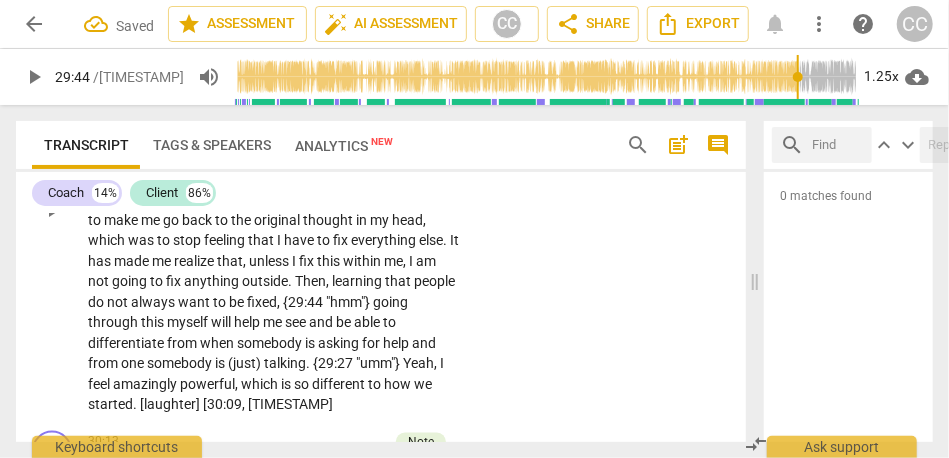 click on "fix" at bounding box center [175, 281] 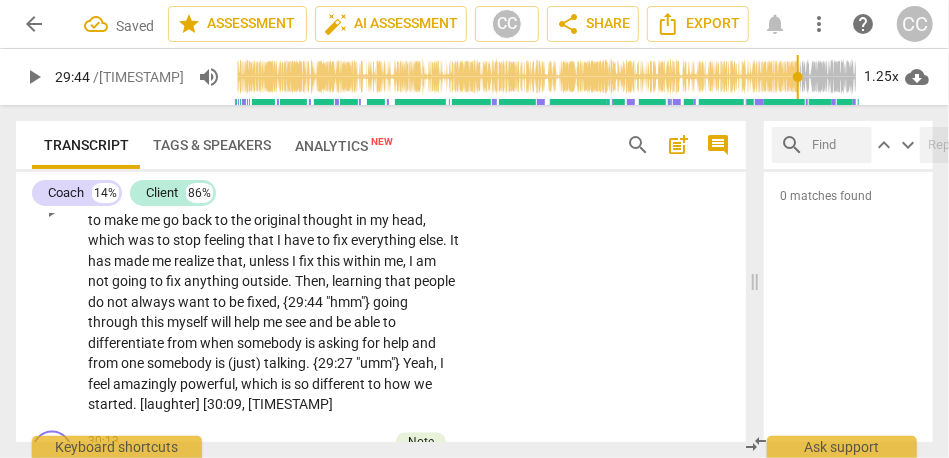 click on "fix" at bounding box center (175, 281) 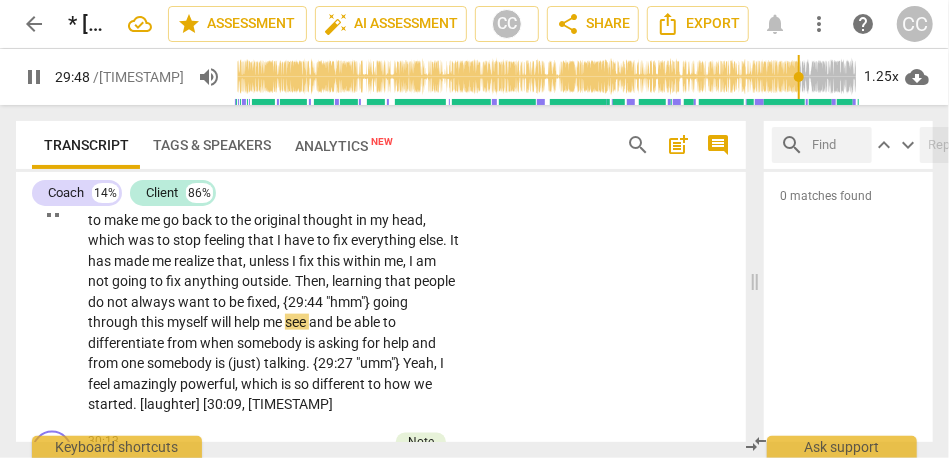 click on "{29:44" at bounding box center (304, 302) 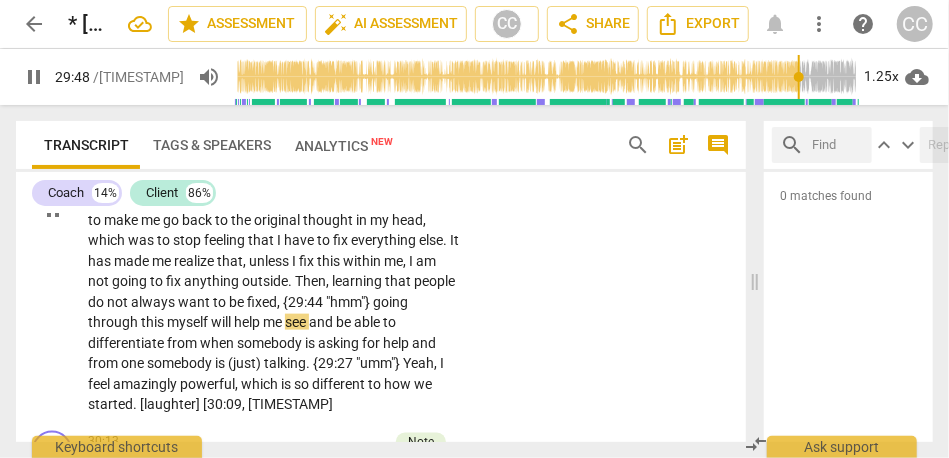 type on "1789" 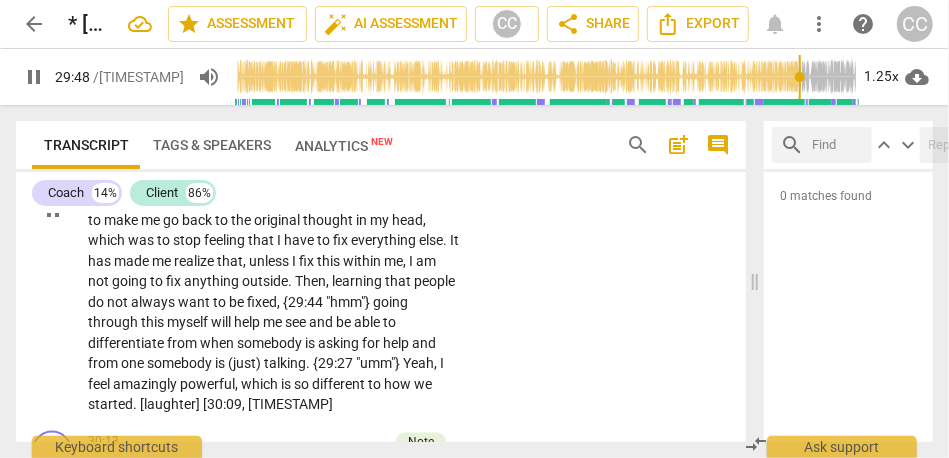 type 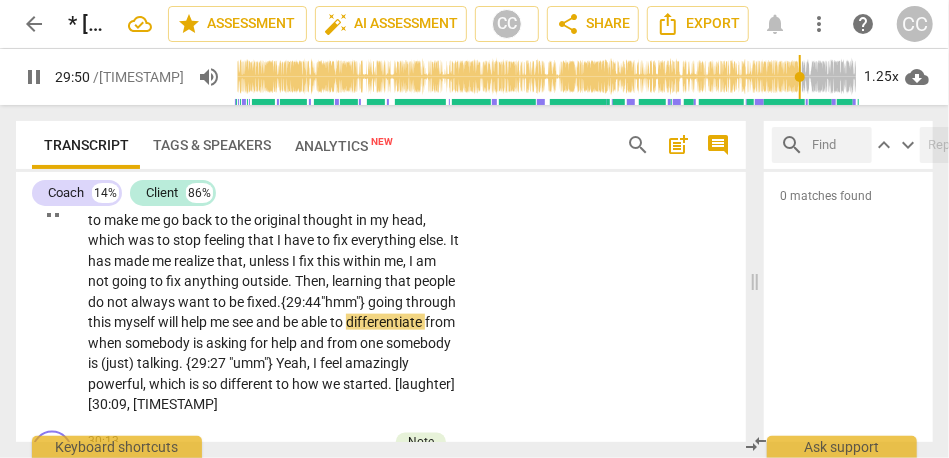 click on "going" at bounding box center (387, 302) 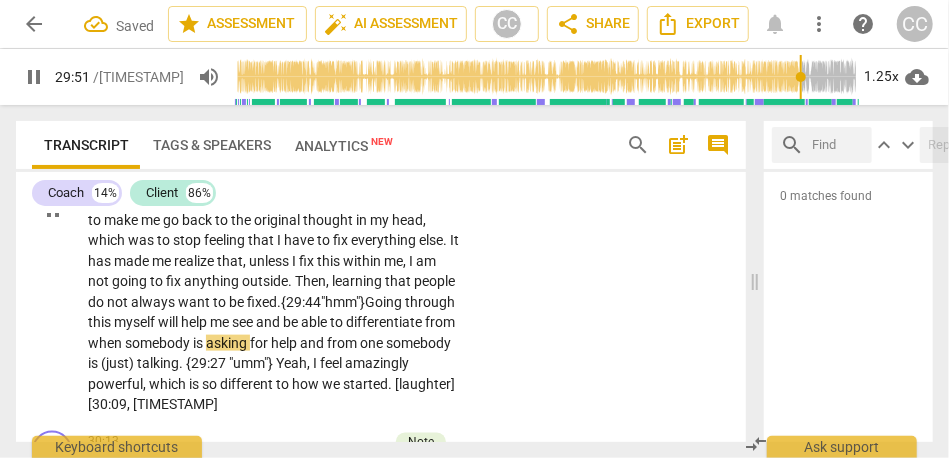 click on "oing" at bounding box center [390, 302] 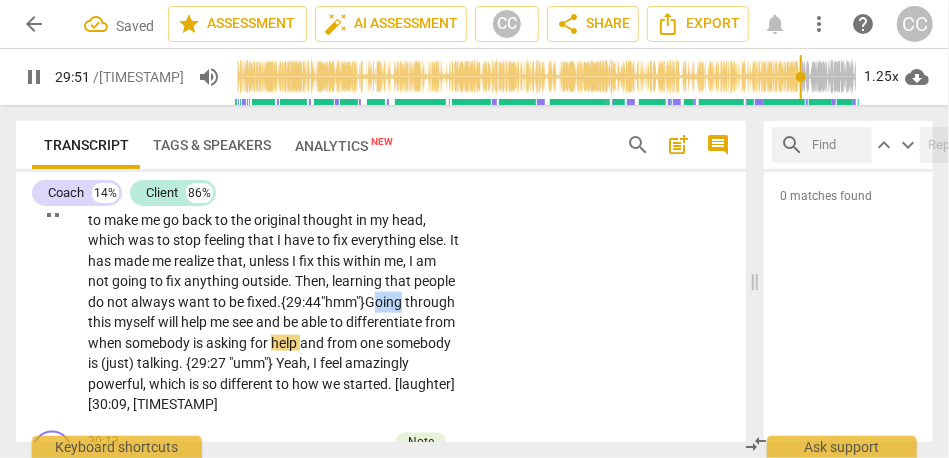 click on "oing" at bounding box center (390, 302) 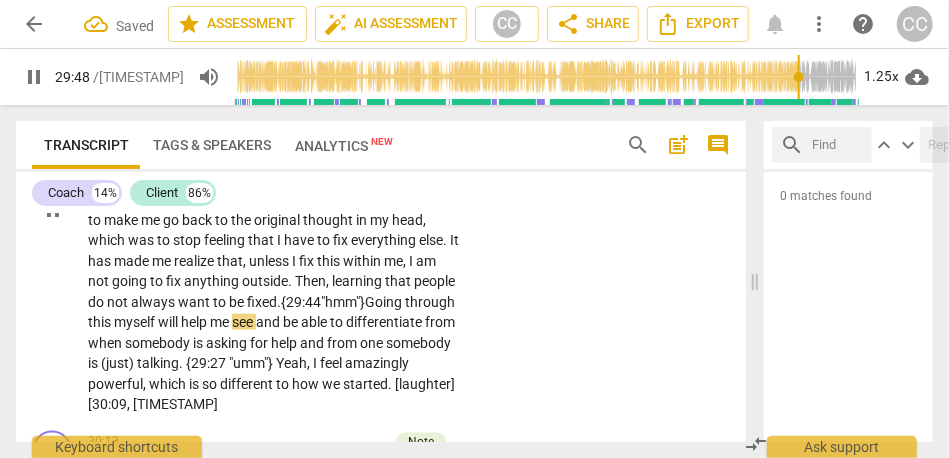click on "and" at bounding box center [269, 322] 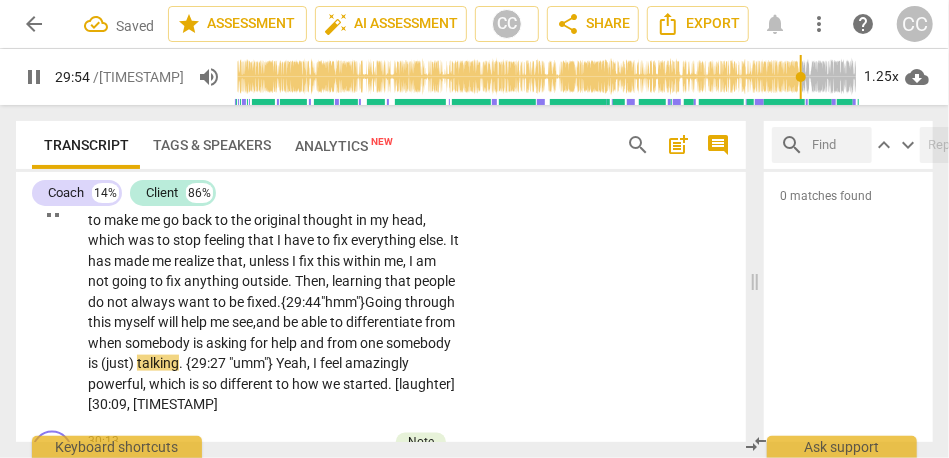 click on "and" at bounding box center [313, 343] 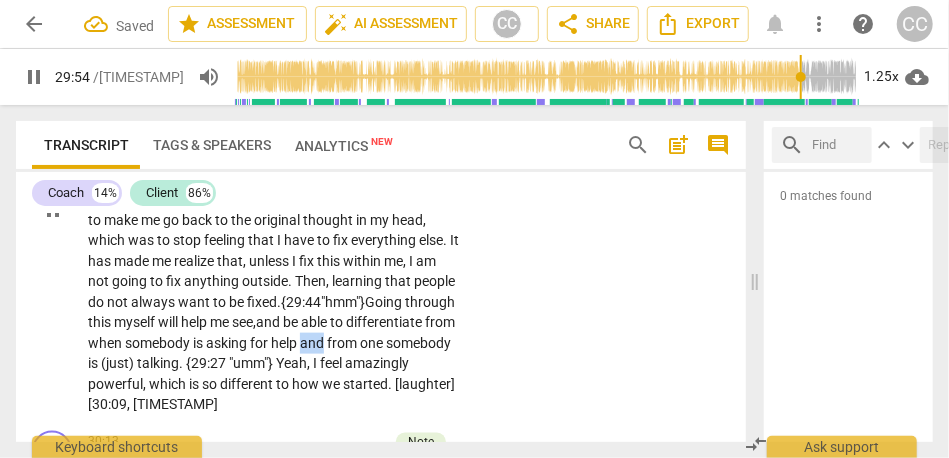 click on "and" at bounding box center [313, 343] 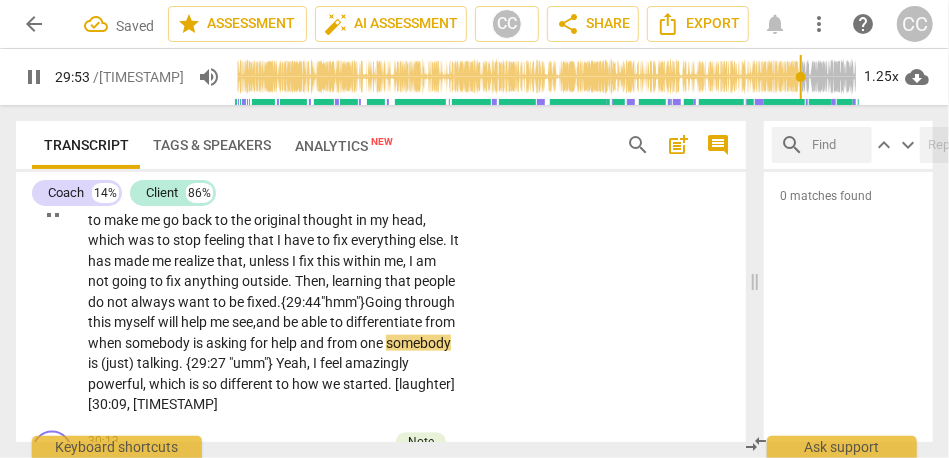 click on "talking" at bounding box center [158, 363] 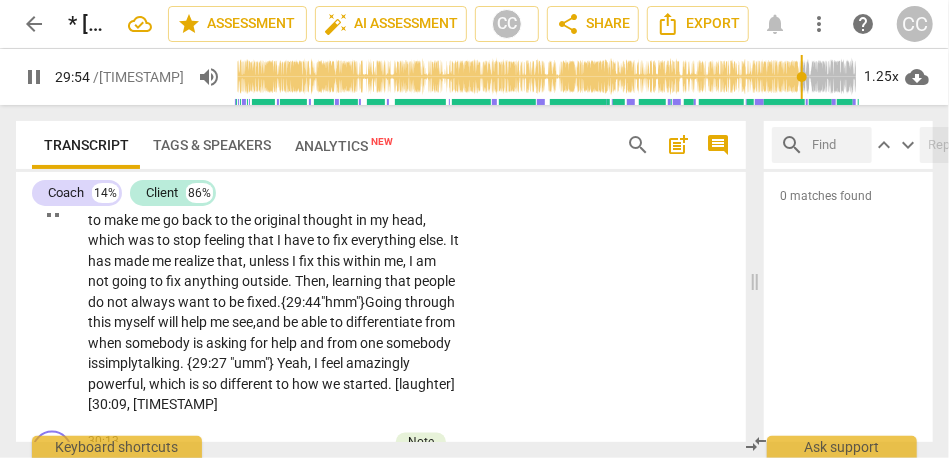 scroll, scrollTop: 6684, scrollLeft: 0, axis: vertical 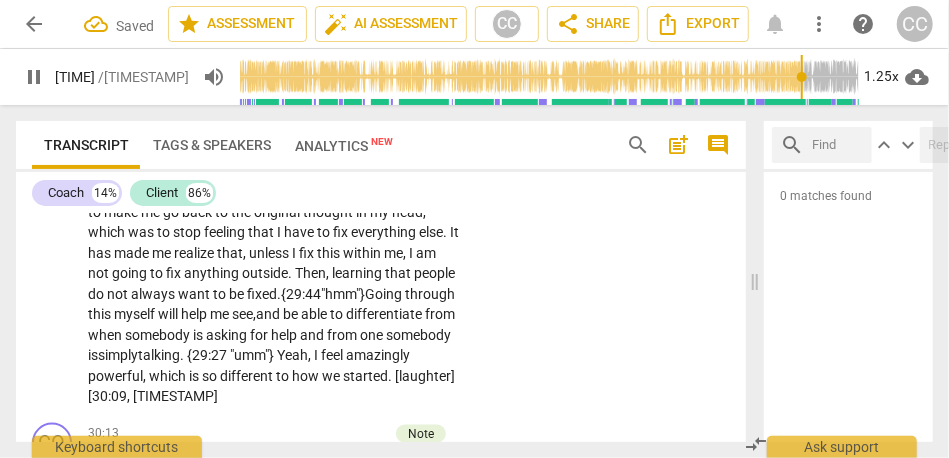 click on ""umm"}" at bounding box center [253, 355] 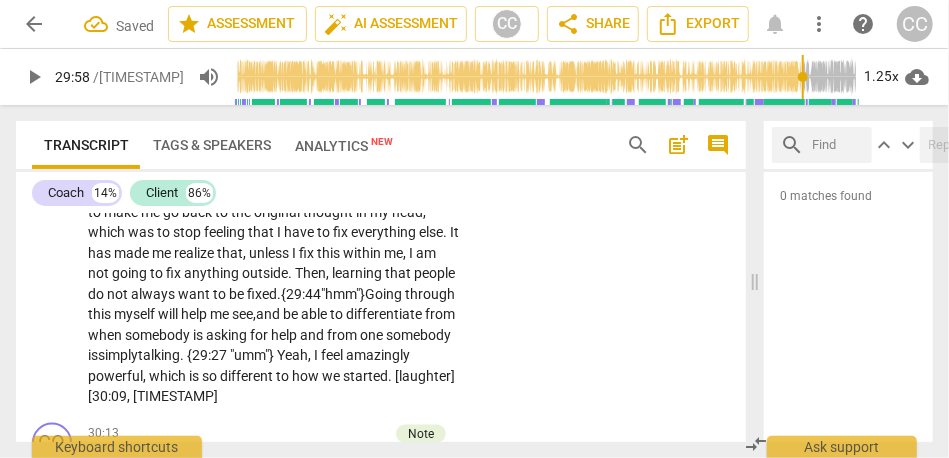 click on "talking" at bounding box center [159, 355] 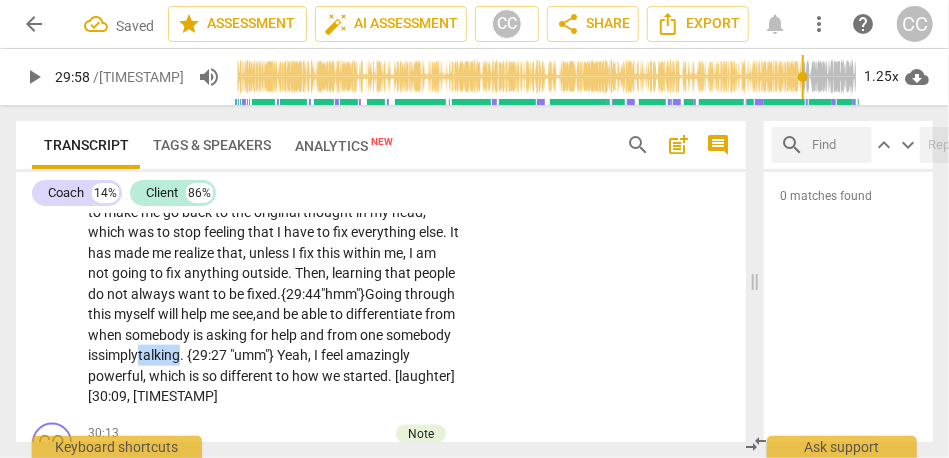 click on "talking" at bounding box center [159, 355] 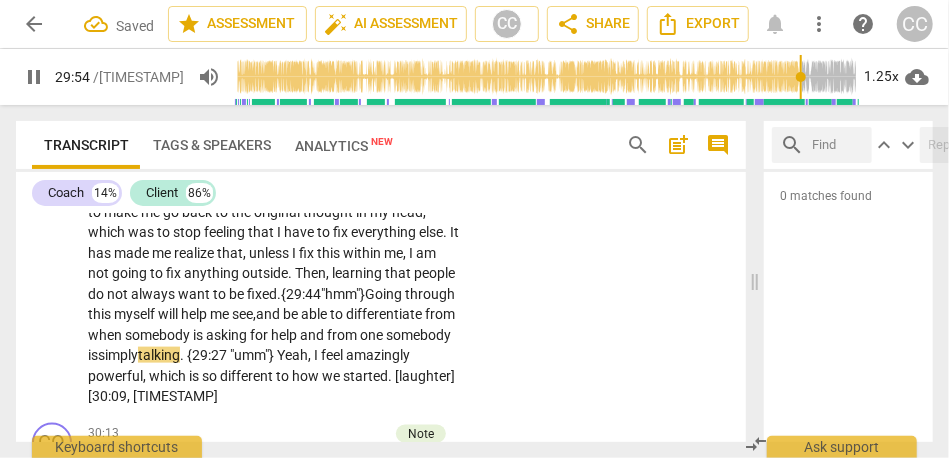click on "{29:27" at bounding box center (208, 355) 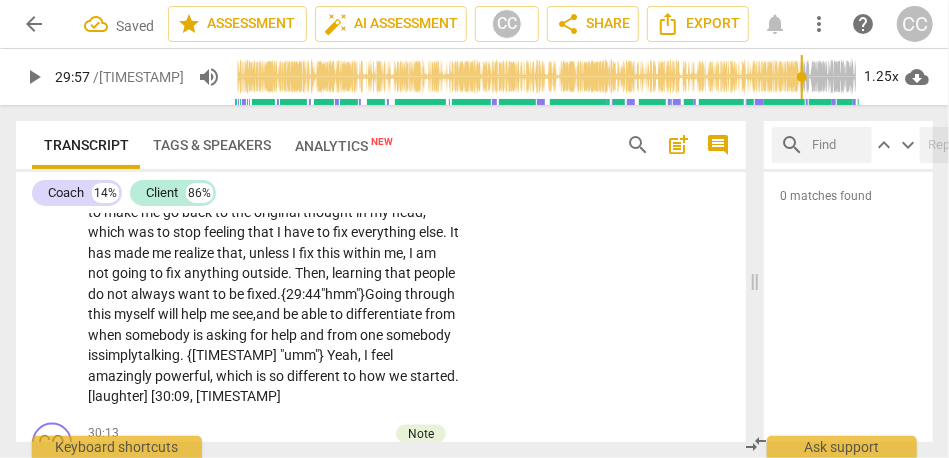 click on ""umm"}" at bounding box center [303, 355] 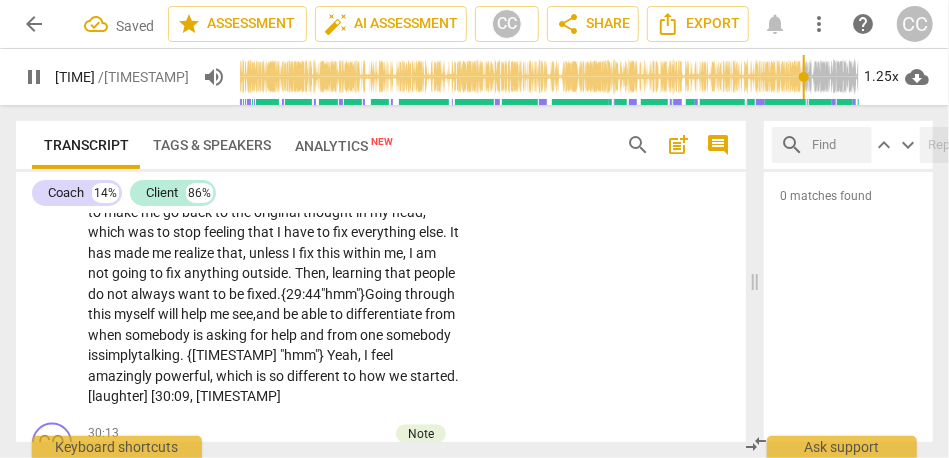 click on "I" at bounding box center [367, 355] 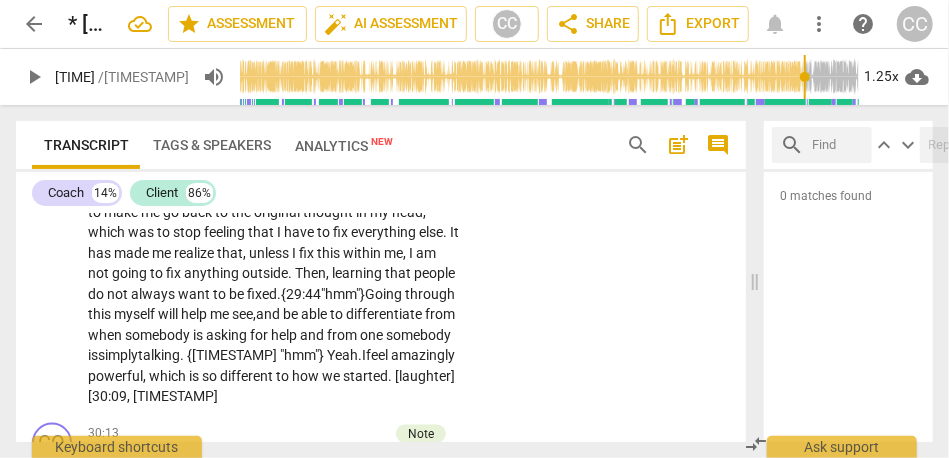 click on "help" at bounding box center [285, 335] 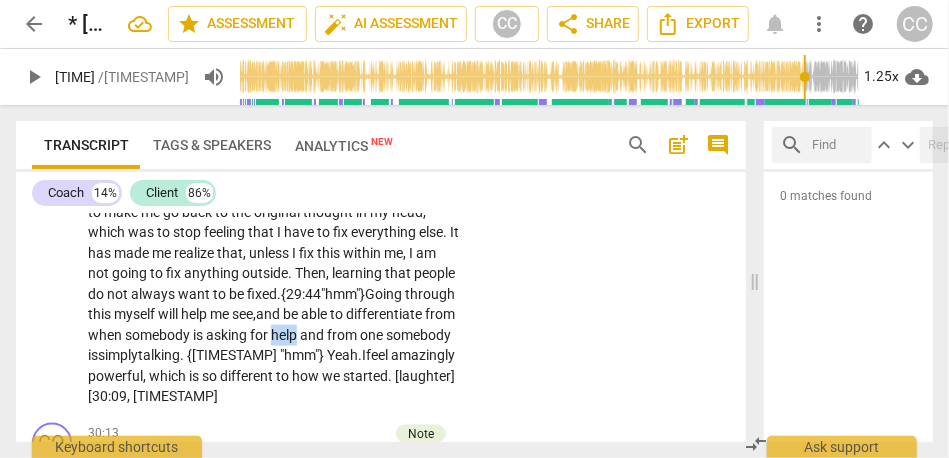 click on "help" at bounding box center (285, 335) 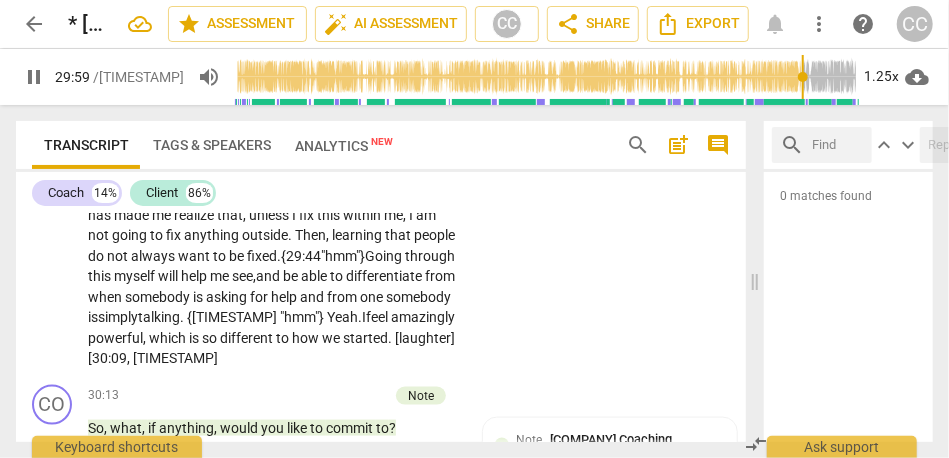 scroll, scrollTop: 6722, scrollLeft: 0, axis: vertical 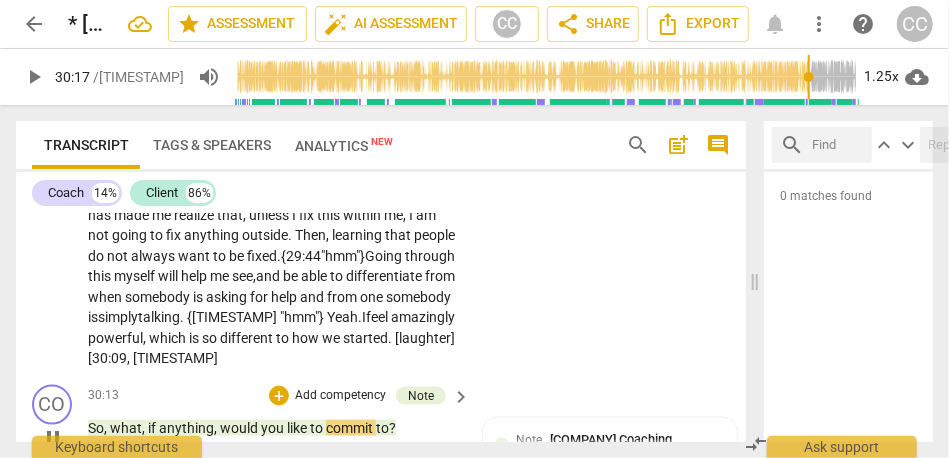 type on "1817" 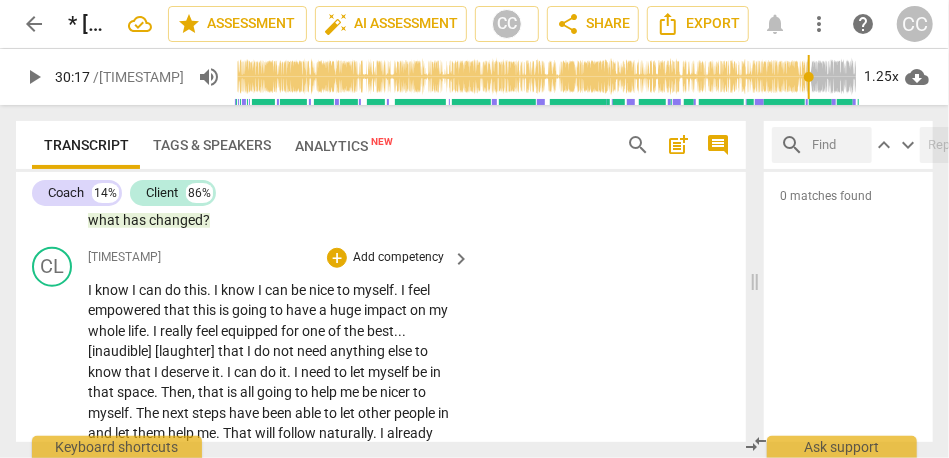 scroll, scrollTop: 6399, scrollLeft: 0, axis: vertical 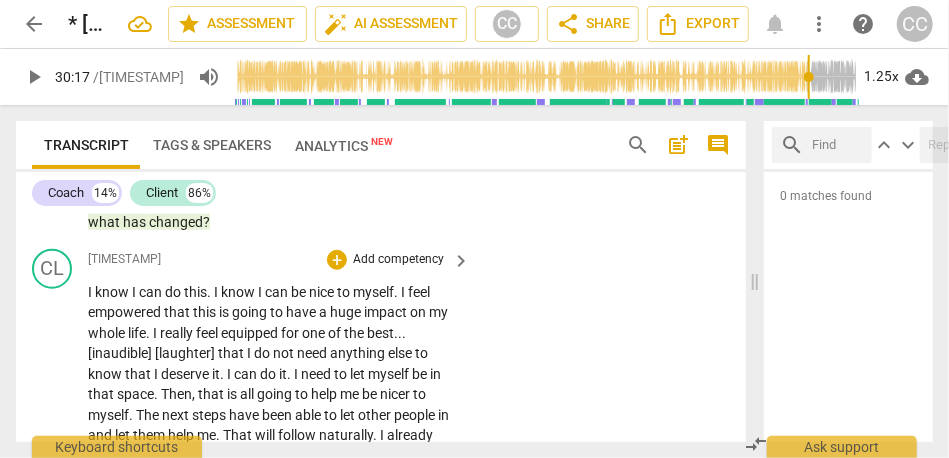 click on "Add competency" at bounding box center (398, 260) 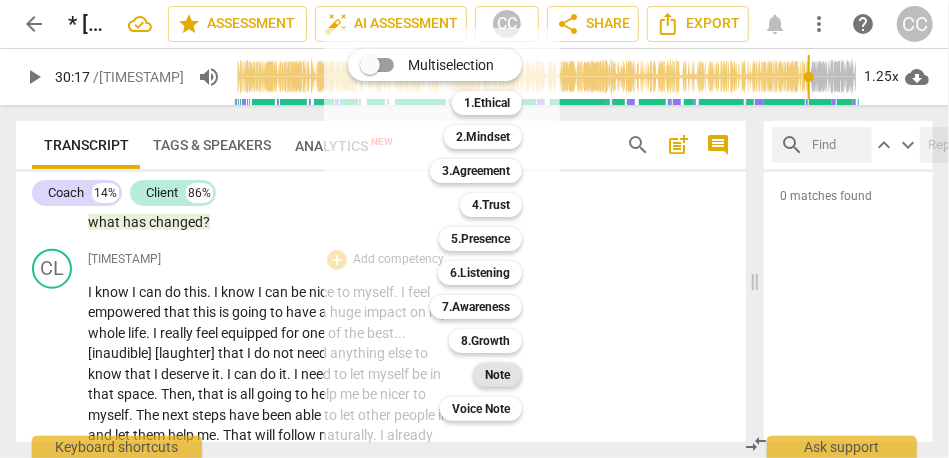 click on "Note" at bounding box center [497, 375] 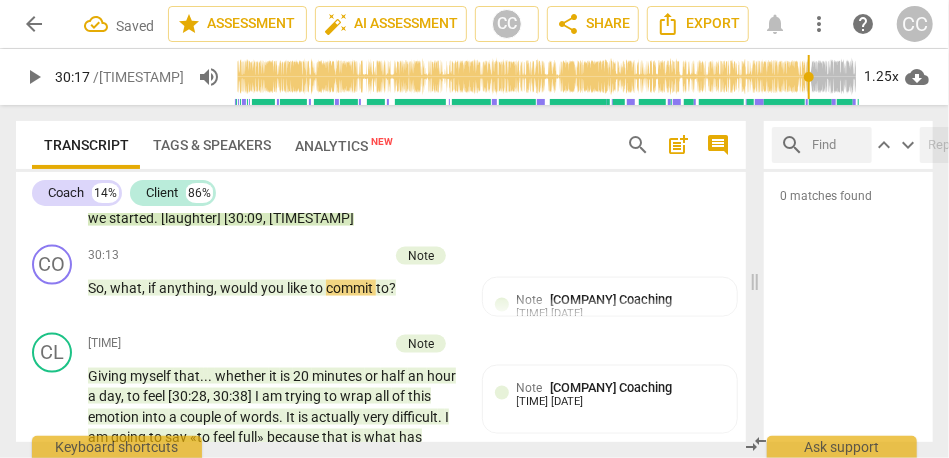 scroll, scrollTop: 6867, scrollLeft: 0, axis: vertical 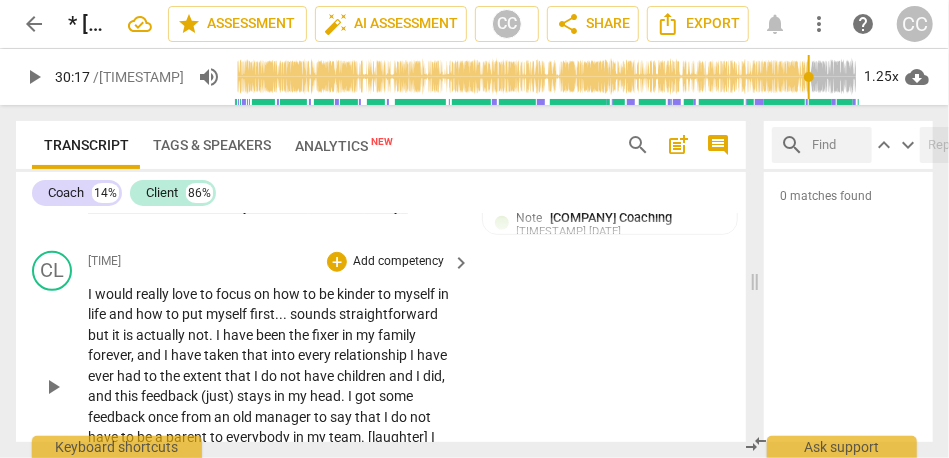 click on "how" at bounding box center (288, 294) 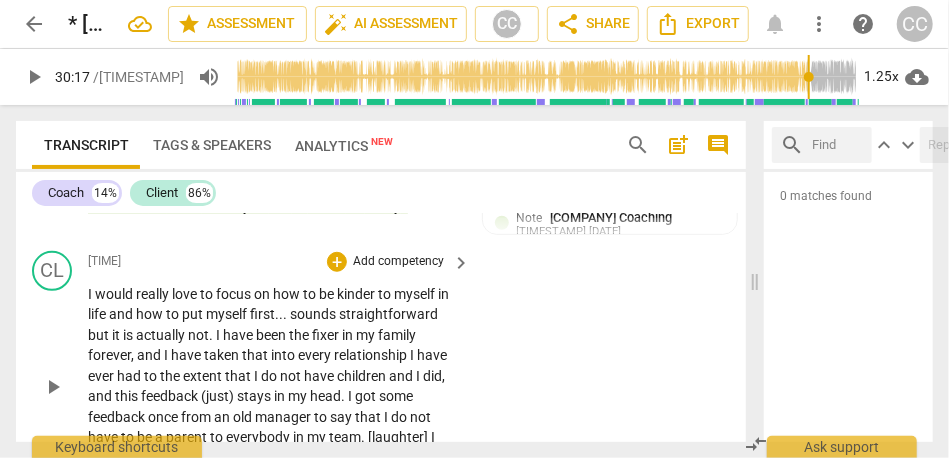 paste 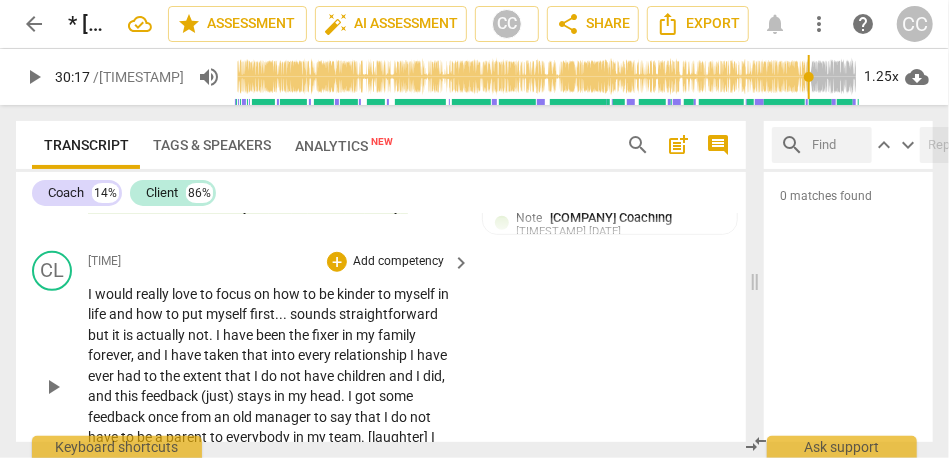 type 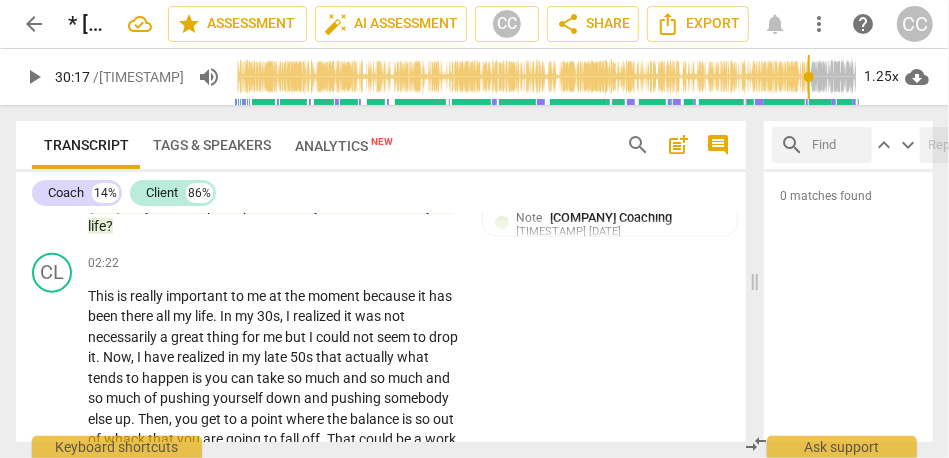 scroll, scrollTop: 969, scrollLeft: 0, axis: vertical 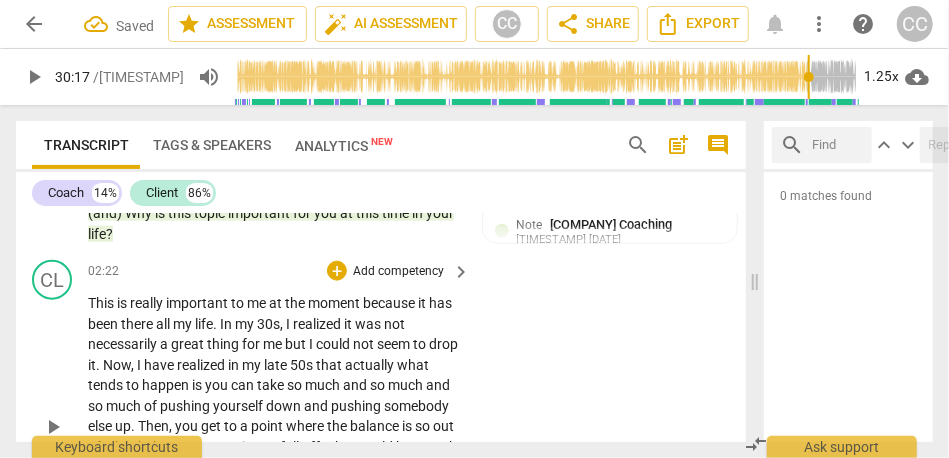 click on "at" at bounding box center (277, 303) 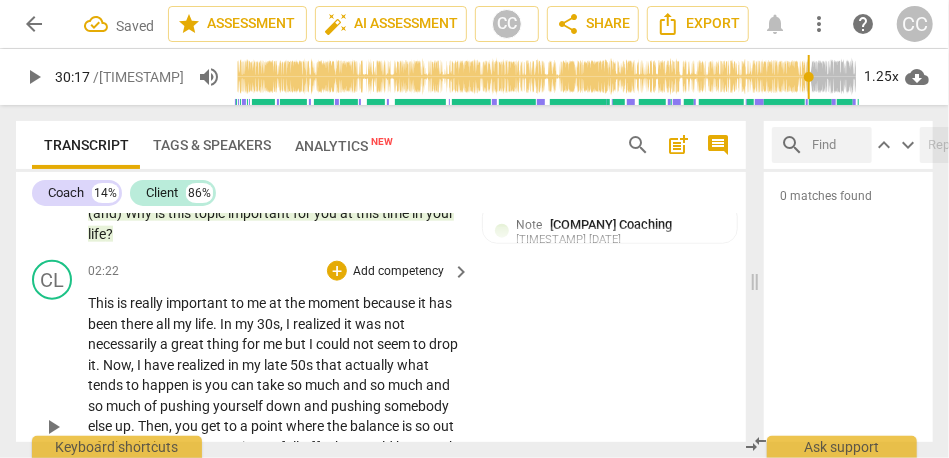 paste 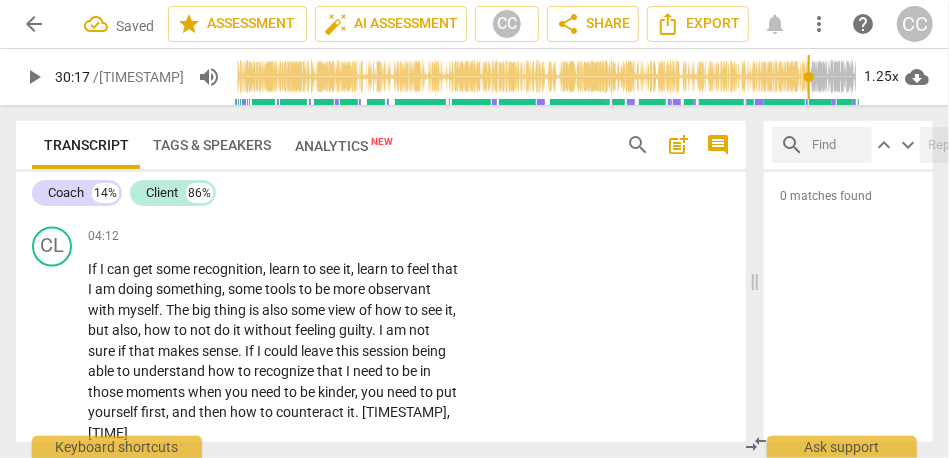 scroll, scrollTop: 1420, scrollLeft: 0, axis: vertical 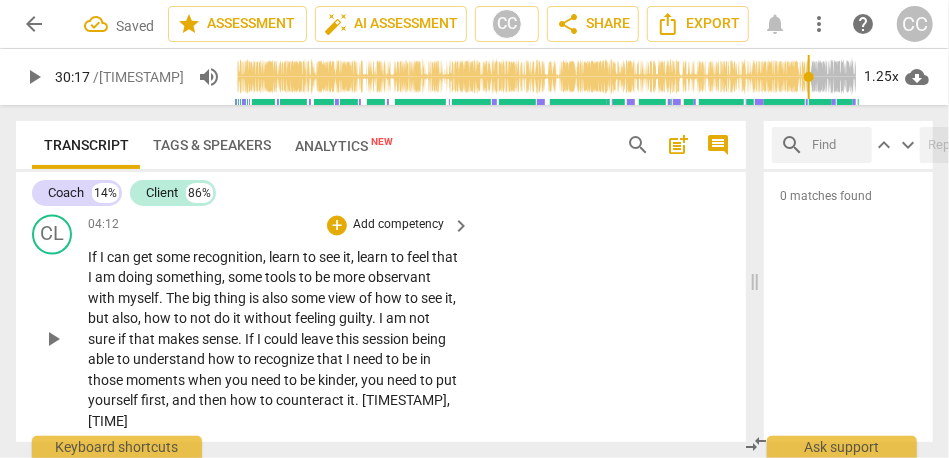 click on "learn" at bounding box center [286, 258] 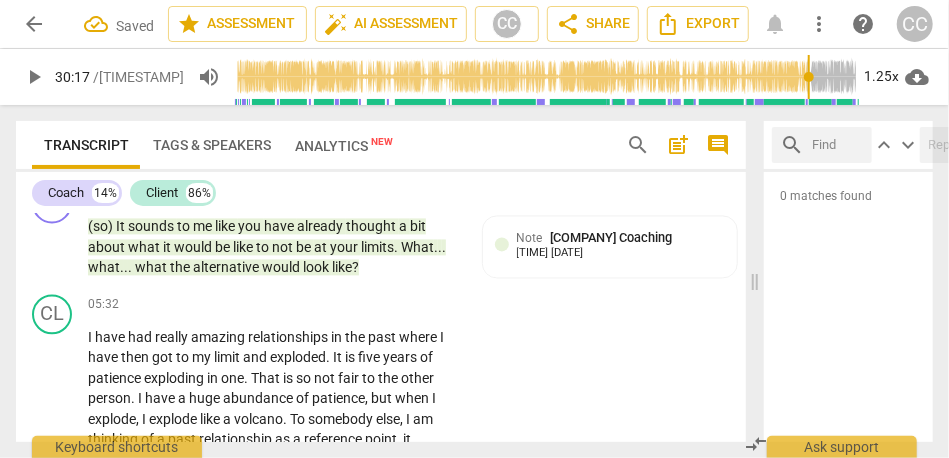 scroll, scrollTop: 1732, scrollLeft: 0, axis: vertical 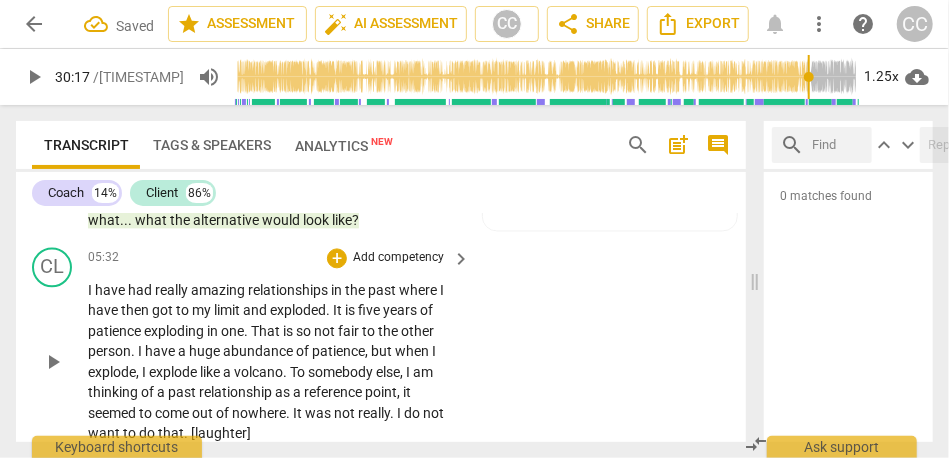click on "amazing" at bounding box center (219, 290) 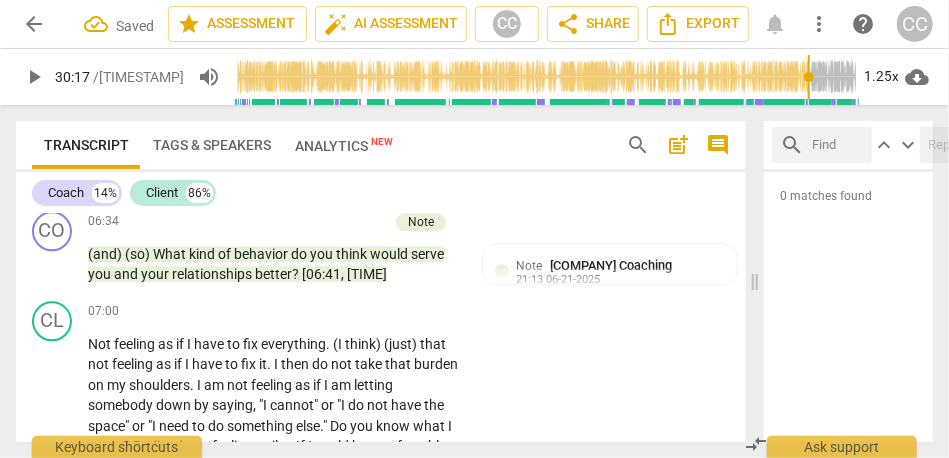 scroll, scrollTop: 1984, scrollLeft: 0, axis: vertical 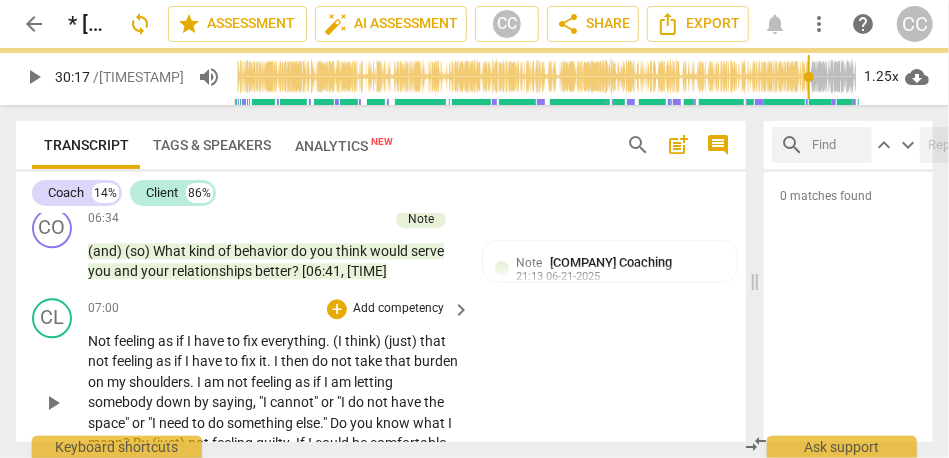 click on "everything" at bounding box center [293, 341] 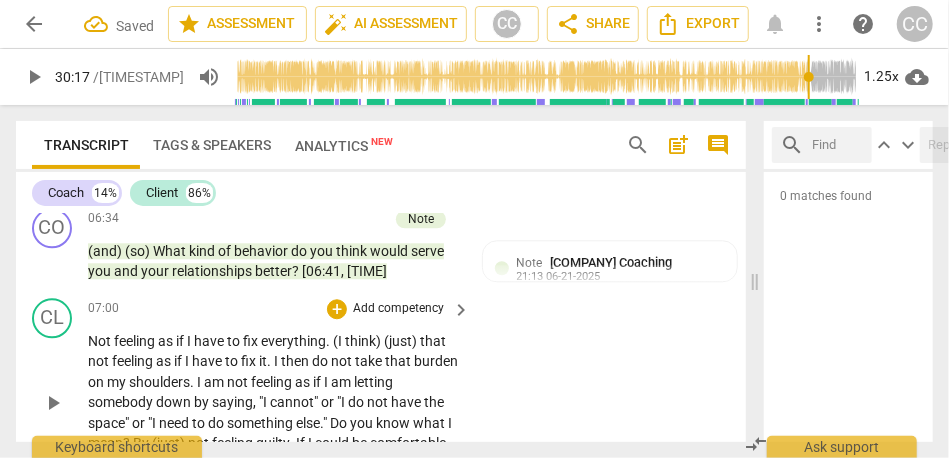 paste 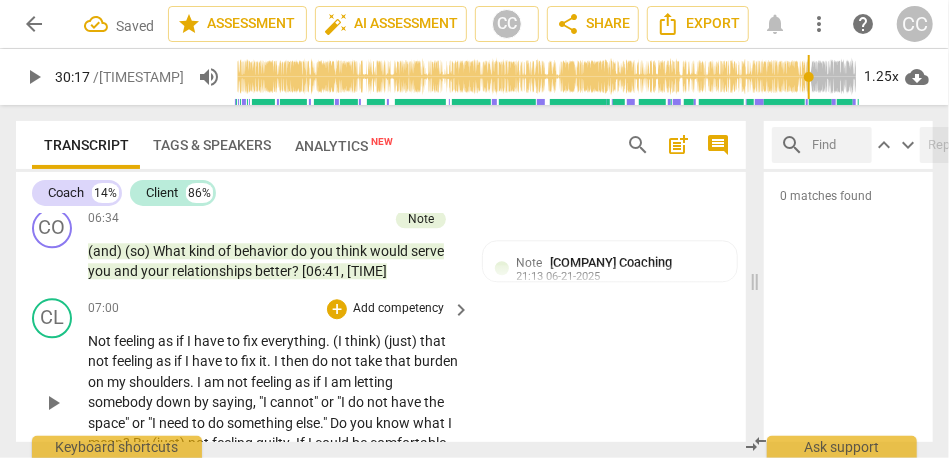 type 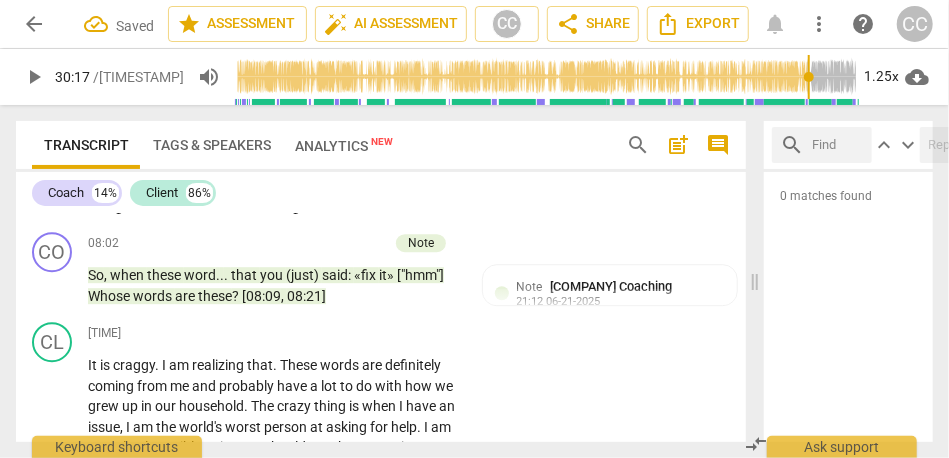 scroll, scrollTop: 2247, scrollLeft: 0, axis: vertical 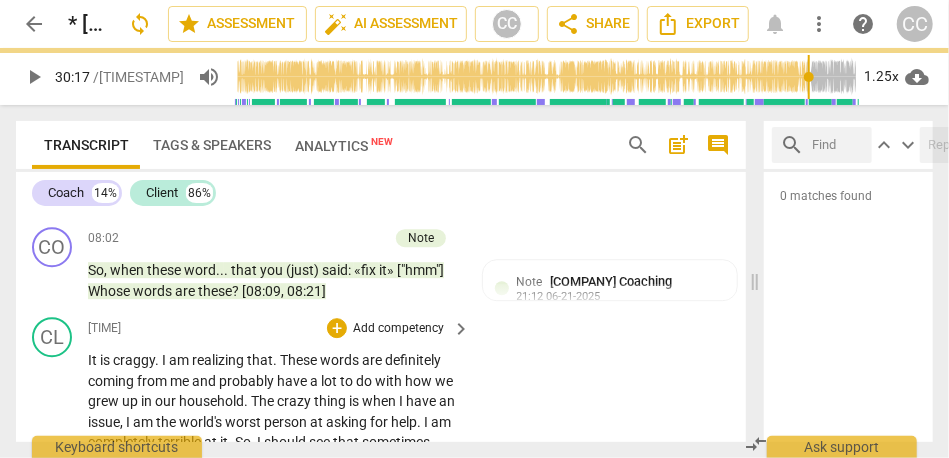 click on "." at bounding box center [276, 360] 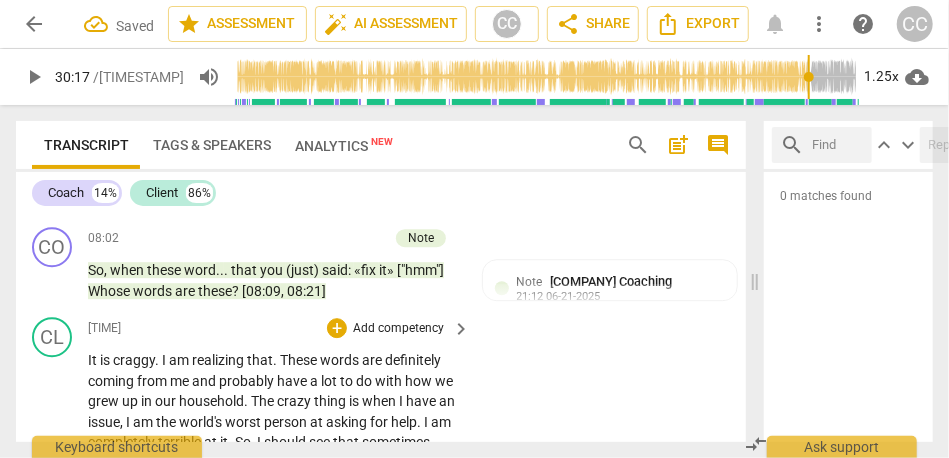 paste 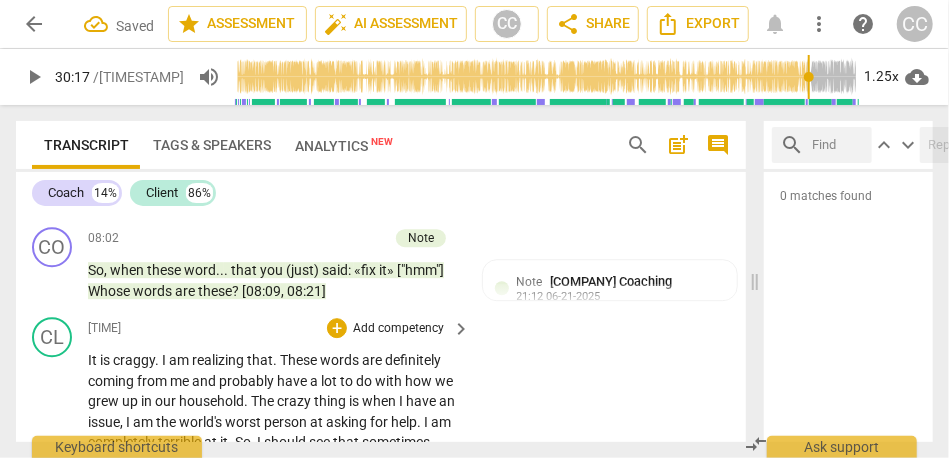 type 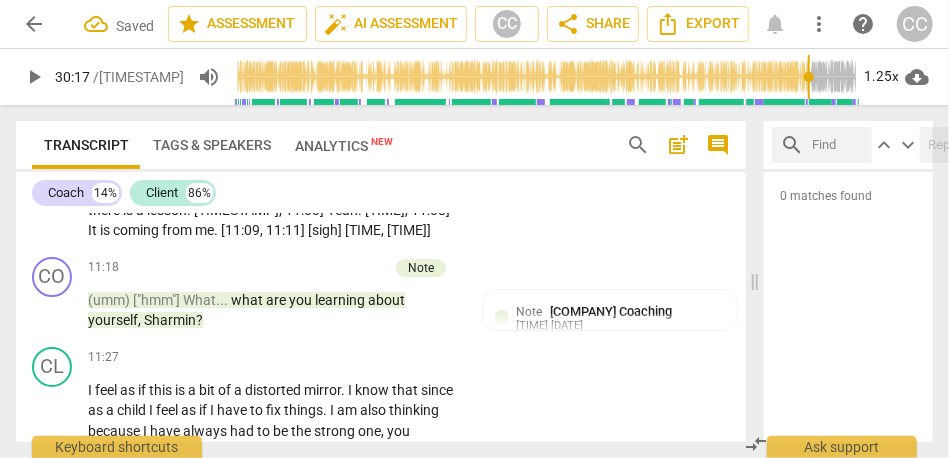 scroll, scrollTop: 2779, scrollLeft: 0, axis: vertical 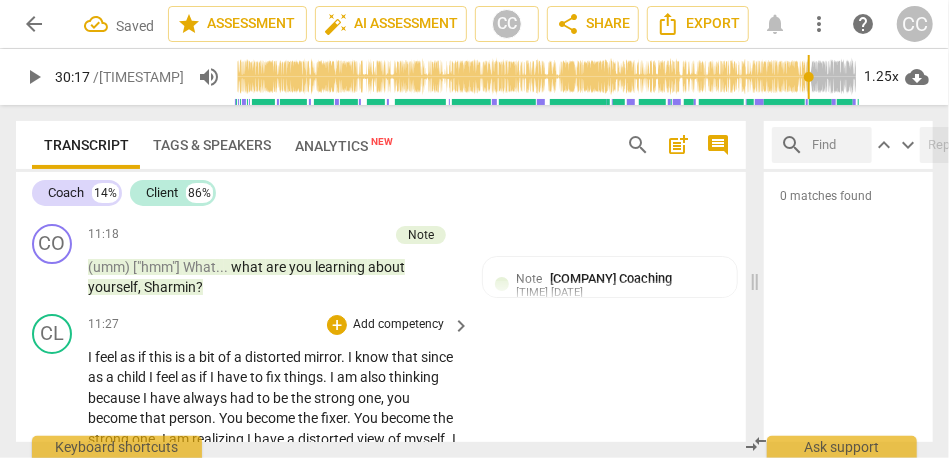click on "distorted" at bounding box center [274, 357] 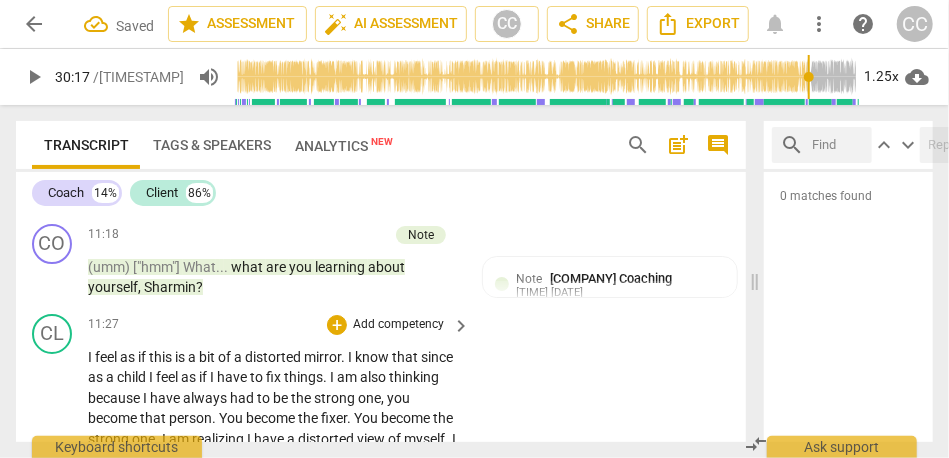 type 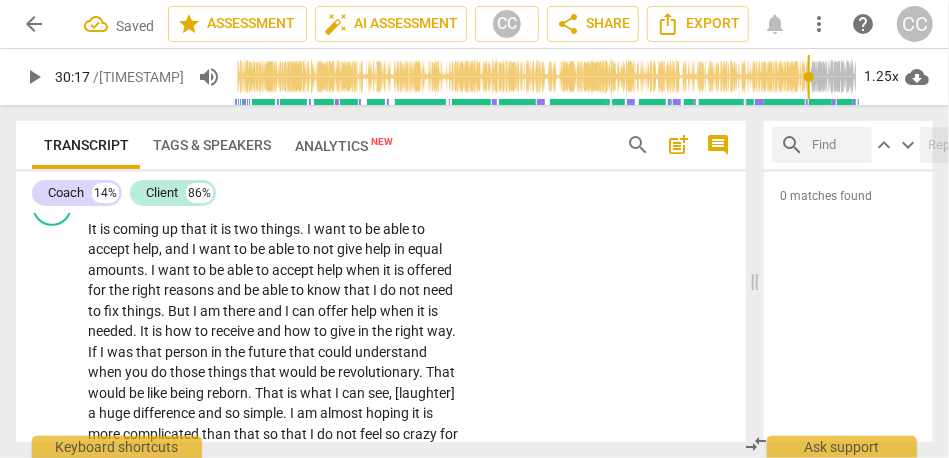 scroll, scrollTop: 3478, scrollLeft: 0, axis: vertical 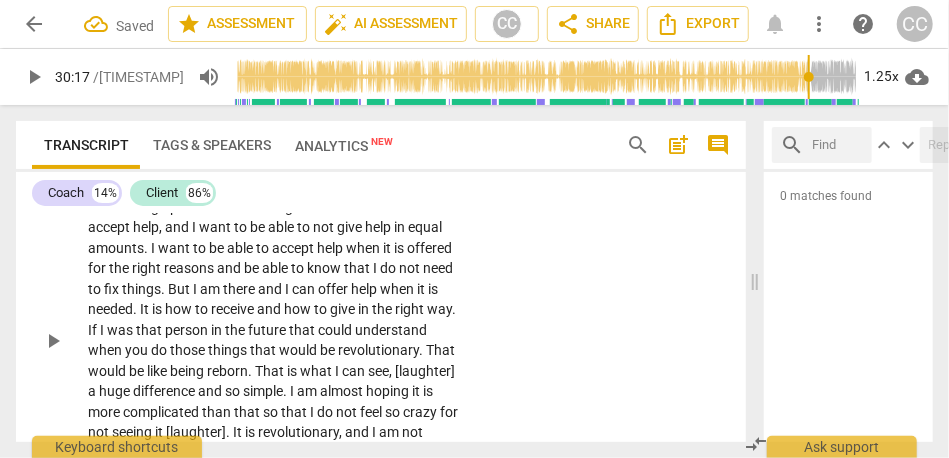 click on "two" at bounding box center (247, 207) 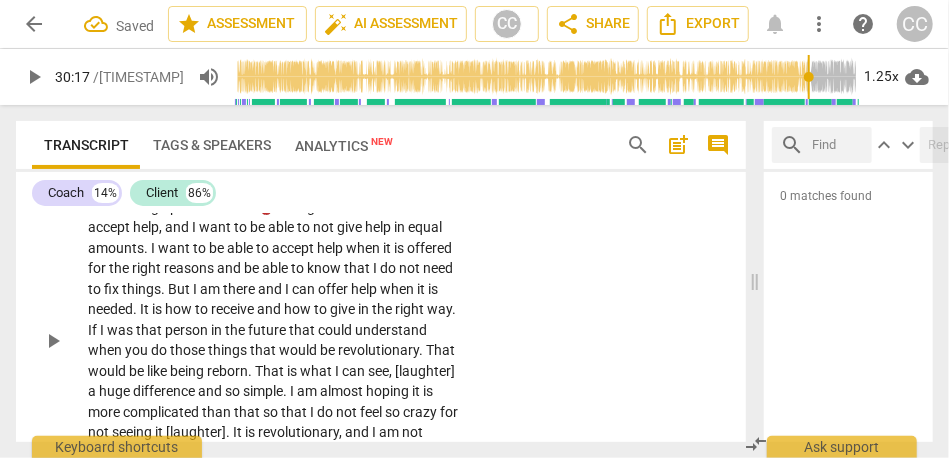 click on "receive" at bounding box center (234, 309) 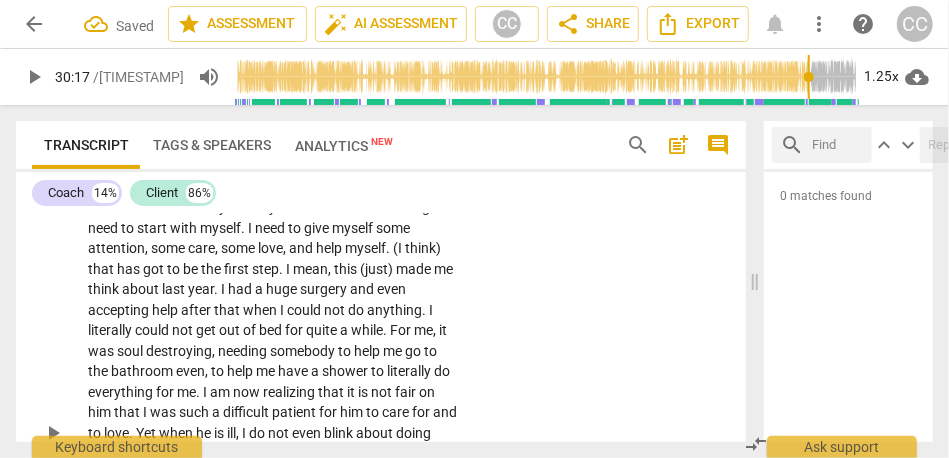 scroll, scrollTop: 3965, scrollLeft: 0, axis: vertical 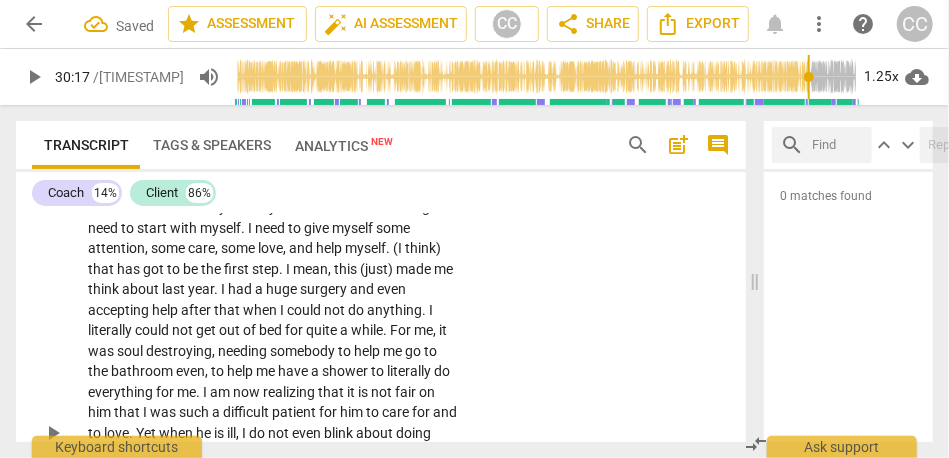 click on "as" at bounding box center [260, 207] 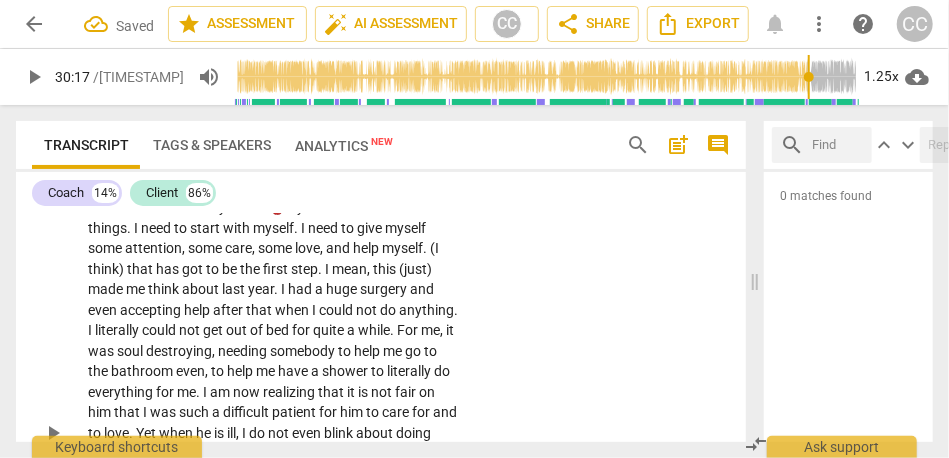 click on "love" at bounding box center [307, 248] 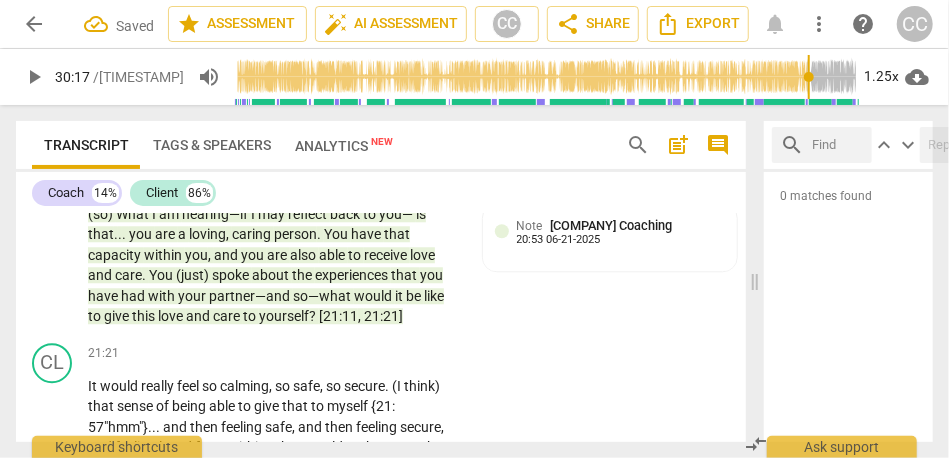 scroll, scrollTop: 4990, scrollLeft: 0, axis: vertical 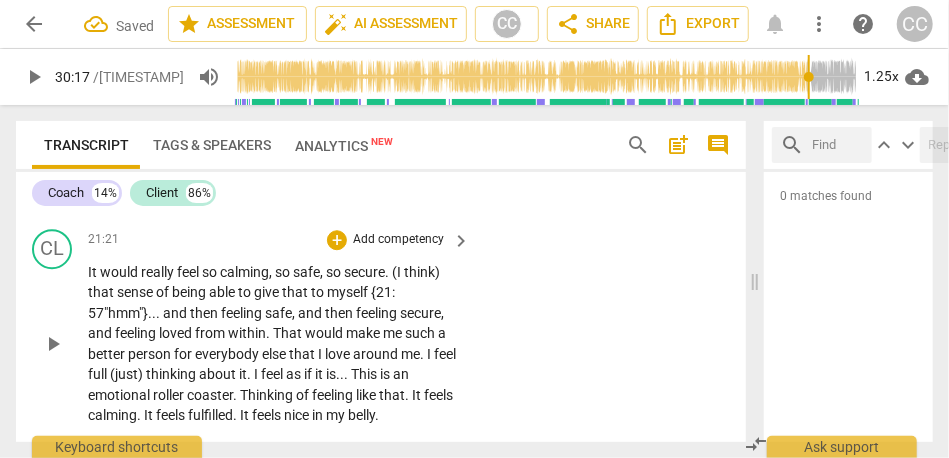 click on "safe" at bounding box center [306, 272] 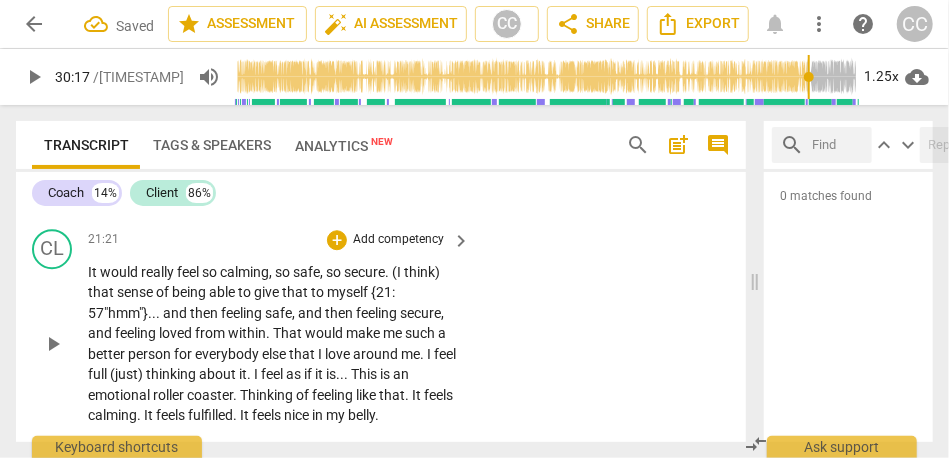 paste 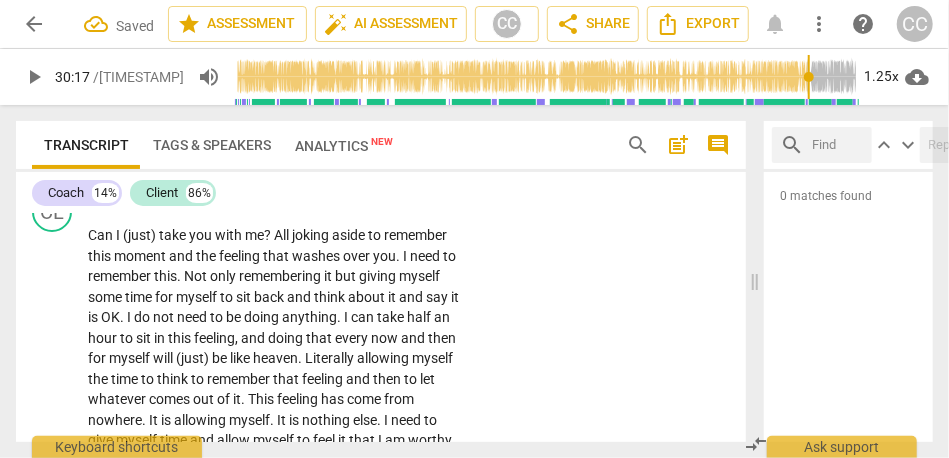 scroll, scrollTop: 5798, scrollLeft: 0, axis: vertical 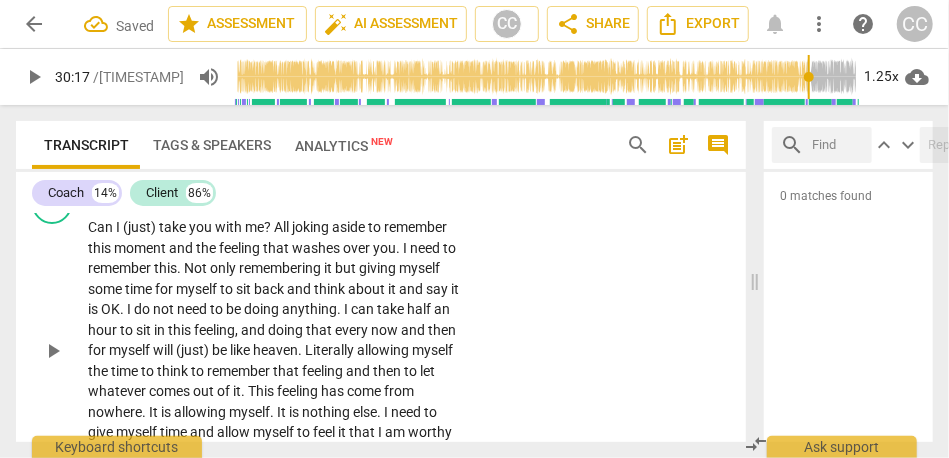 click on "All" at bounding box center [283, 227] 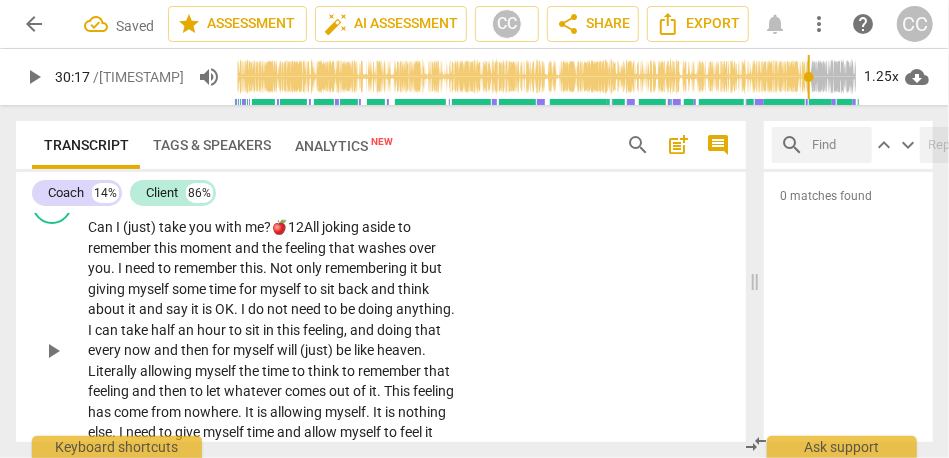 click on "Can   I   (just)   take   you   with   me ?  🍎12  All   joking   aside   to   remember   this   moment   and   the   feeling   that   washes   over   you .   I   need   to   remember   this .   Not   only   remembering   it   but   giving   myself   some   time   for   myself   to   sit   back   and   think   about   it   and   say   it   is   OK .   I   do   not   need   to   be   doing   anything .   I   can   take   half   an   hour   to   sit   in   this   feeling ,   and   doing   that   every   now   and   then   for   myself   will   (just)   be   like   heaven .   Literally   allowing   myself   the   time   to   think   to   remember   that   feeling   and   then   to   let   whatever   comes   out   of   it .   This   feeling   has   come   from   nowhere .   It   is   allowing   myself .   It   is   nothing   else .   I   need   to   give   myself   time   and   allow   myself   to   feel   it   that   I   am   worthy   of   feeling   this   full   of   life .   I   need   to   give   myself" at bounding box center (274, 350) 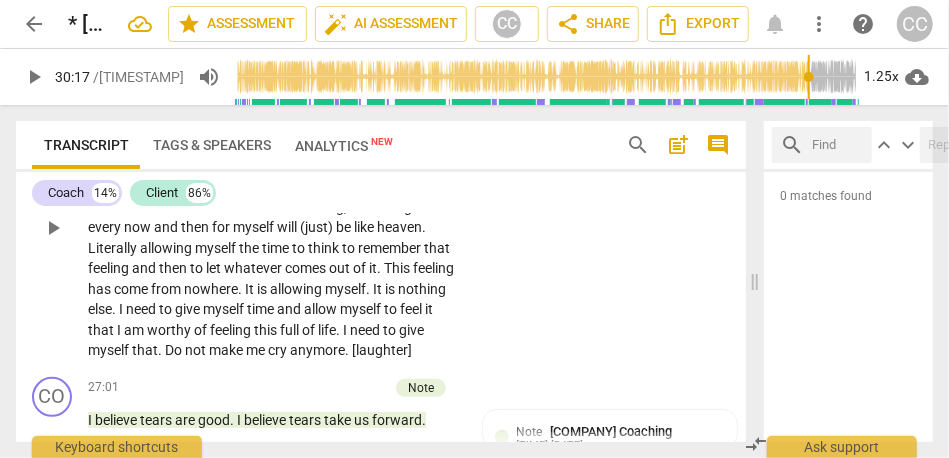 scroll, scrollTop: 5708, scrollLeft: 0, axis: vertical 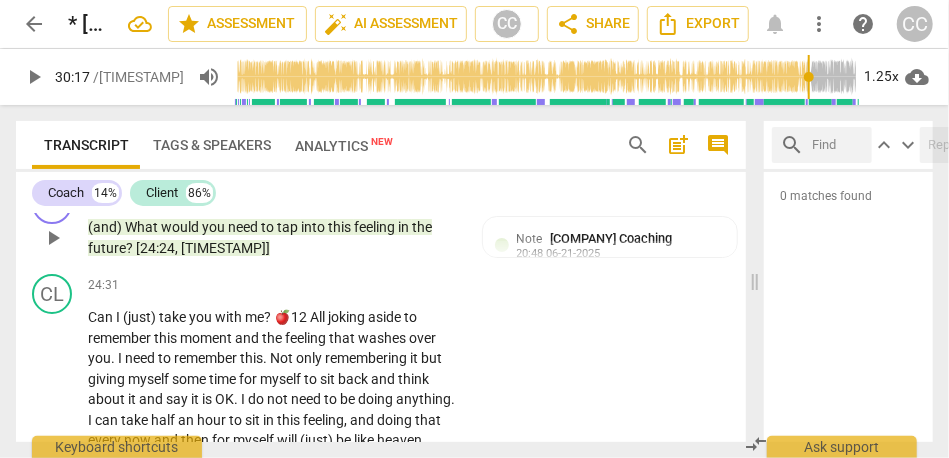 click on "future" at bounding box center (107, 248) 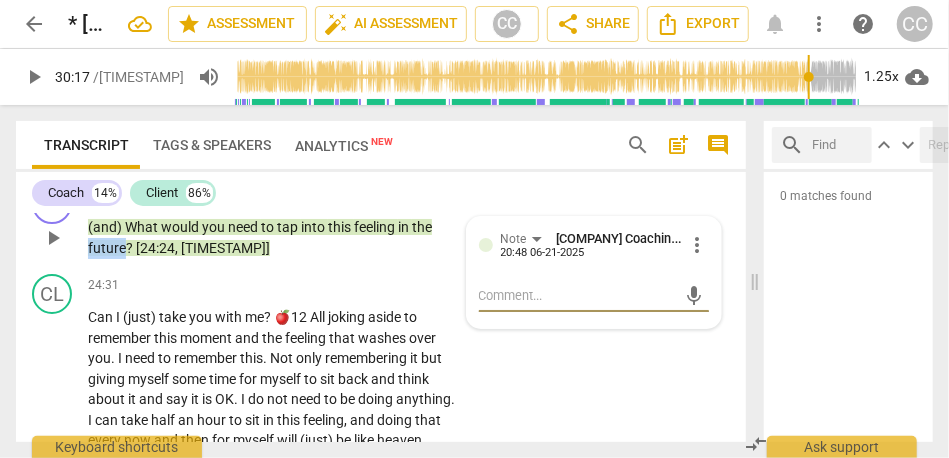 click on "future" at bounding box center (107, 248) 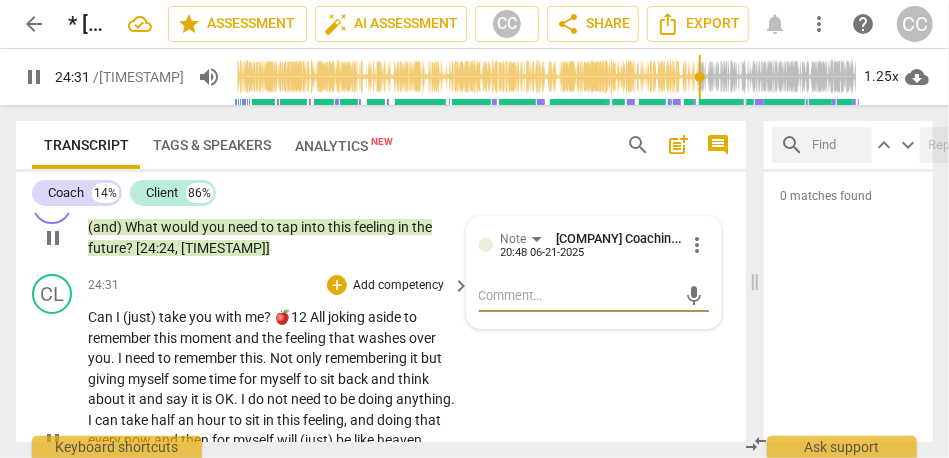 click on "take" at bounding box center [174, 317] 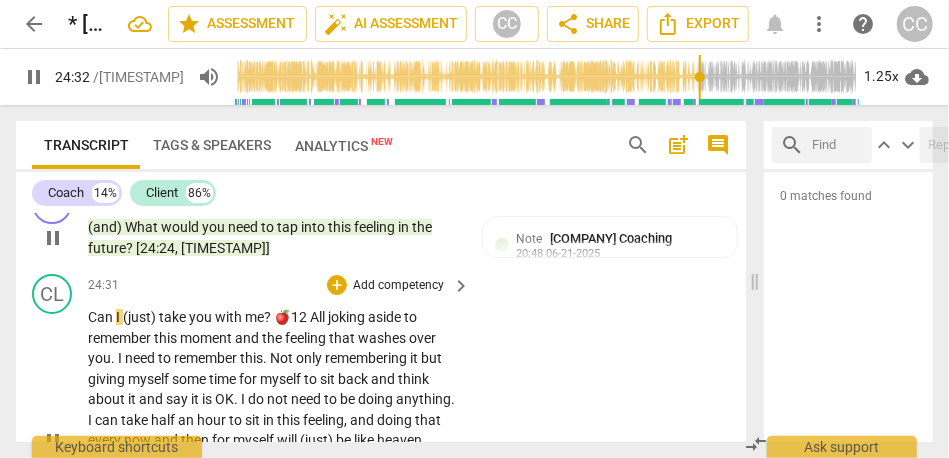 type on "1472" 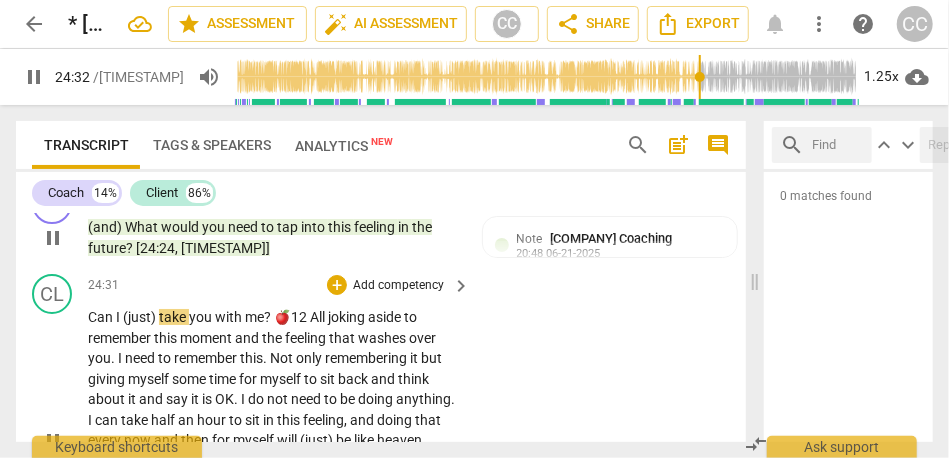 type 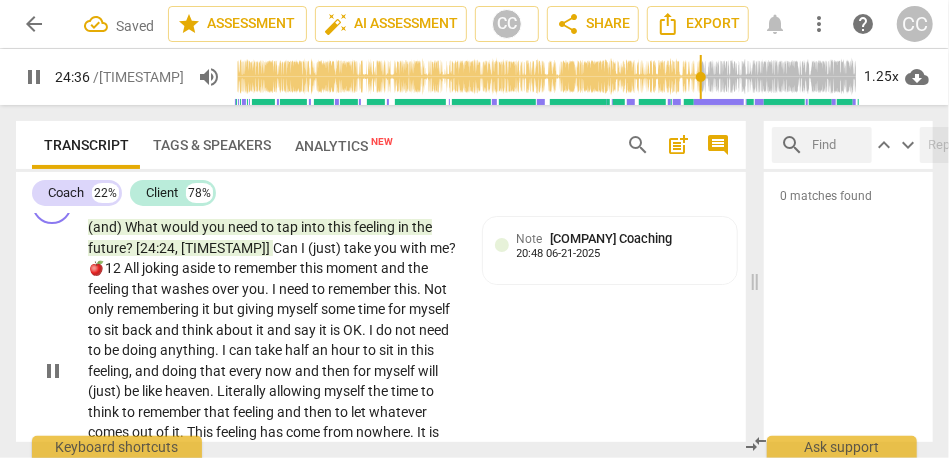 click on "Can" at bounding box center (287, 248) 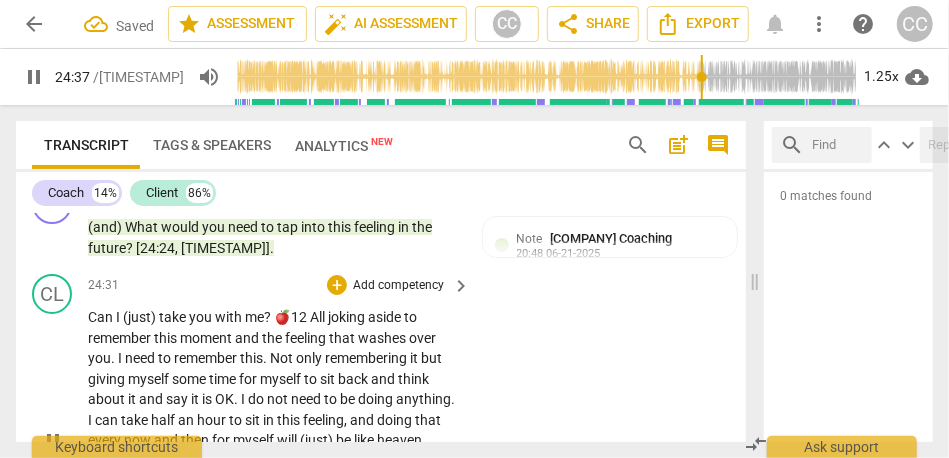 type on "1478" 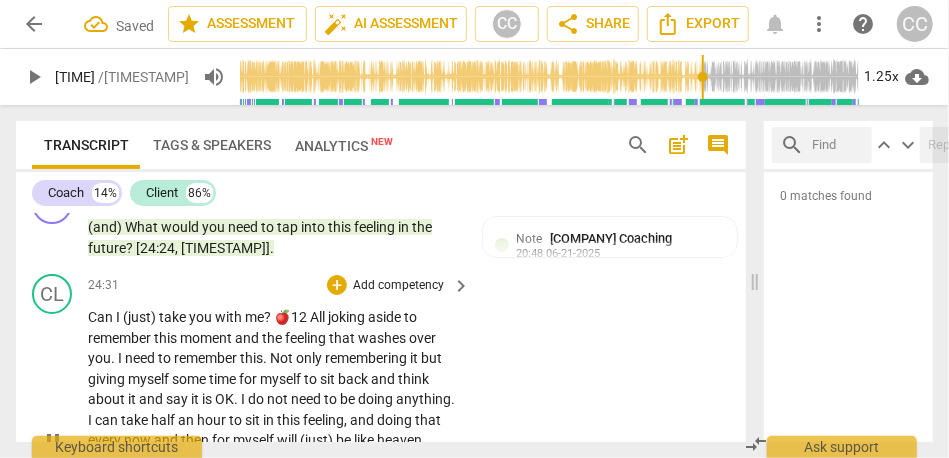 click on "take" at bounding box center (174, 317) 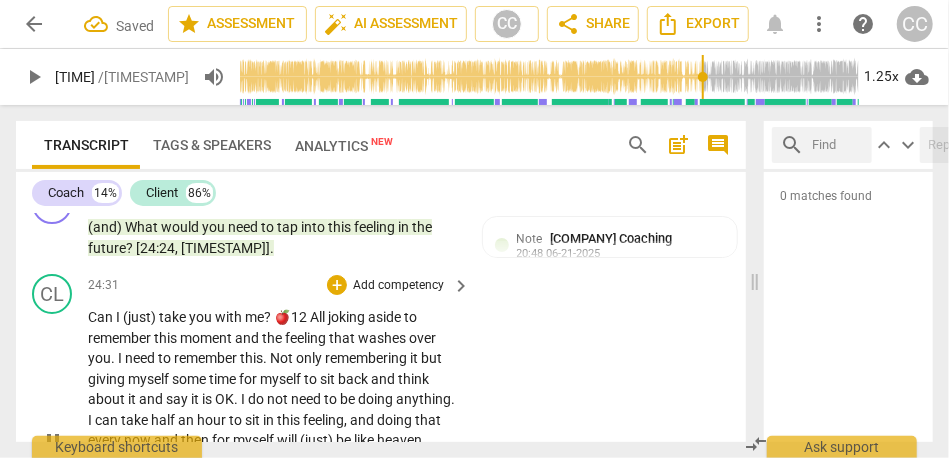 type 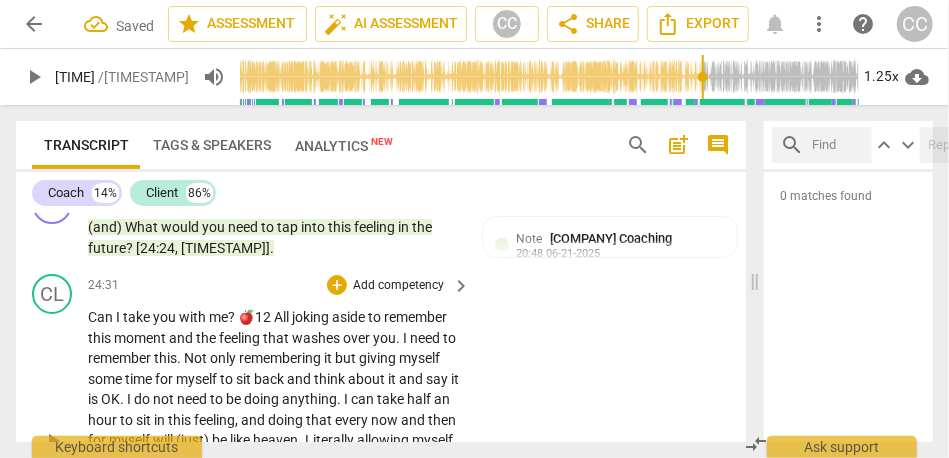 click on "you" at bounding box center [166, 317] 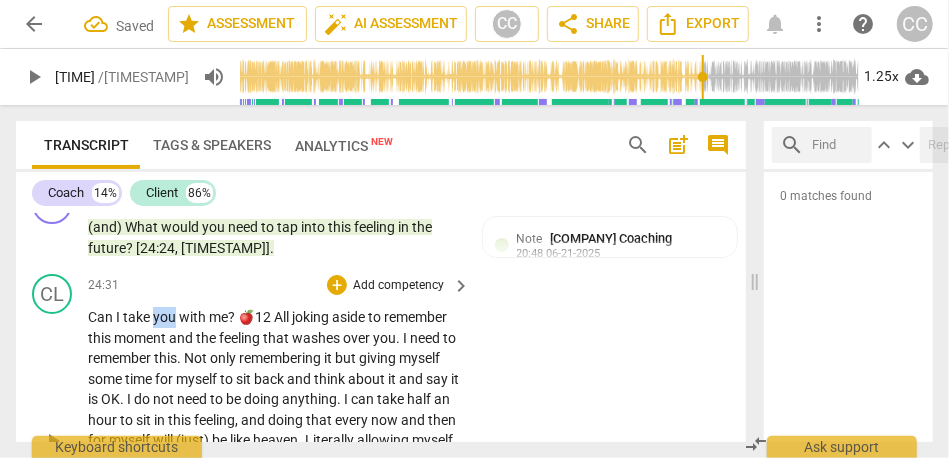 click on "you" at bounding box center [166, 317] 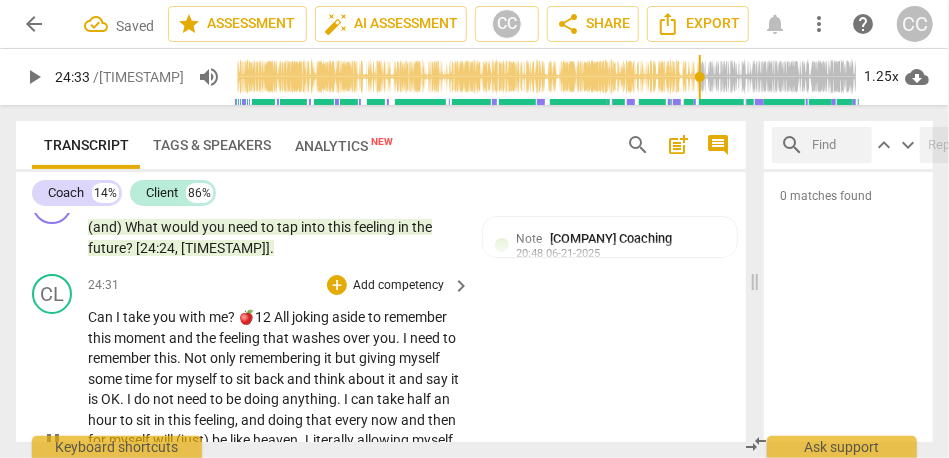 click on "?" at bounding box center (233, 317) 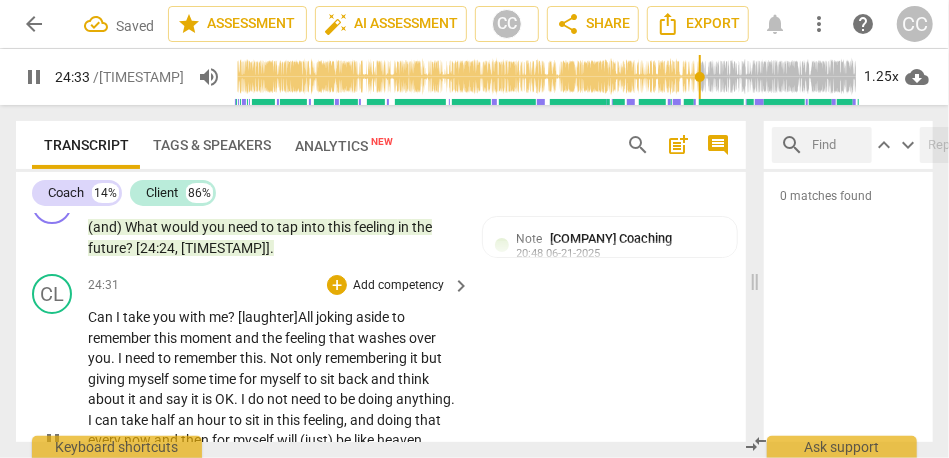 click on "CL play_arrow pause 24:31 + Add competency keyboard_arrow_right Can I take you with me ? [laughter] All joking aside to remember this moment and the feeling that washes over you. I need to remember this. Not only remembering it but giving myself some time for myself to sit back and think about it and say it is OK. I do not need to be doing anything. I can take half an hour to sit in this feeling, and doing that every now and then for myself will (just) be like heaven. Literally allowing myself the time to think to remember that feeling and then to let whatever comes out of it. This feeling has come from nowhere. It is allowing myself. It is nothing else. I need to give myself time and allow myself to feel it that I am worthy of feeling" at bounding box center [381, 424] 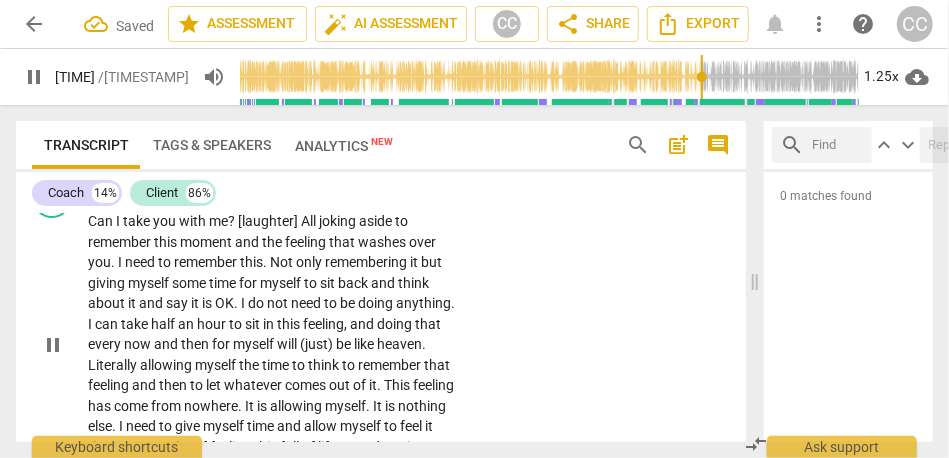 scroll, scrollTop: 5809, scrollLeft: 0, axis: vertical 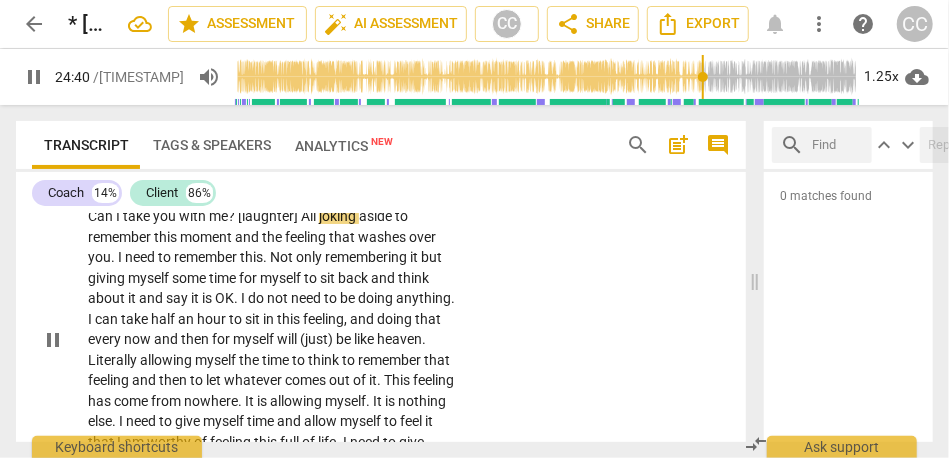 click on "All" at bounding box center [310, 216] 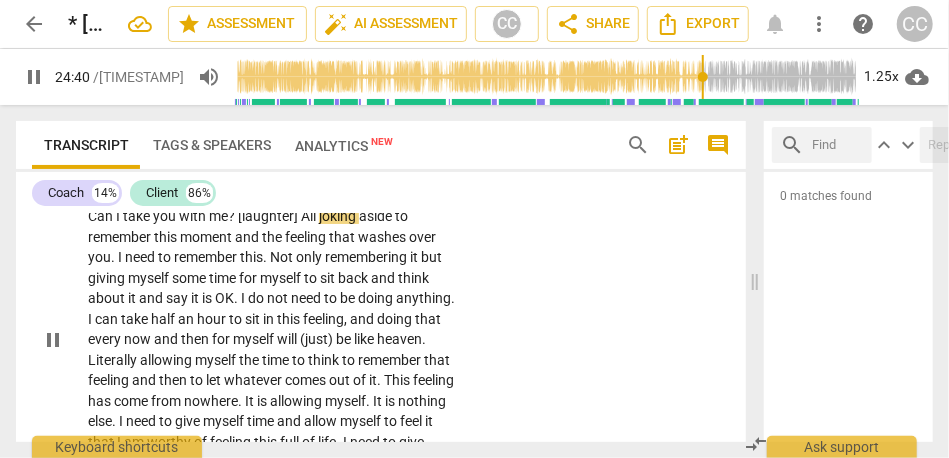 type 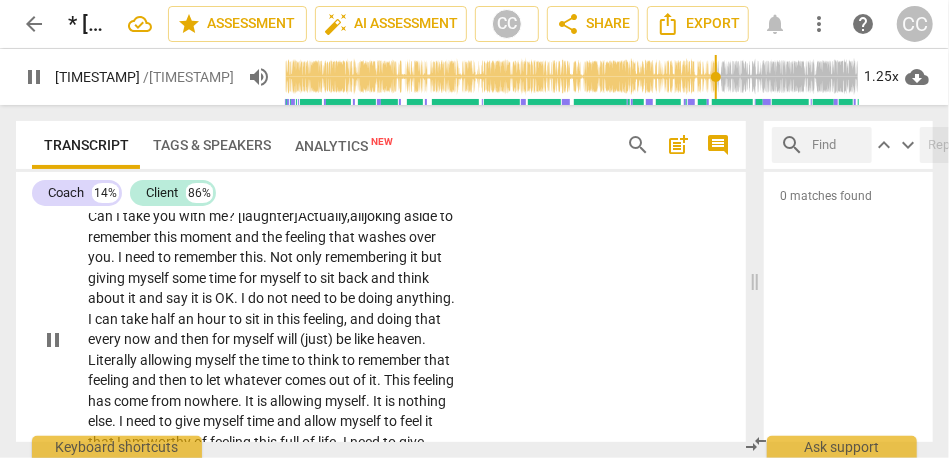 click on "all" at bounding box center [357, 216] 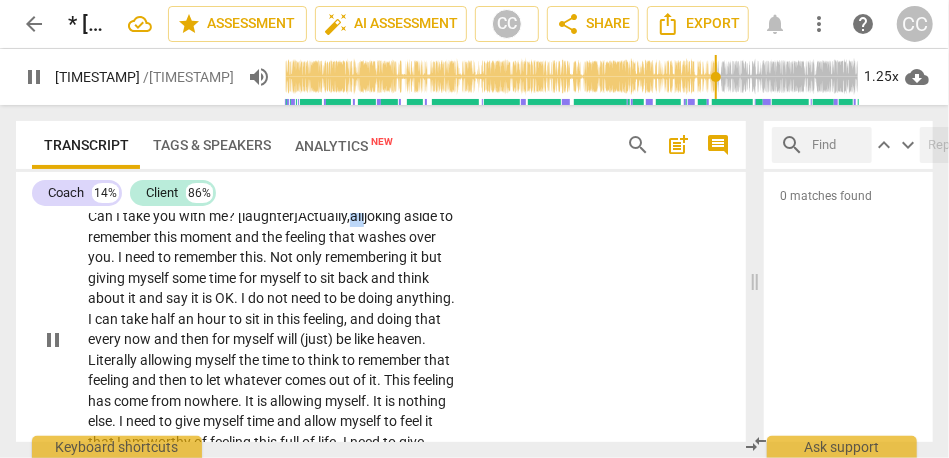 click on "all" at bounding box center [357, 216] 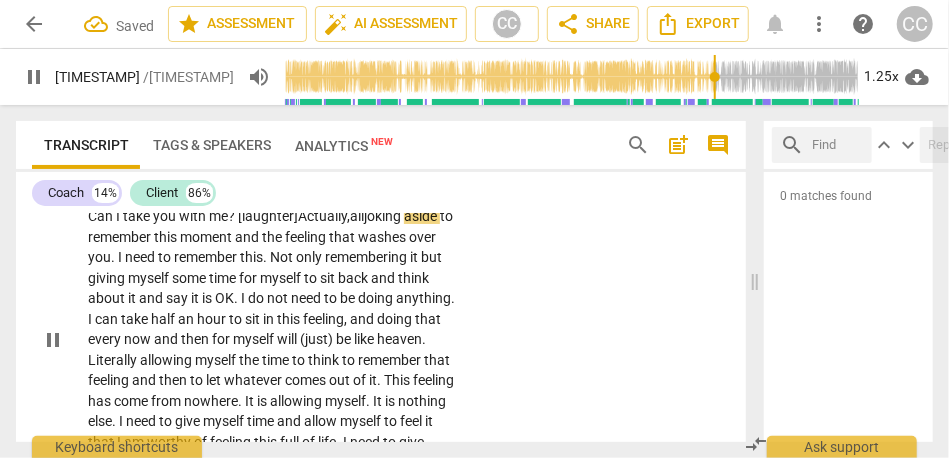 click on "to" at bounding box center [446, 216] 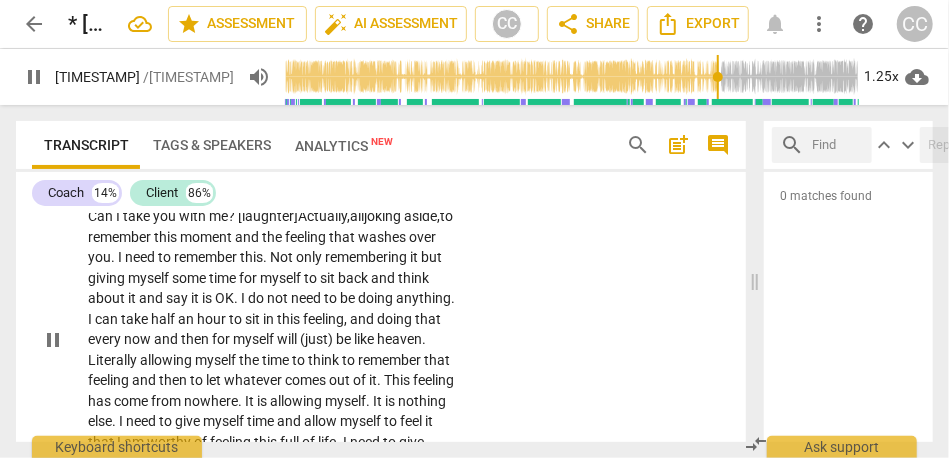 scroll, scrollTop: 5867, scrollLeft: 0, axis: vertical 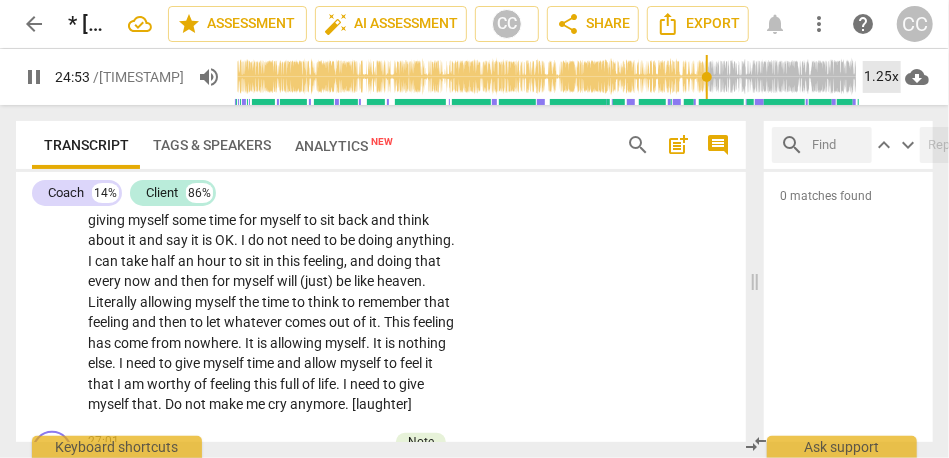 click on "1.25x" at bounding box center [882, 77] 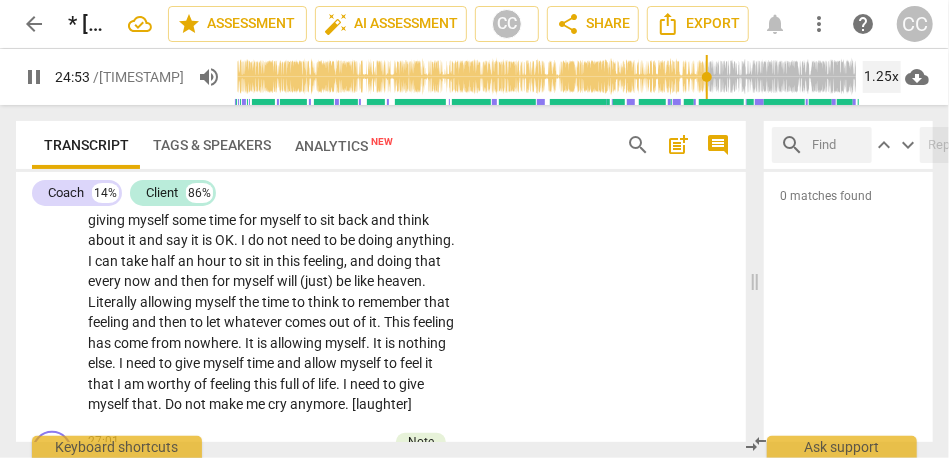 scroll, scrollTop: 5857, scrollLeft: 0, axis: vertical 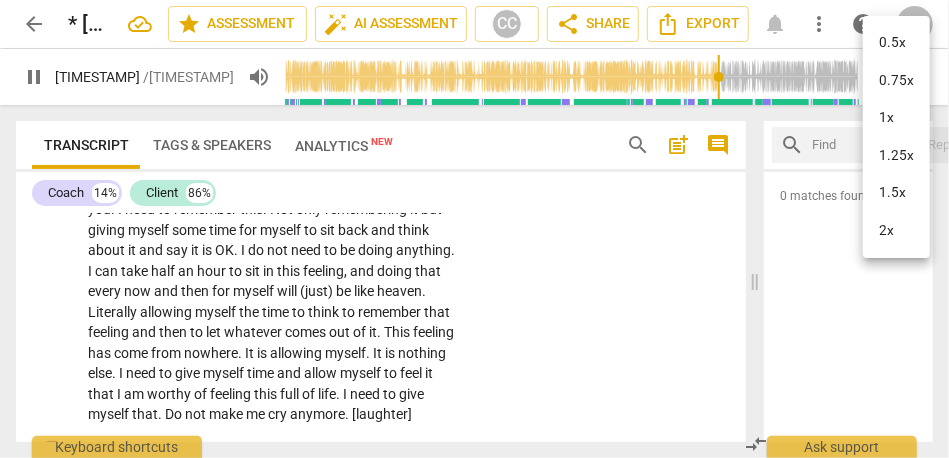 click on "1.25x" at bounding box center (896, 156) 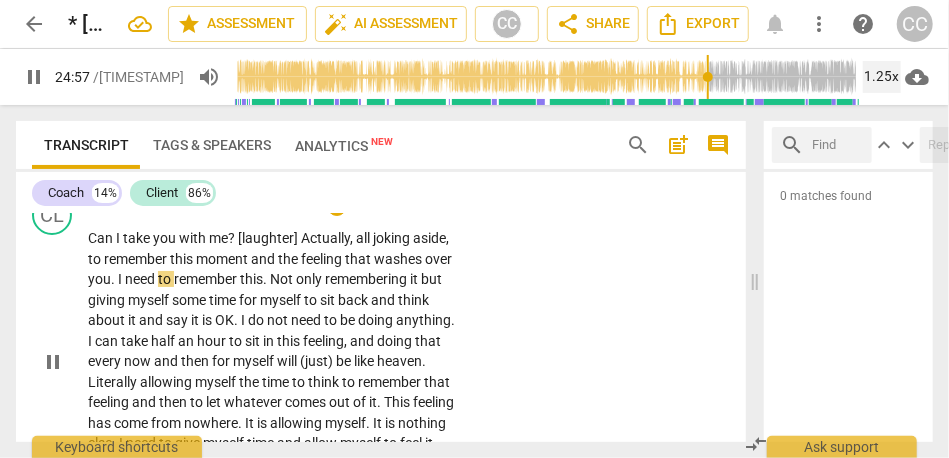 scroll, scrollTop: 5789, scrollLeft: 0, axis: vertical 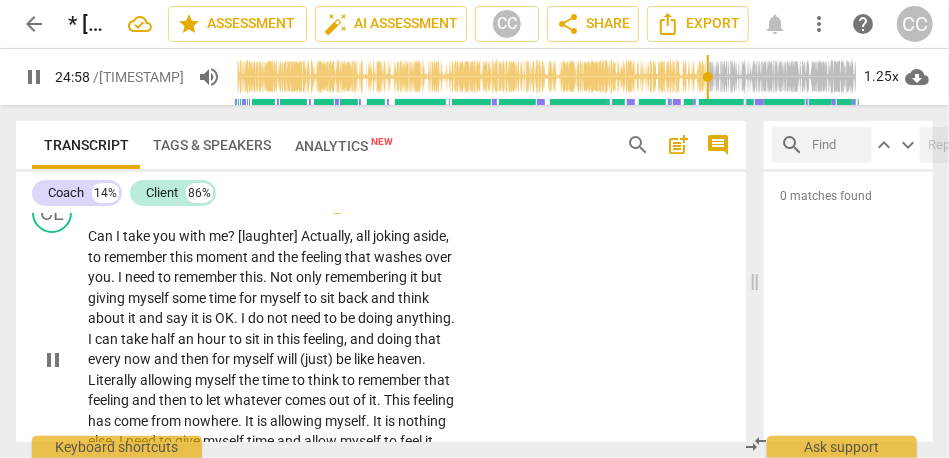 click on "you" at bounding box center (99, 277) 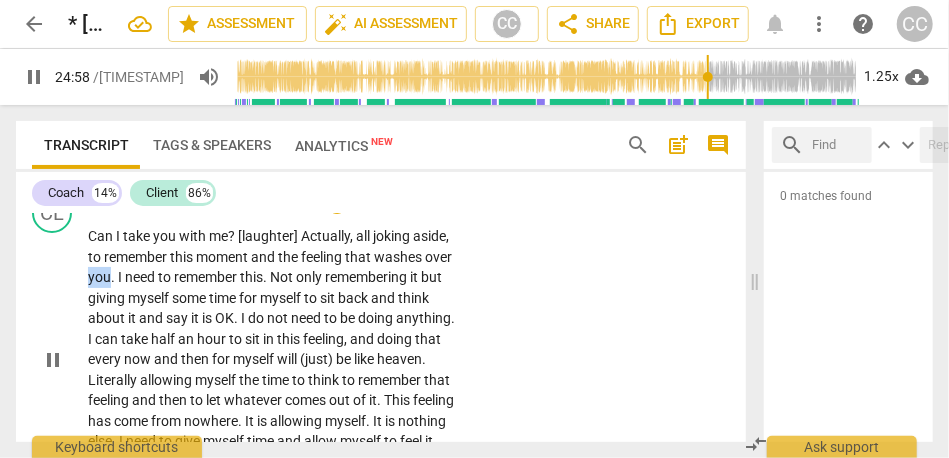 click on "you" at bounding box center (99, 277) 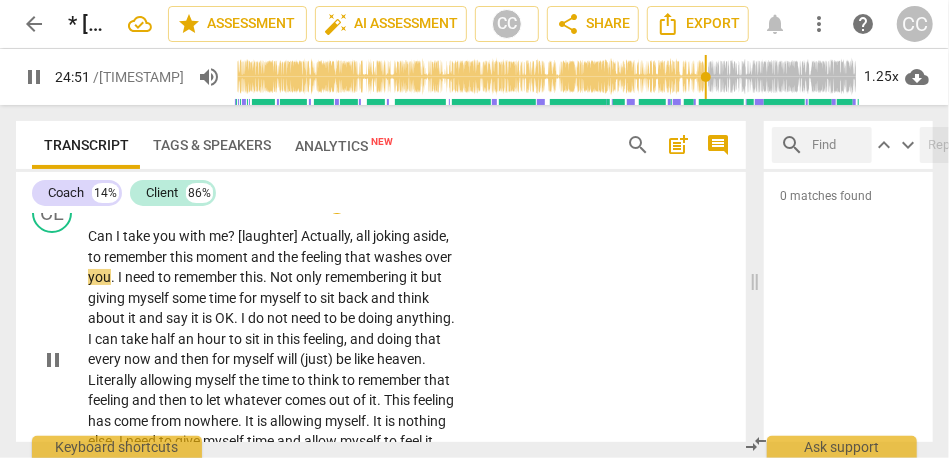 click on "I" at bounding box center [121, 277] 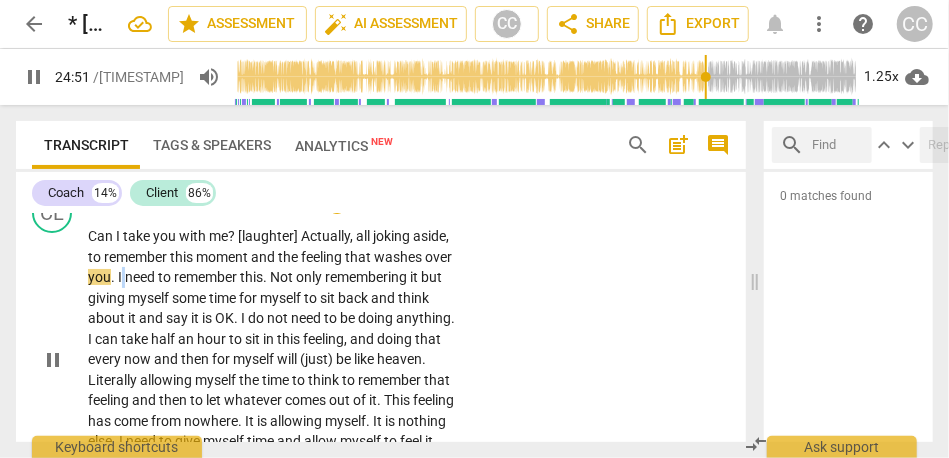 click on "I" at bounding box center (121, 277) 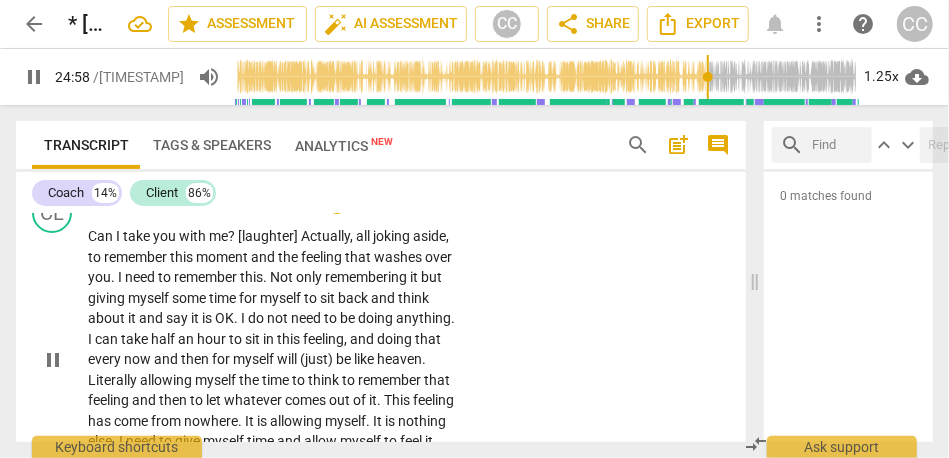 click on "you" at bounding box center [99, 277] 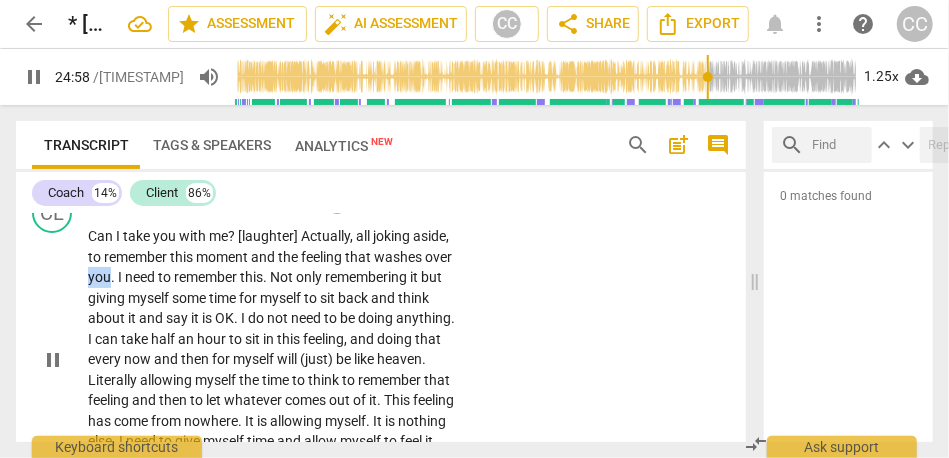 click on "you" at bounding box center (99, 277) 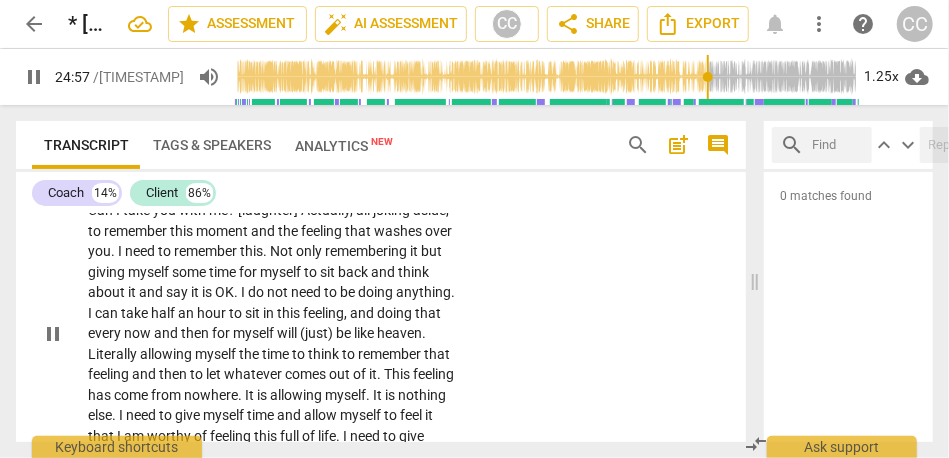 scroll, scrollTop: 5823, scrollLeft: 0, axis: vertical 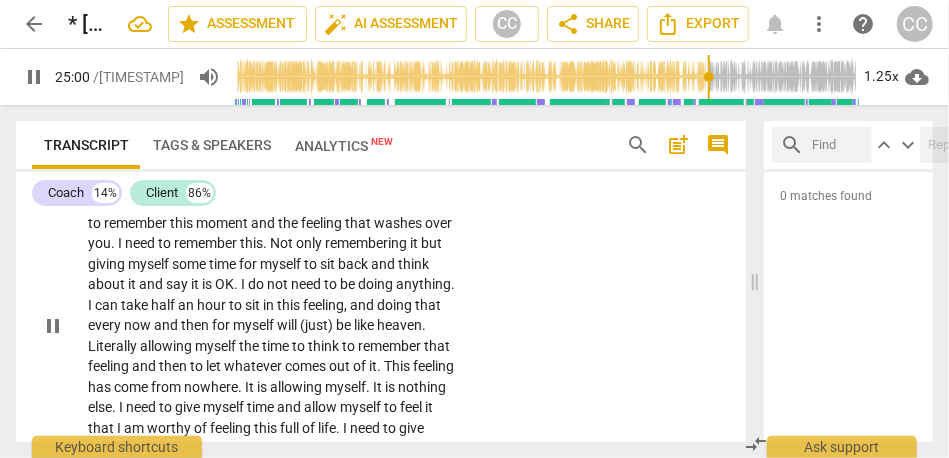 click on "Not" at bounding box center [283, 243] 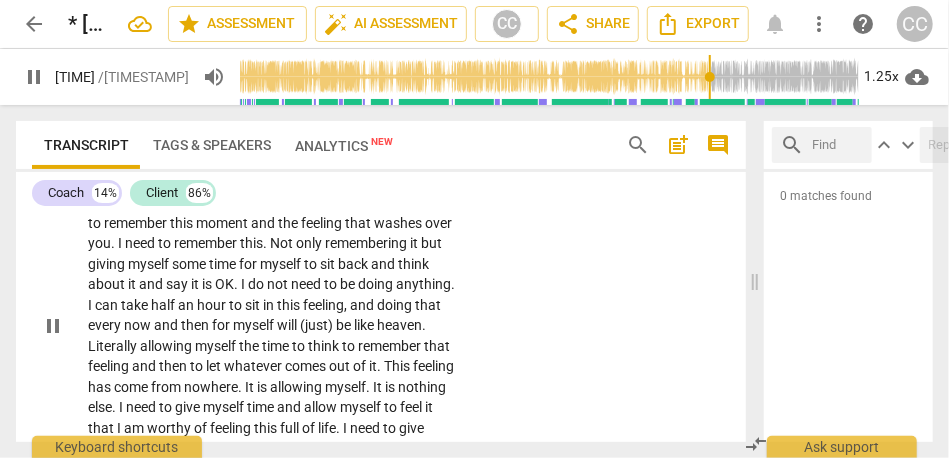 click on "this" at bounding box center [251, 243] 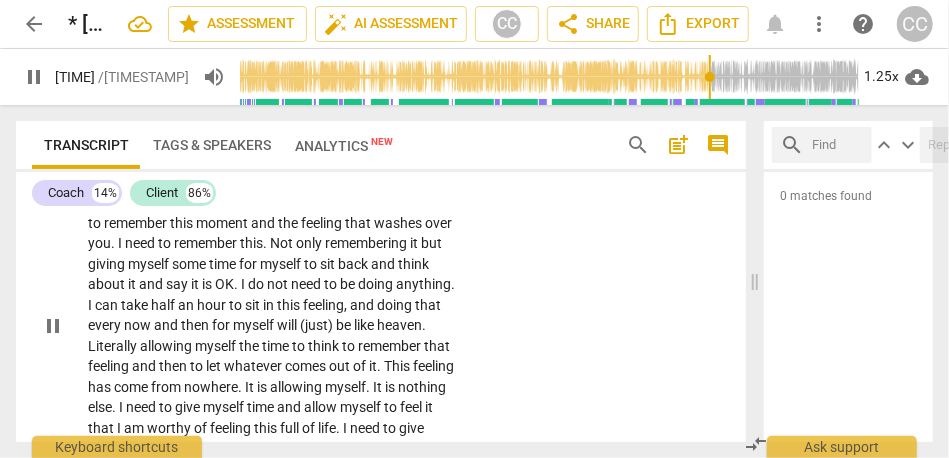 click on "this" at bounding box center (251, 243) 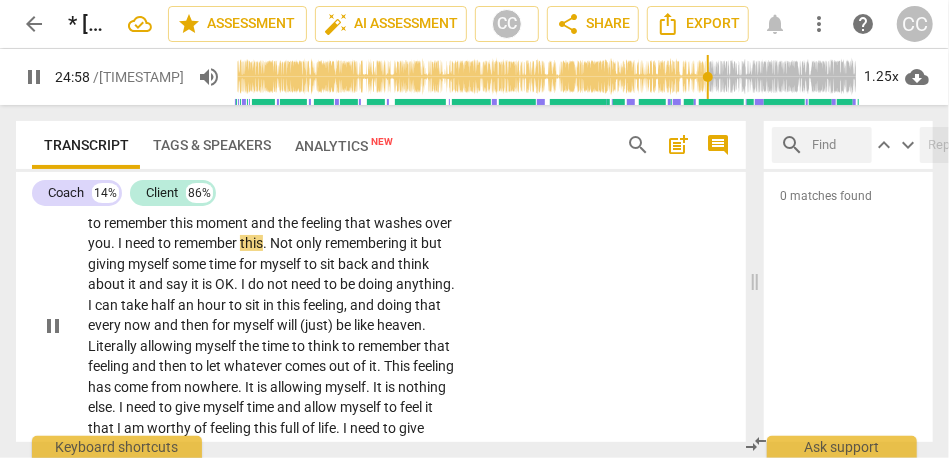 click on "Not" at bounding box center [283, 243] 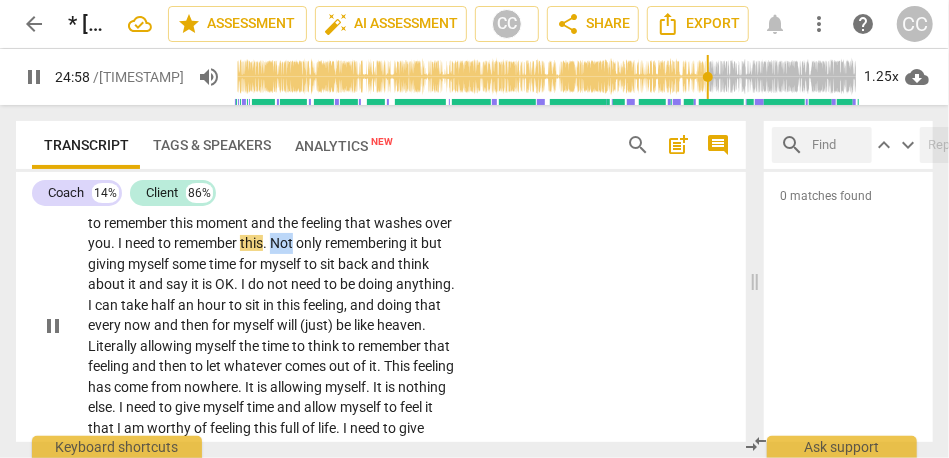 click on "Not" at bounding box center [283, 243] 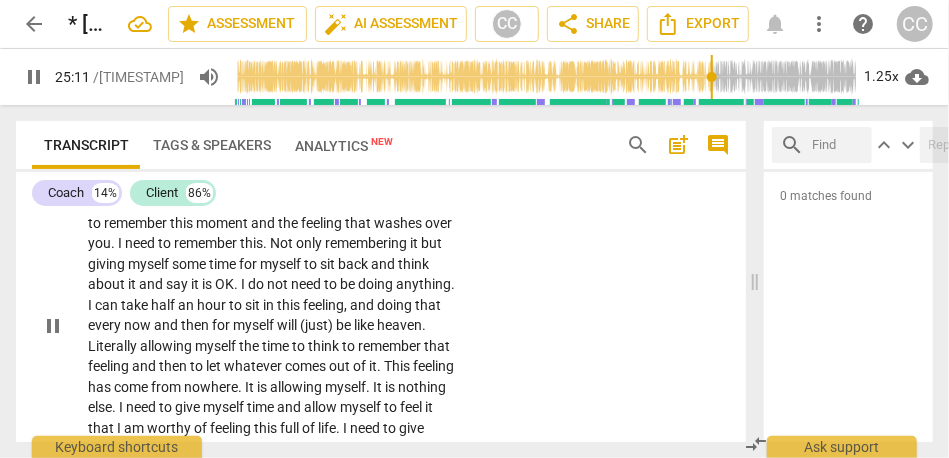 click on "remember" at bounding box center [207, 243] 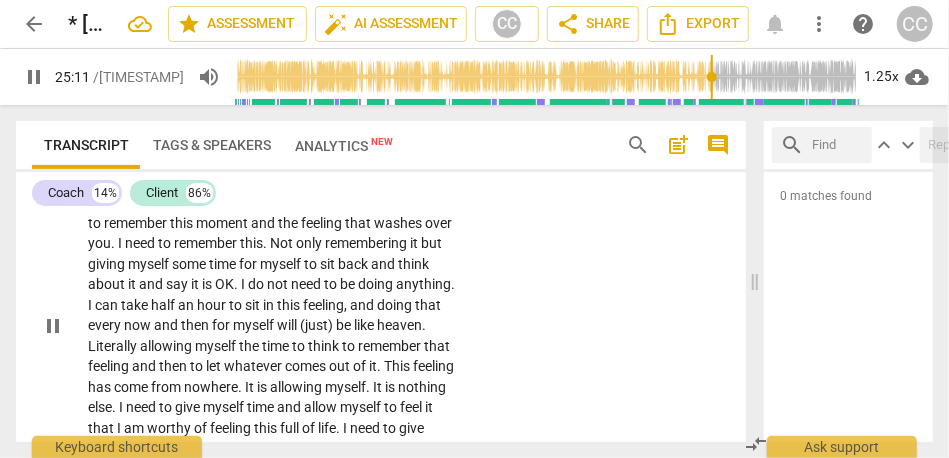 click on "remember" at bounding box center [207, 243] 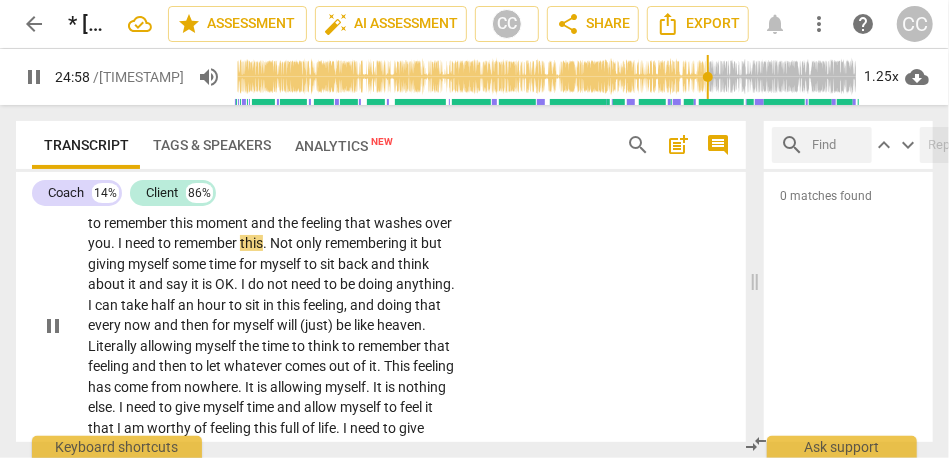 type on "1499" 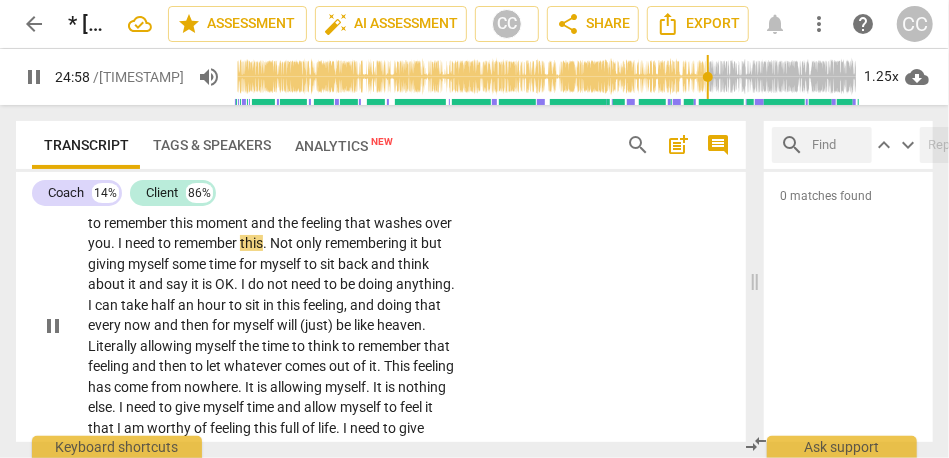 click on "." at bounding box center (266, 243) 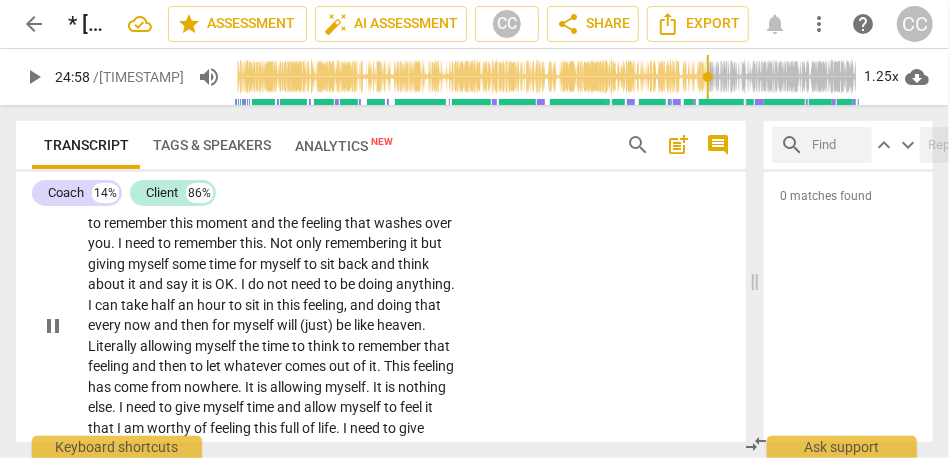 type 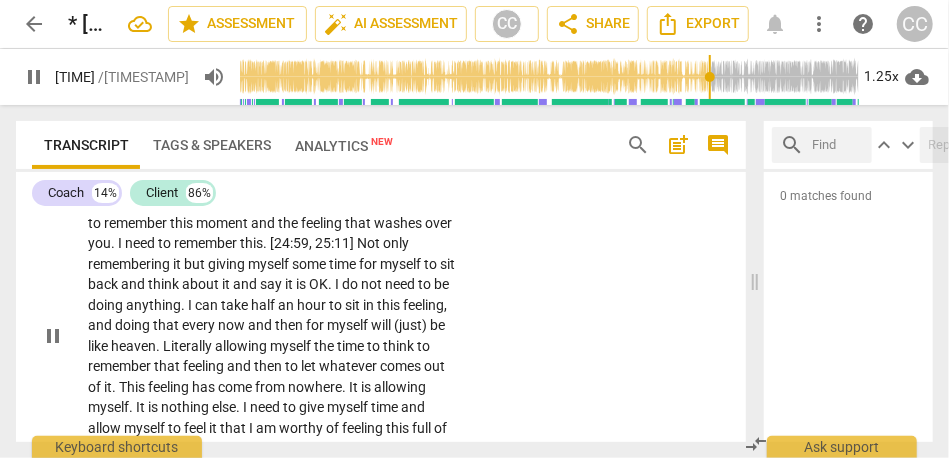 click on "CL play_arrow pause 24:31 + Add competency keyboard_arrow_right Can   I   take   you   with   me ?   [laughter]   Actually ,   all   joking   aside ,   to   remember   this   moment   and   the   feeling   that   washes   over   you .   I   need   to   remember   this . [24:59, 25:11]   Not   only   remembering   it   but   giving   myself   some   time   for   myself   to   sit   back   and   think   about   it   and   say   it   is   OK .   I   do   not   need   to   be   doing   anything .   I   can   take   half   an   hour   to   sit   in   this   feeling ,   and   doing   that   every   now   and   then   for   myself   will   (just)   be   like   heaven .   Literally   allowing   myself   the   time   to   think   to   remember   that   feeling   and   then   to   let   whatever   comes   out   of   it .   This   feeling   has   come   from   nowhere .   It   is   allowing   myself .   It   is   nothing   else .   I   need   to   give   myself   time   and   allow   myself   to   feel   it   that   I" at bounding box center [381, 319] 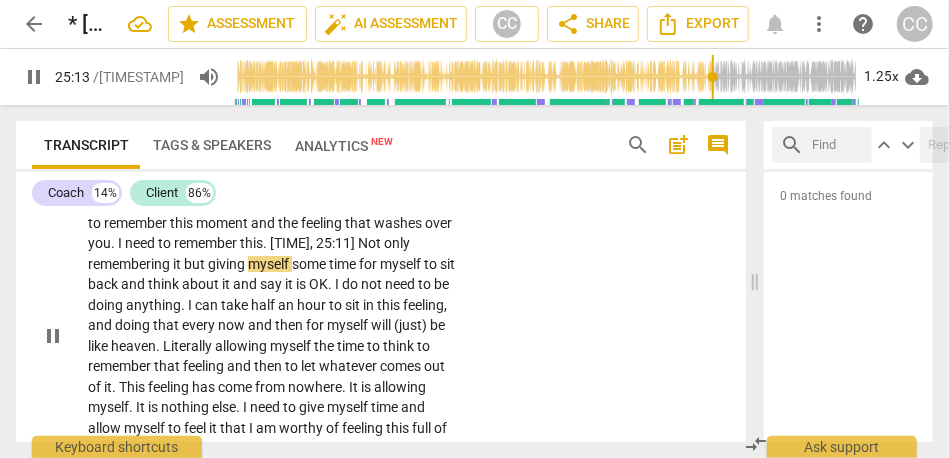 click on "but" at bounding box center [196, 264] 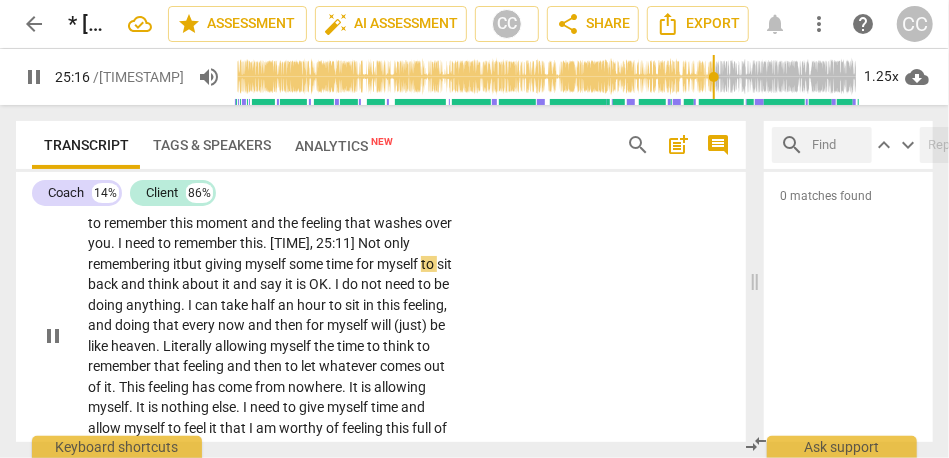 click on "Can   I   take   you   with   me ?   [laughter]   Actually ,   all   joking   aside ,   to   remember   this   moment   and   the   feeling   that   washes   over   you .   I   need   to   remember   this .   [24:59 ,   25:11]   Not   only   remembering   it  but   giving   myself   some   time   for   myself   to   sit   back   and   think   about   it   and   say   it   is   OK .   I   do   not   need   to   be   doing   anything .   I   can   take   half   an   hour   to   sit   in   this   feeling ,   and   doing   that   every   now   and   then   for   myself   will   (just)   be   like   heaven .   Literally   allowing   myself   the   time   to   think   to   remember   that   feeling   and   then   to   let   whatever   comes   out   of   it .   This   feeling   has   come   from   nowhere .   It   is   allowing   myself .   It   is   nothing   else .   I   need   to   give   myself   time   and   allow   myself   to   feel   it   that   I   am   worthy   of   feeling   this   full   of   life .   I" at bounding box center [274, 335] 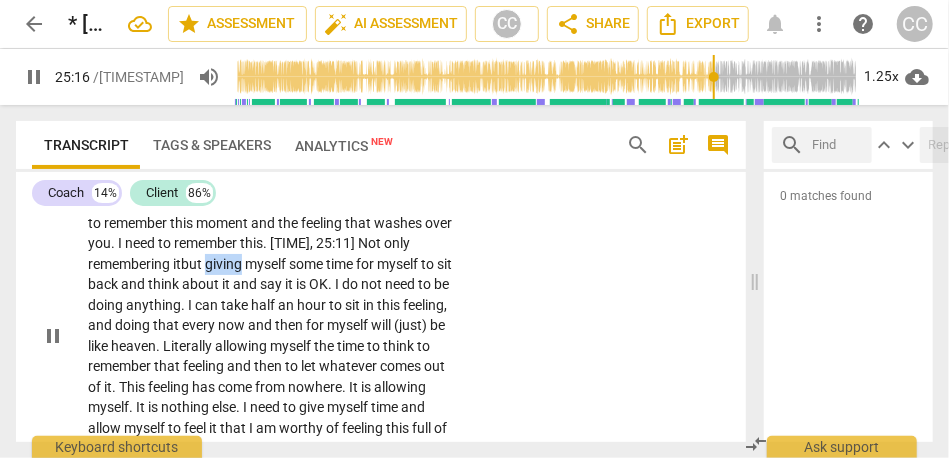 click on "Can   I   take   you   with   me ?   [laughter]   Actually ,   all   joking   aside ,   to   remember   this   moment   and   the   feeling   that   washes   over   you .   I   need   to   remember   this .   [24:59 ,   25:11]   Not   only   remembering   it  but   giving   myself   some   time   for   myself   to   sit   back   and   think   about   it   and   say   it   is   OK .   I   do   not   need   to   be   doing   anything .   I   can   take   half   an   hour   to   sit   in   this   feeling ,   and   doing   that   every   now   and   then   for   myself   will   (just)   be   like   heaven .   Literally   allowing   myself   the   time   to   think   to   remember   that   feeling   and   then   to   let   whatever   comes   out   of   it .   This   feeling   has   come   from   nowhere .   It   is   allowing   myself .   It   is   nothing   else .   I   need   to   give   myself   time   and   allow   myself   to   feel   it   that   I   am   worthy   of   feeling   this   full   of   life .   I" at bounding box center (274, 335) 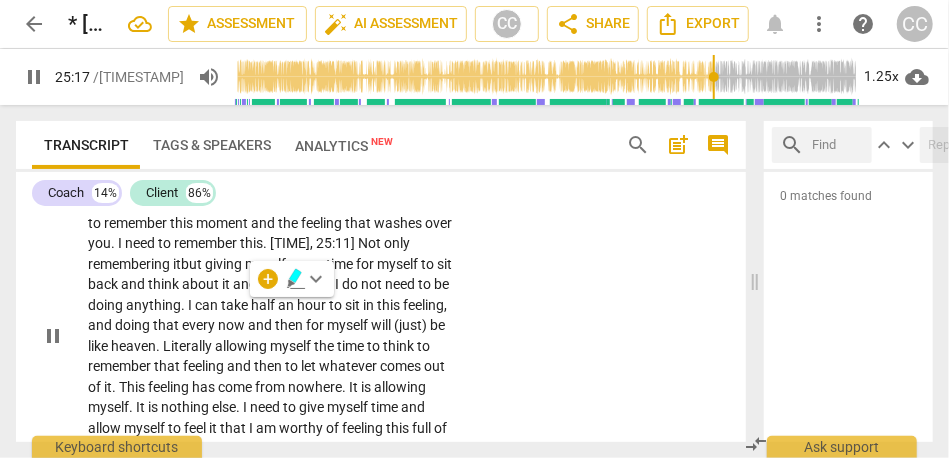 click on "giving" at bounding box center [225, 264] 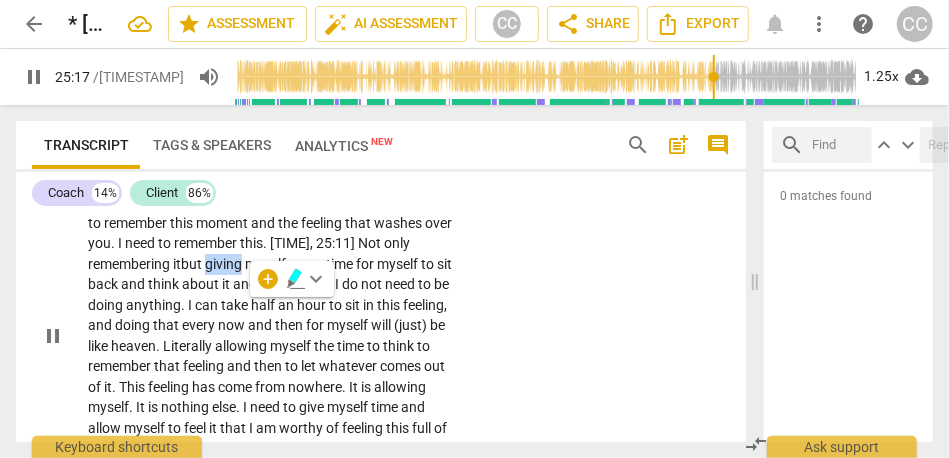 click on "giving" at bounding box center [225, 264] 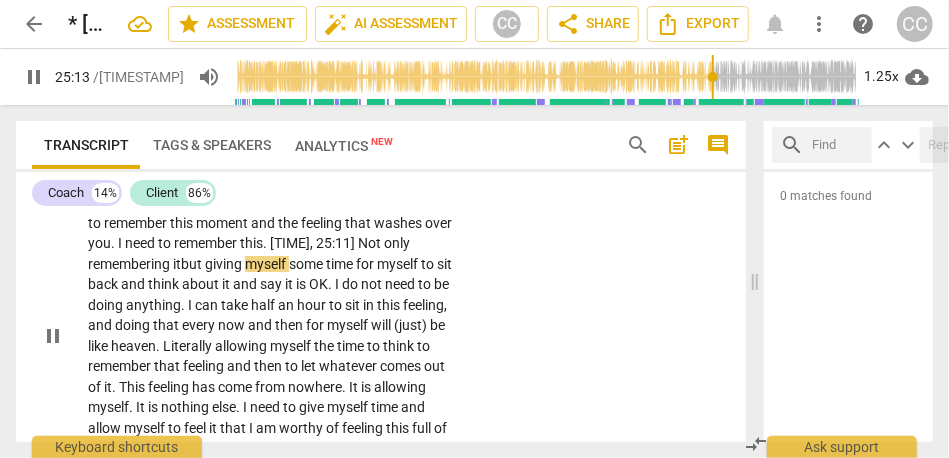 click on "time" at bounding box center [341, 264] 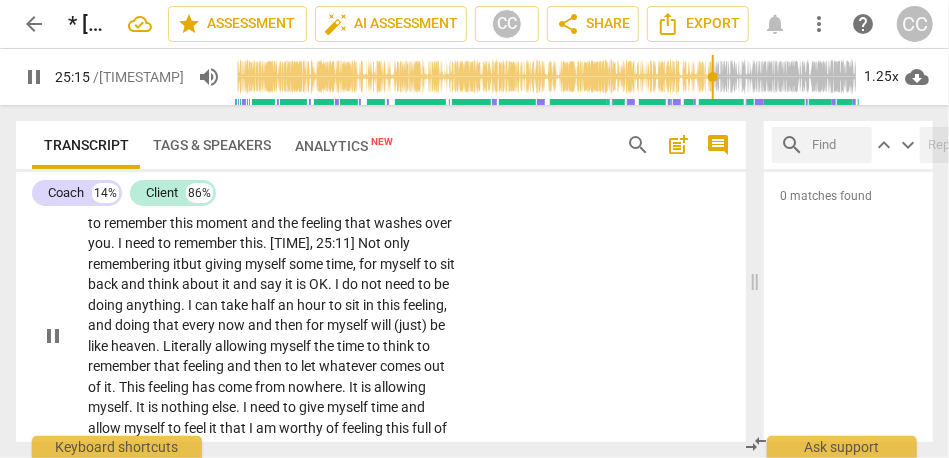 click on "myself" at bounding box center (402, 264) 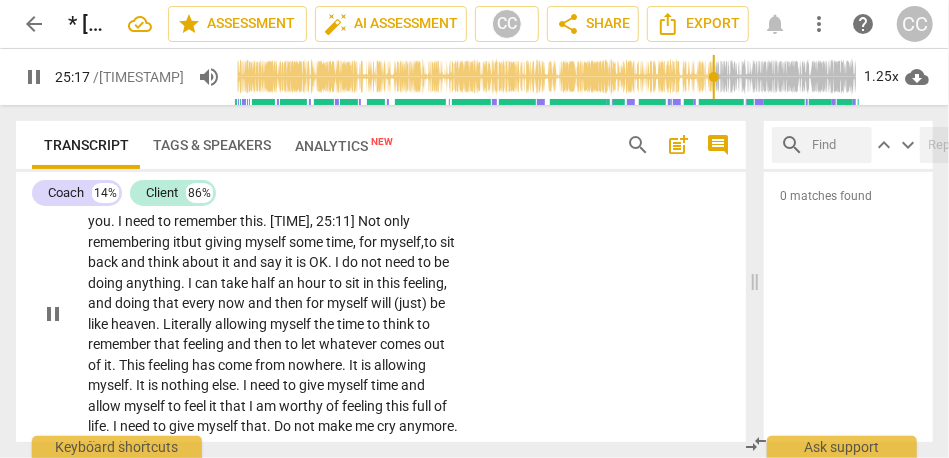scroll, scrollTop: 5861, scrollLeft: 0, axis: vertical 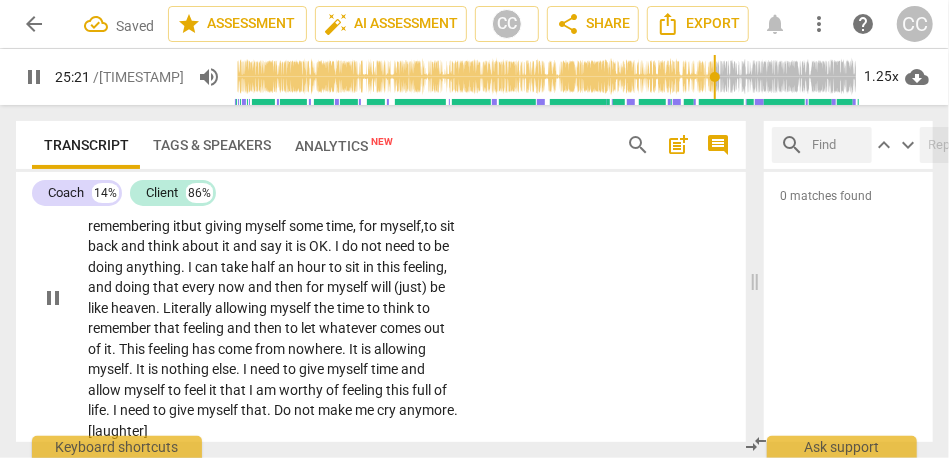 click on "think" at bounding box center (165, 246) 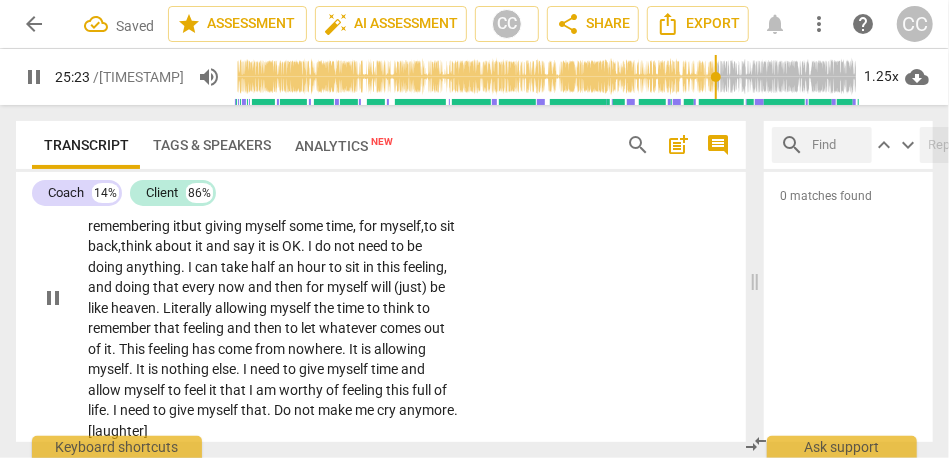 click on "and" at bounding box center (219, 246) 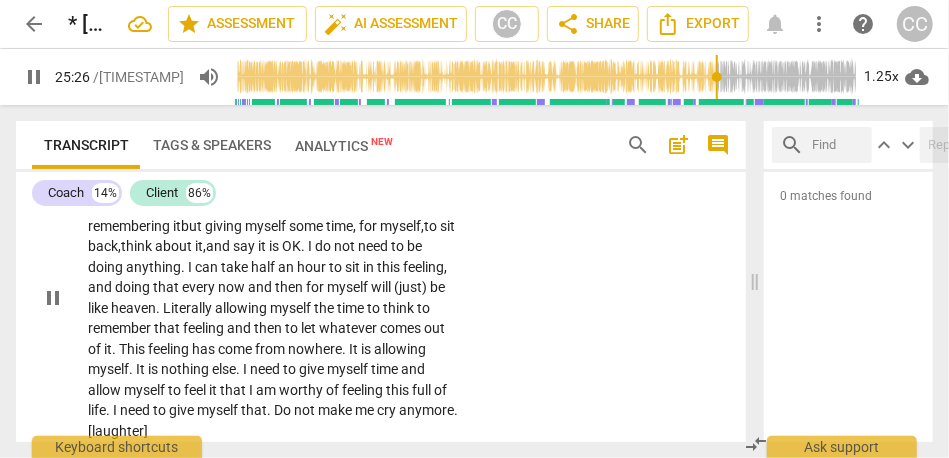click on "it" at bounding box center [263, 246] 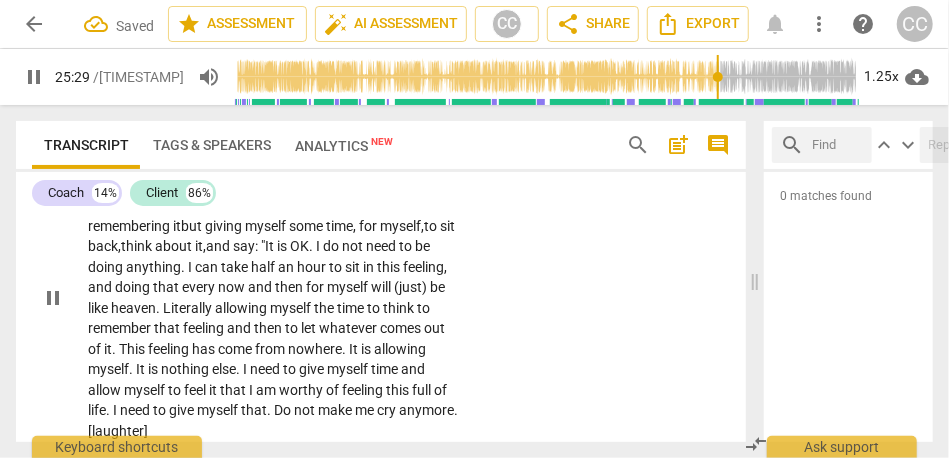 click on "I" at bounding box center [319, 246] 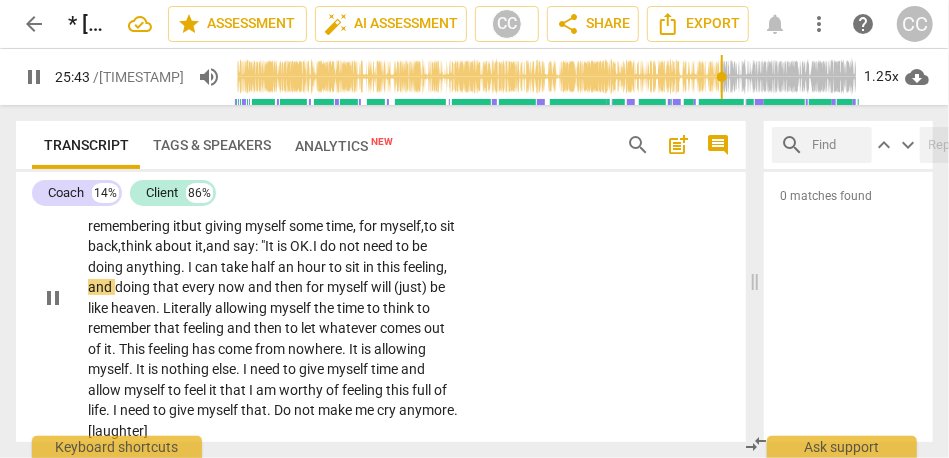 click on "and" at bounding box center [101, 287] 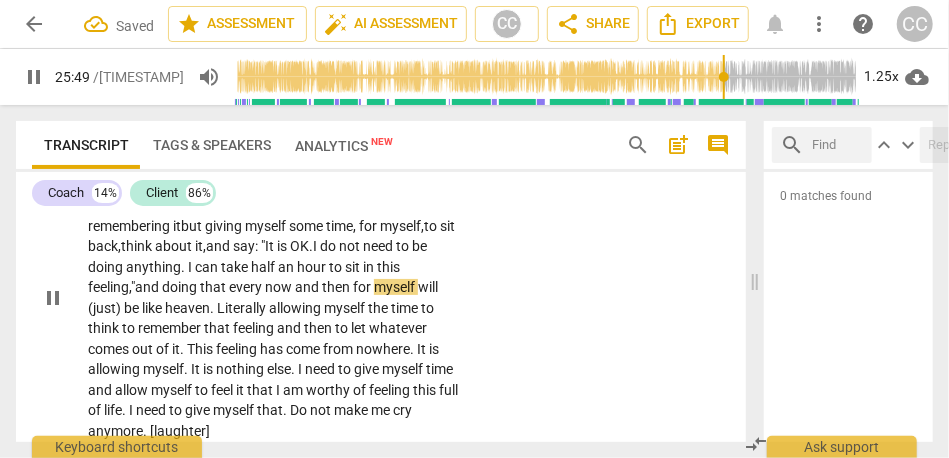 click on "every" at bounding box center [247, 287] 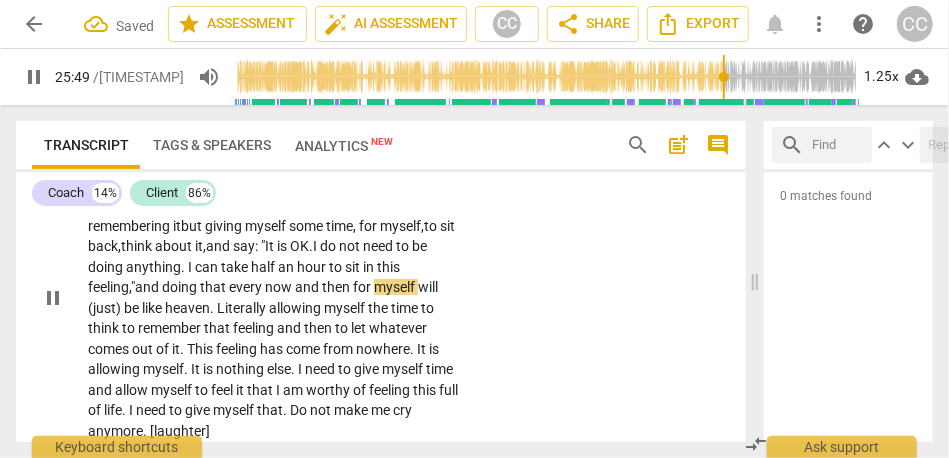 click on "every" at bounding box center (247, 287) 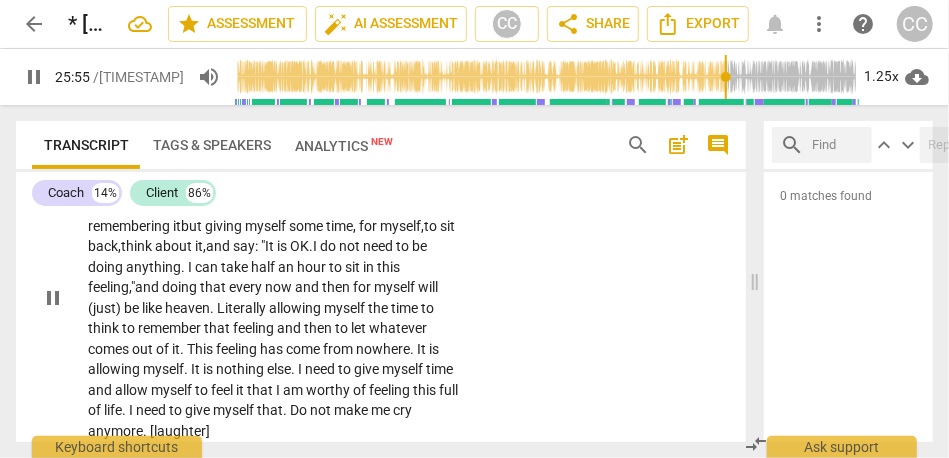 click on "and" at bounding box center (308, 287) 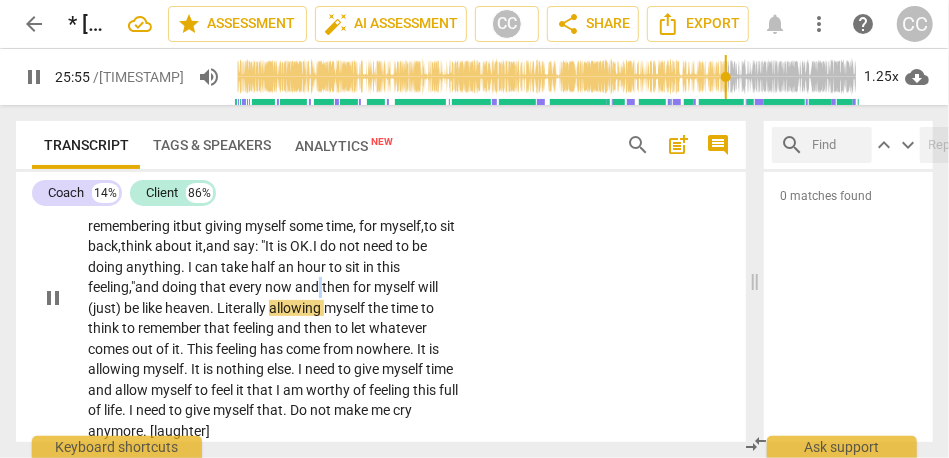 click on "and" at bounding box center (308, 287) 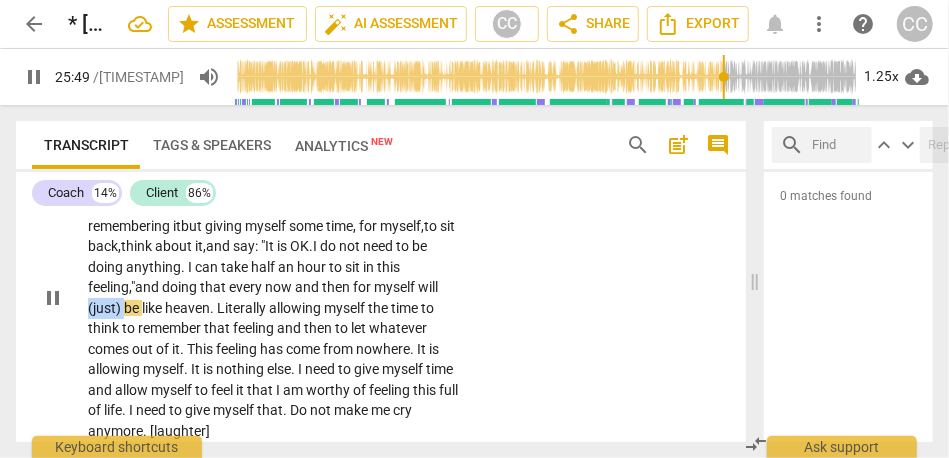drag, startPoint x: 126, startPoint y: 350, endPoint x: 62, endPoint y: 350, distance: 64 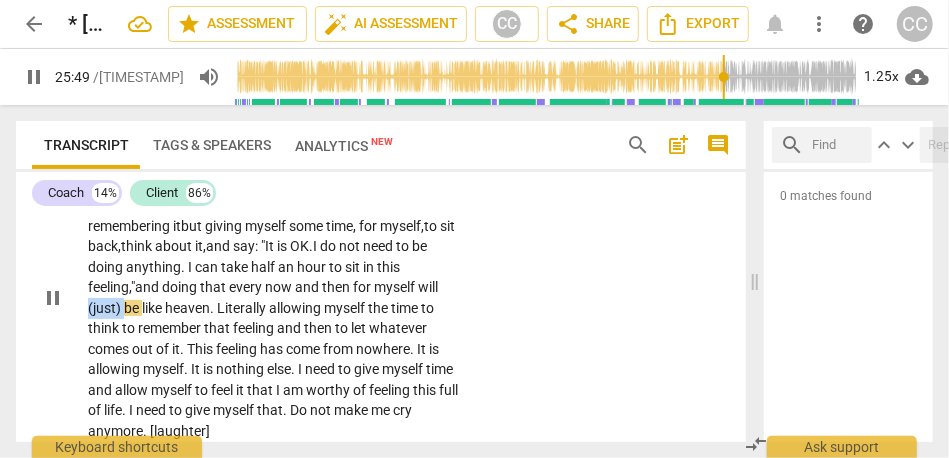 click on "CL play_arrow pause 24:31 + Add competency keyboard_arrow_right Can I take you with me ? [laughter] Actually , all joking aside , to remember this moment and the feeling that washes over you . I need to remember this . [24:59 , 25:11] Not only remembering it but giving myself some time, for myself, to sit back, think about it, and say: " It is OK . I do not need to be doing anything . I can take half an hour to sit in this feeling ," and doing that every now and then for myself will (just) be like heaven . Literally allowing myself the time to think to remember that feeling and then to let whatever comes out of it . This feeling has come from nowhere . It is allowing myself . It is nothing else . I need to give myself time and allow myself to feel it that" at bounding box center (381, 281) 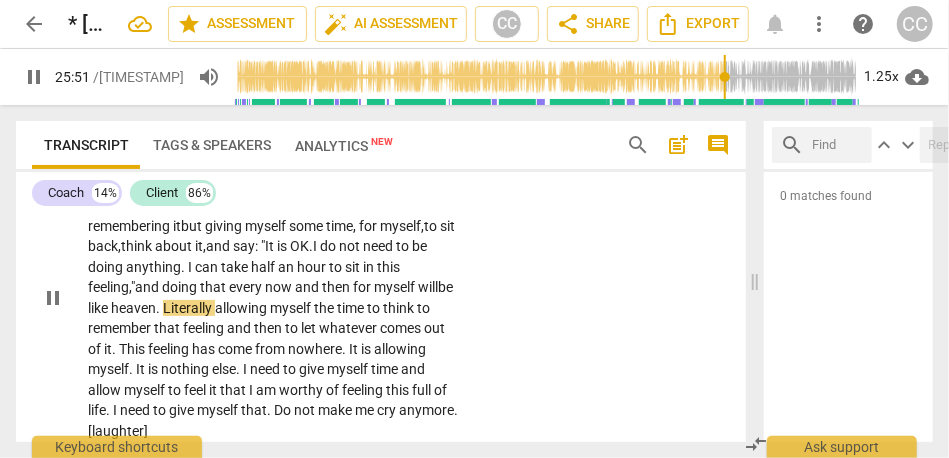 click on "CL play_arrow pause 24:31 + Add competency keyboard_arrow_right Can   I   take   you   with   me ?   [laughter]   Actually ,   all   joking   aside ,   to   remember   this   moment   and   the   feeling   that   washes   over   you .   I   need   to   remember   this .   [24:59 ,   25:11]   Not   only   remembering   it  but   giving   myself   some   time,   for   myself,  to   sit   back,  think   about   it,  and   say: " It   is   OK .  I   do   not   need   to   be   doing   anything .   I   can   take   half   an   hour   to   sit   in   this   feeling ,"  and   doing   that   every   now   and   then   for   myself   will  be   like   heaven .   Literally   allowing   myself   the   time   to   think   to   remember   that   feeling   and   then   to   let   whatever   comes   out   of   it .   This   feeling   has   come   from   nowhere .   It   is   allowing   myself .   It   is   nothing   else .   I   need   to   give   myself   time   and   allow   myself   to   feel   it   that   I   am" at bounding box center (381, 281) 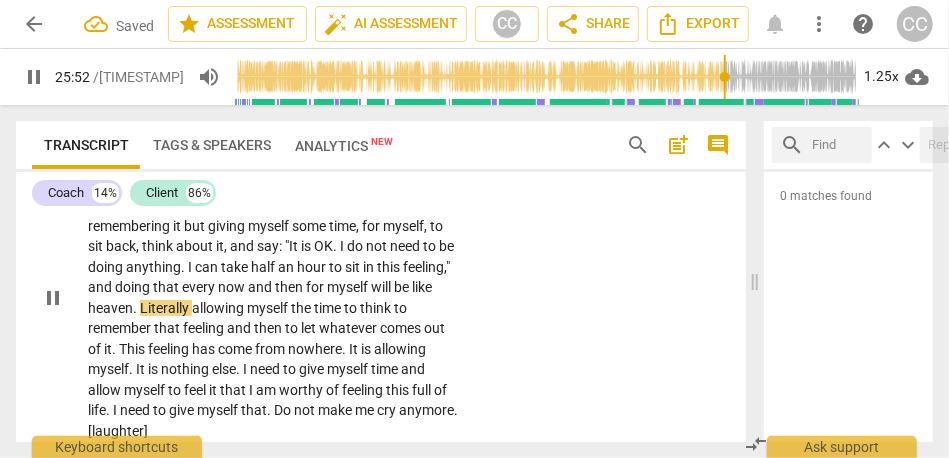 click on "allowing" at bounding box center (219, 308) 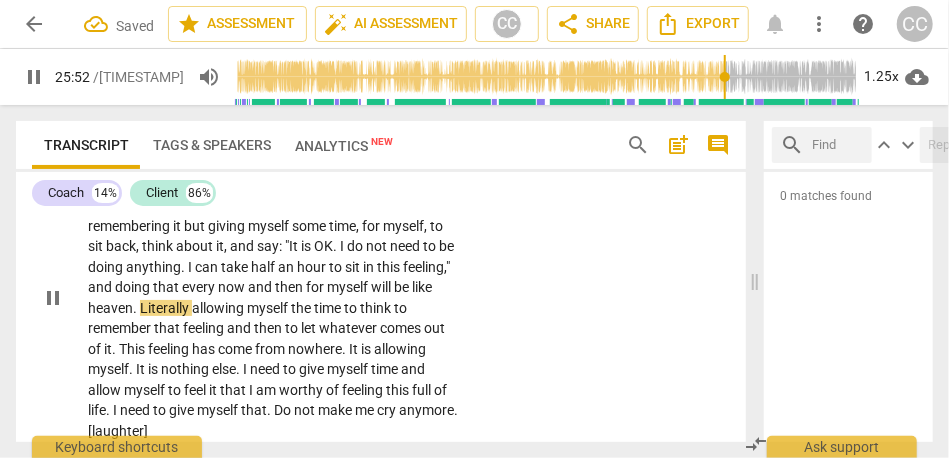 type on "1553" 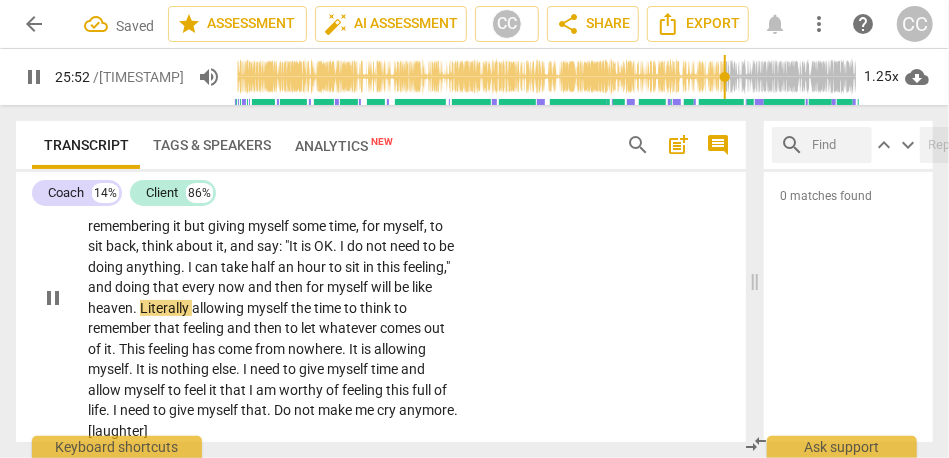 type 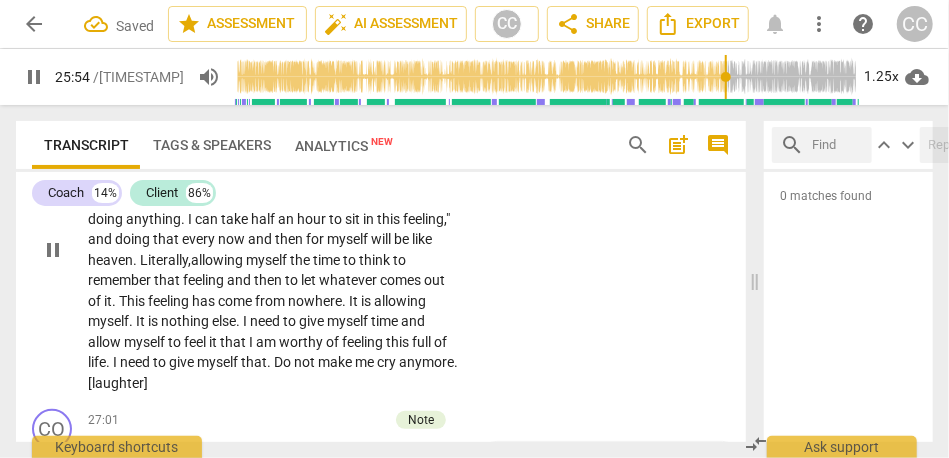 scroll, scrollTop: 5915, scrollLeft: 0, axis: vertical 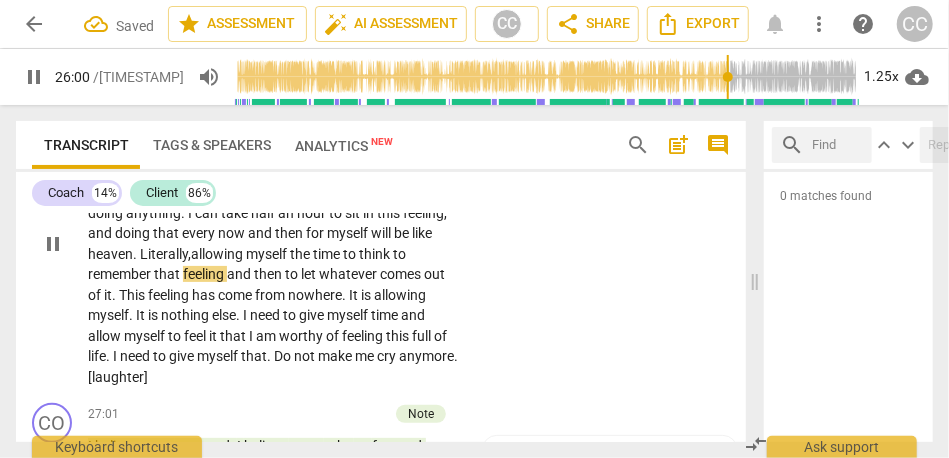 click on "time" at bounding box center (328, 254) 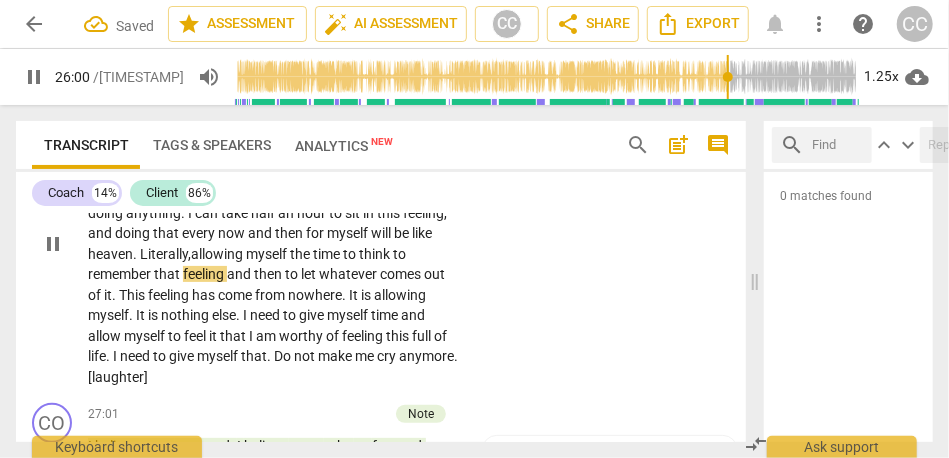 click on "time" at bounding box center (328, 254) 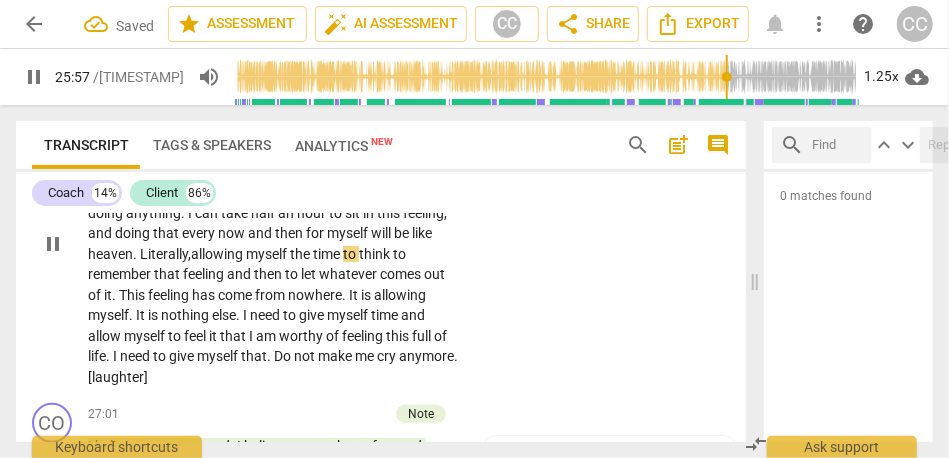 click on "to" at bounding box center [399, 254] 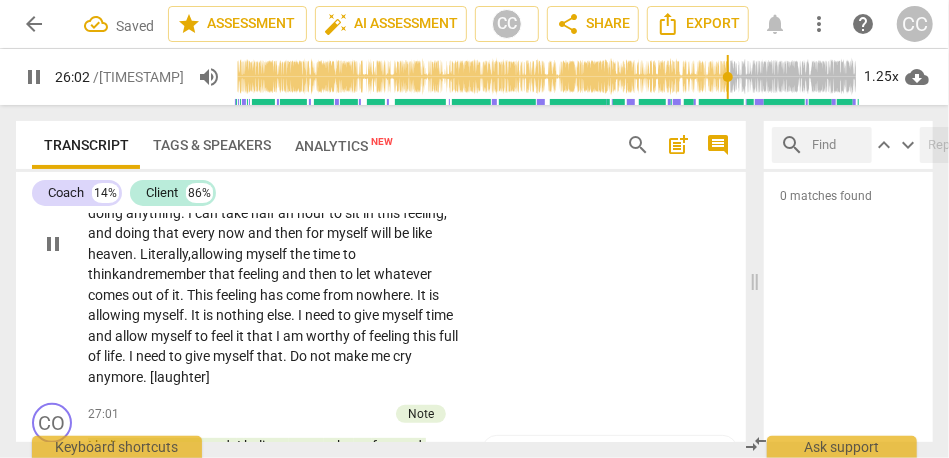 click on "and" at bounding box center [295, 274] 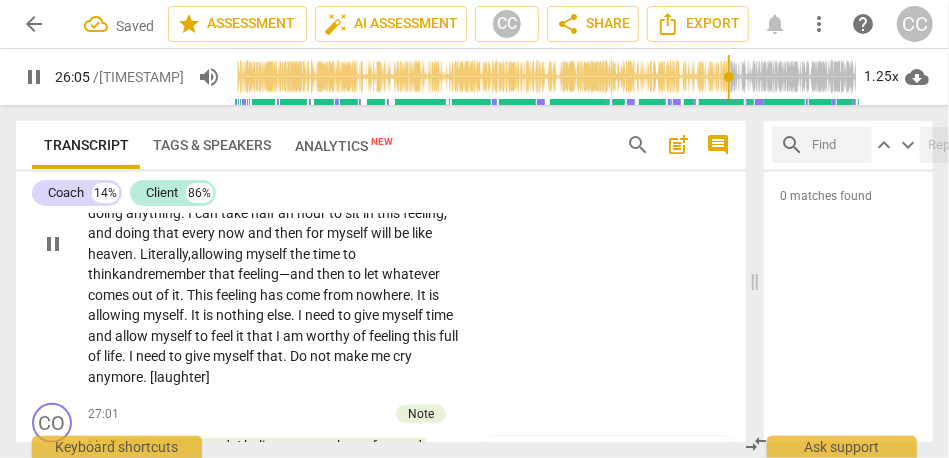 click on "then" at bounding box center (332, 274) 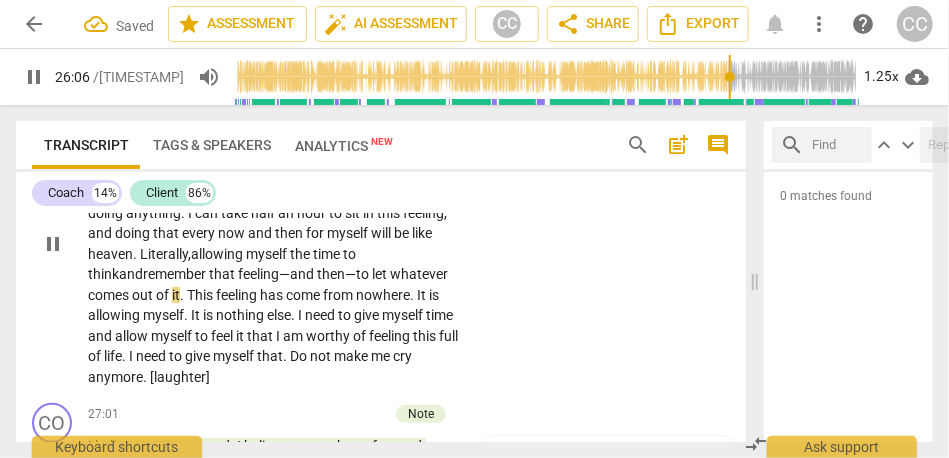 click on "then—" at bounding box center [336, 274] 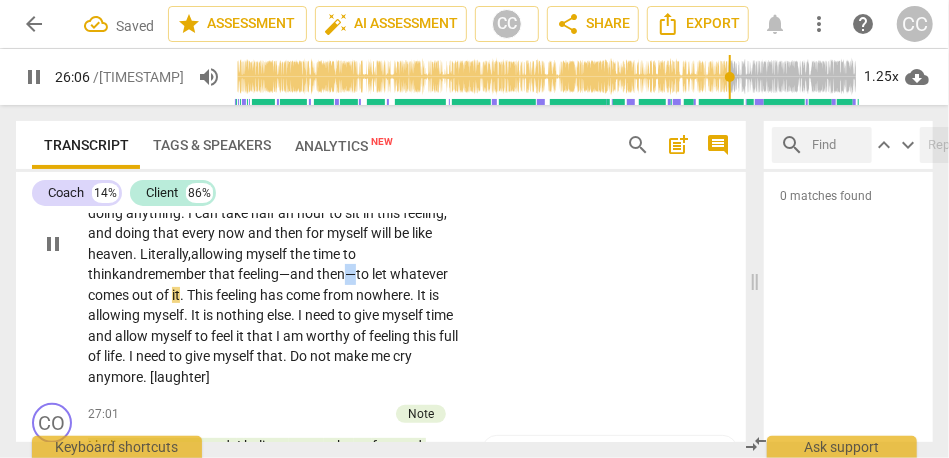 click on "then—" at bounding box center [336, 274] 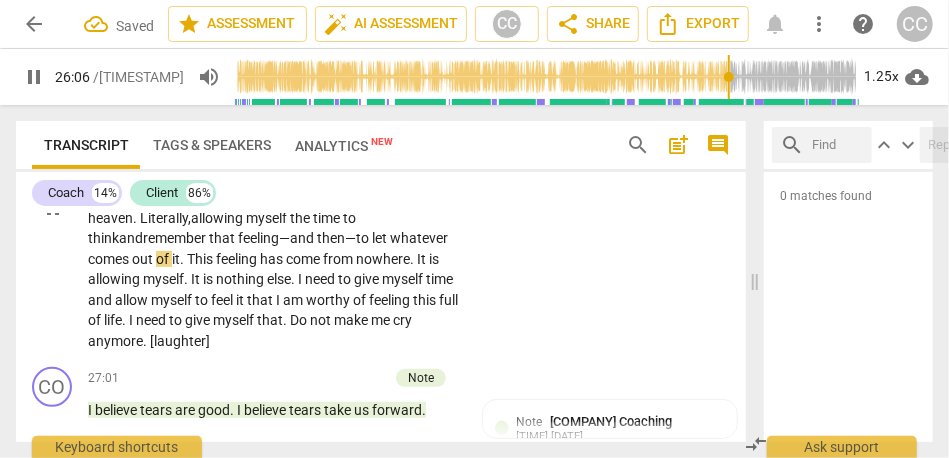 scroll, scrollTop: 5951, scrollLeft: 0, axis: vertical 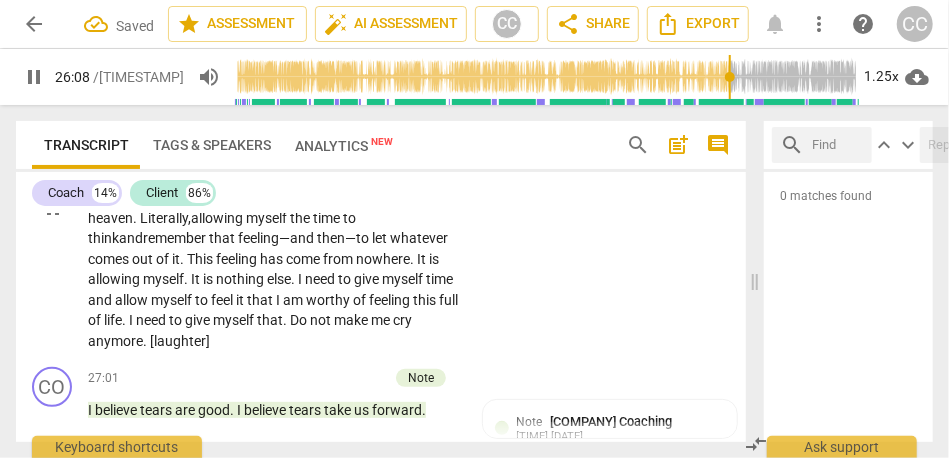 click on "out" at bounding box center (144, 259) 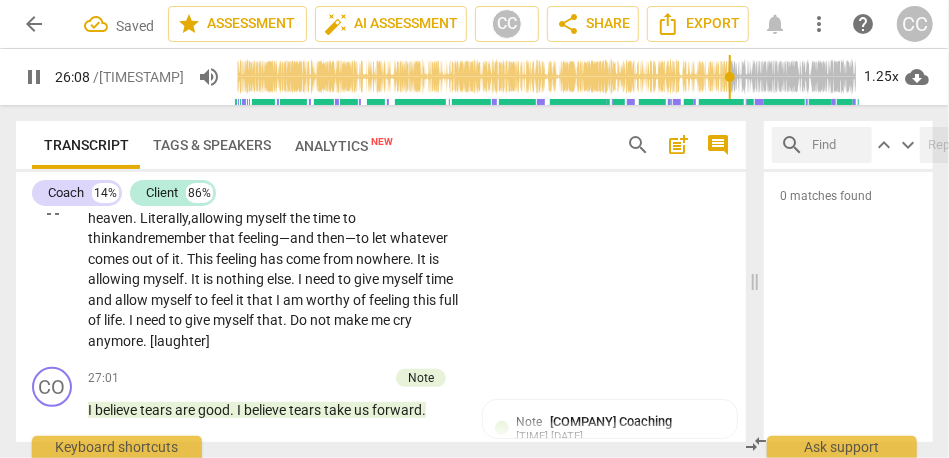click on "out" at bounding box center [144, 259] 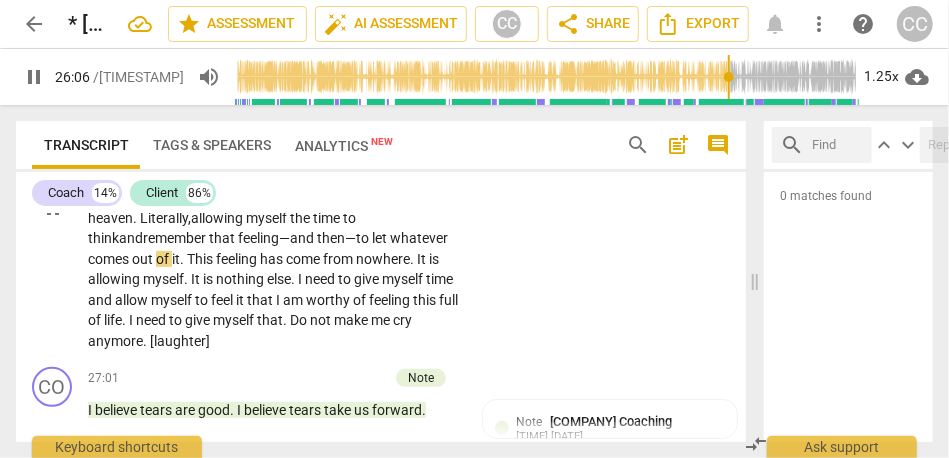 click on "whatever" at bounding box center [419, 238] 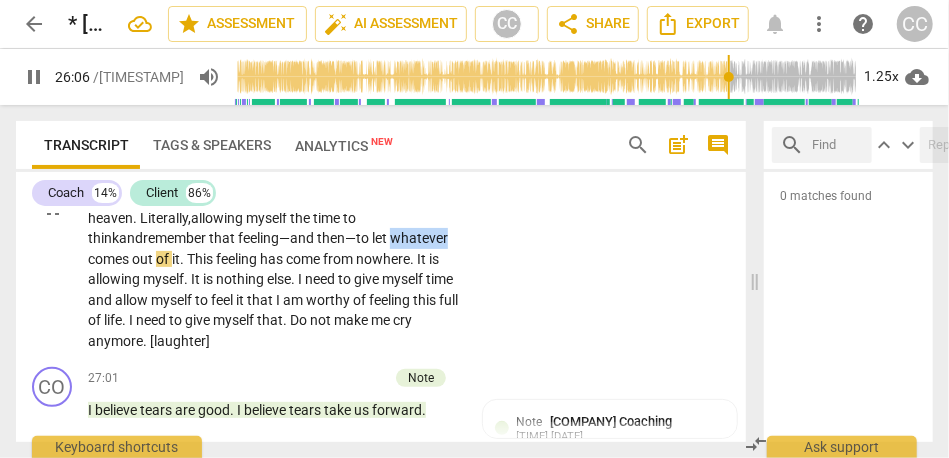 click on "whatever" at bounding box center (419, 238) 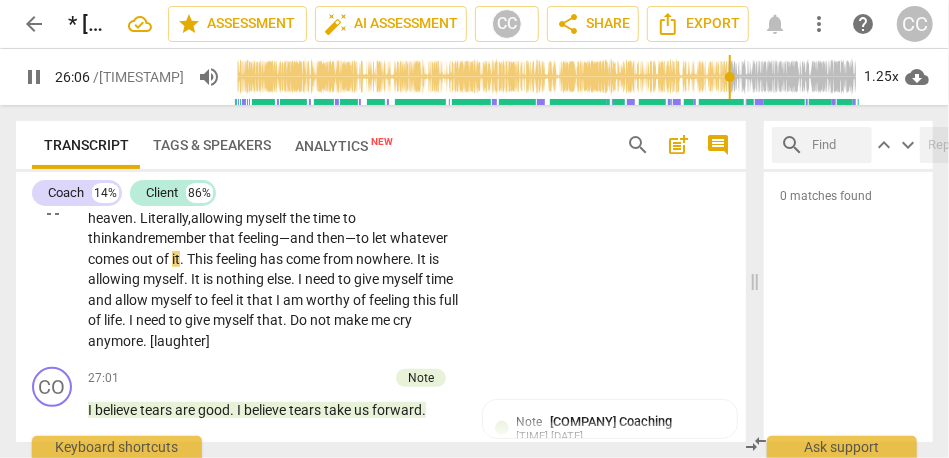 click on "." at bounding box center (183, 259) 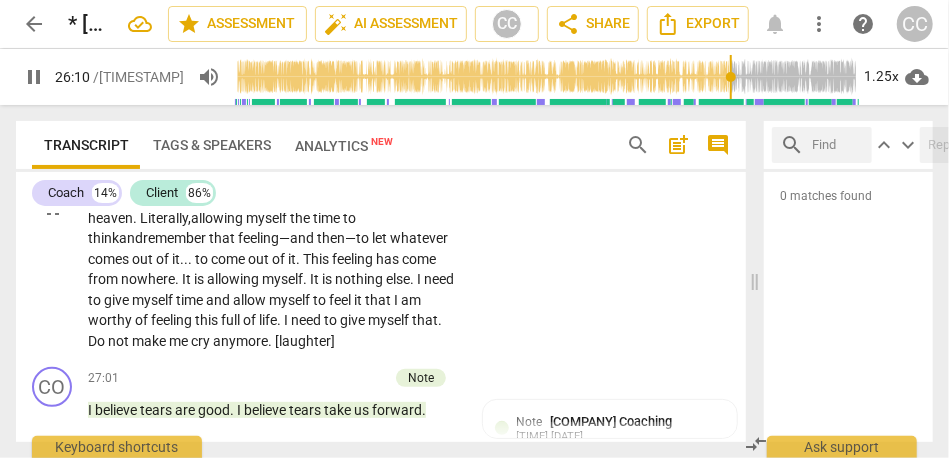 click on "CL play_arrow pause 24:31 + Add competency keyboard_arrow_right Can I take you with me ? [laughter] Actually, all joking aside, to remember this moment and the feeling that washes over you. I need to remember this. [24:59 , 25:11] Not only remembering it but giving myself some time, for myself, to sit back, think about it, and say: "It is OK. I do not need to be doing anything. I can take half an hour to sit in this feeling," and doing that every now and then for myself will be like heaven. Literally, allowing myself the time to think and remember that feeling— and then— to let whatever comes out of it... to come out of it. This feeling has come from nowhere. It is allowing myself. It is nothing else. I need to give myself time and allow myself" at bounding box center [381, 191] 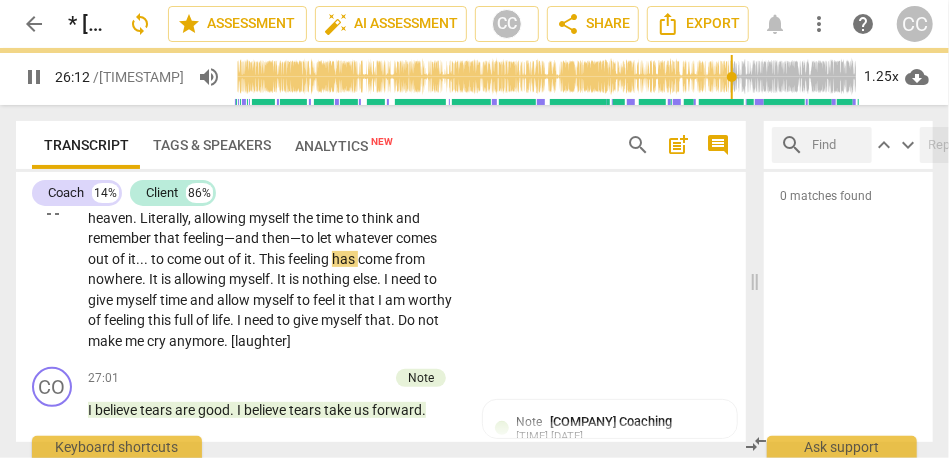 scroll, scrollTop: 5995, scrollLeft: 0, axis: vertical 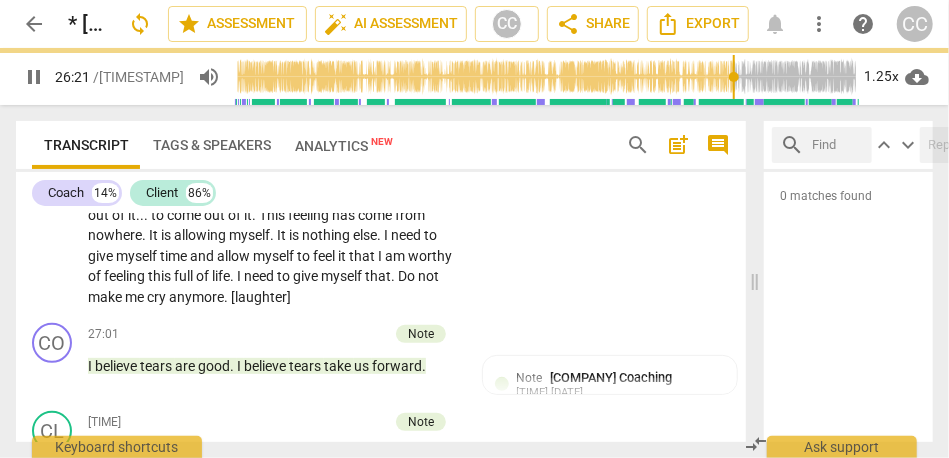 click on "myself" at bounding box center [249, 235] 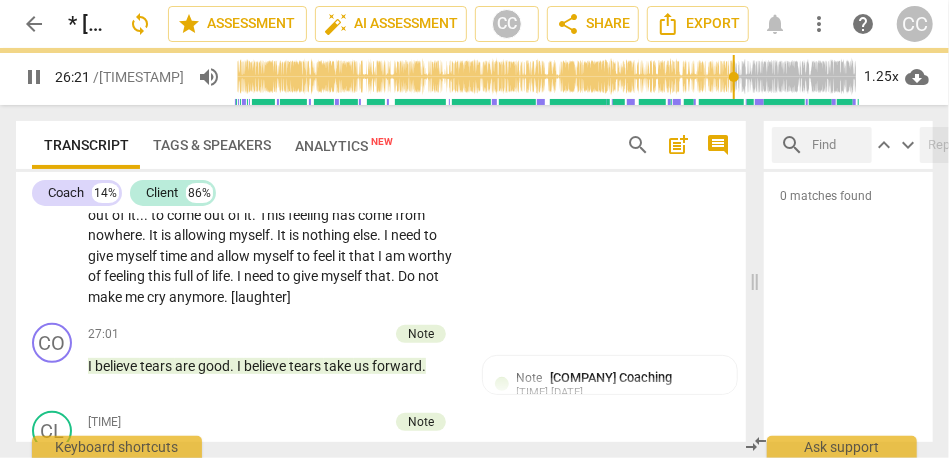 type on "1582" 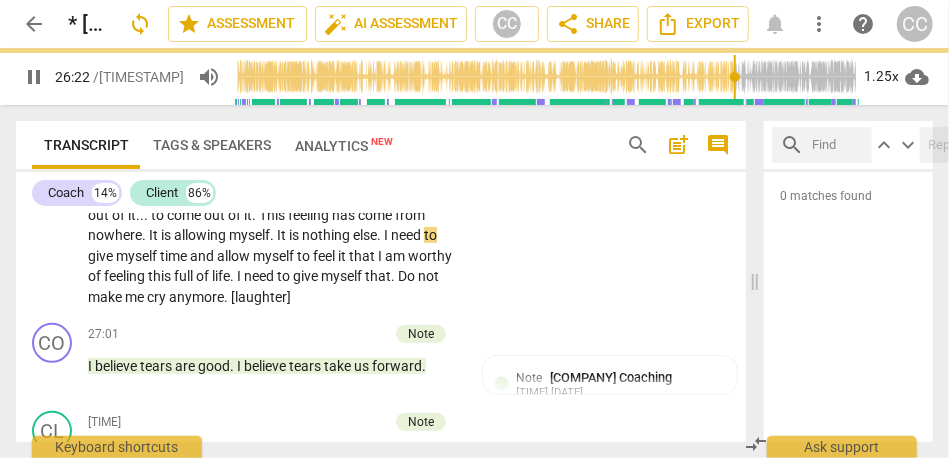 type 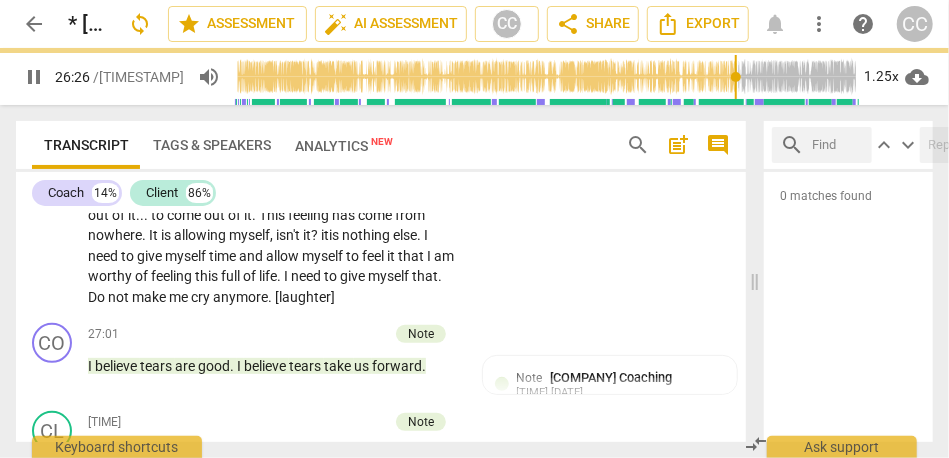 click on "myself, isn't it?" at bounding box center [273, 235] 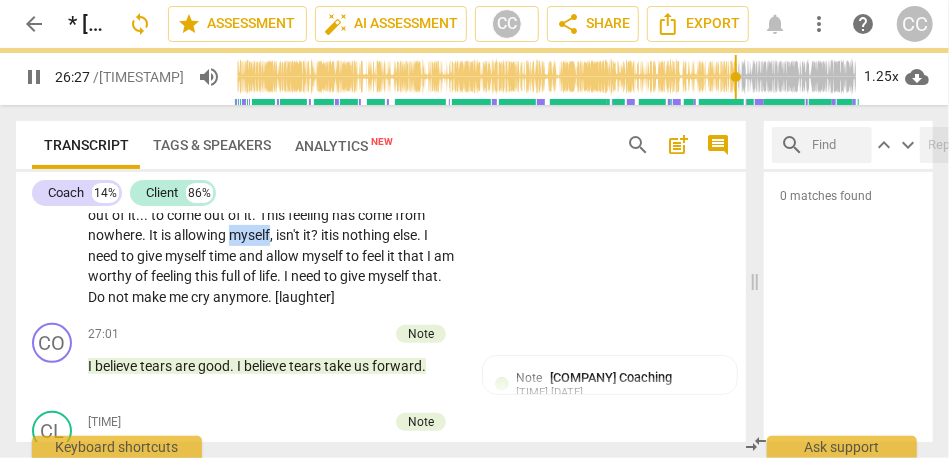 click on "myself, isn't it?" at bounding box center [273, 235] 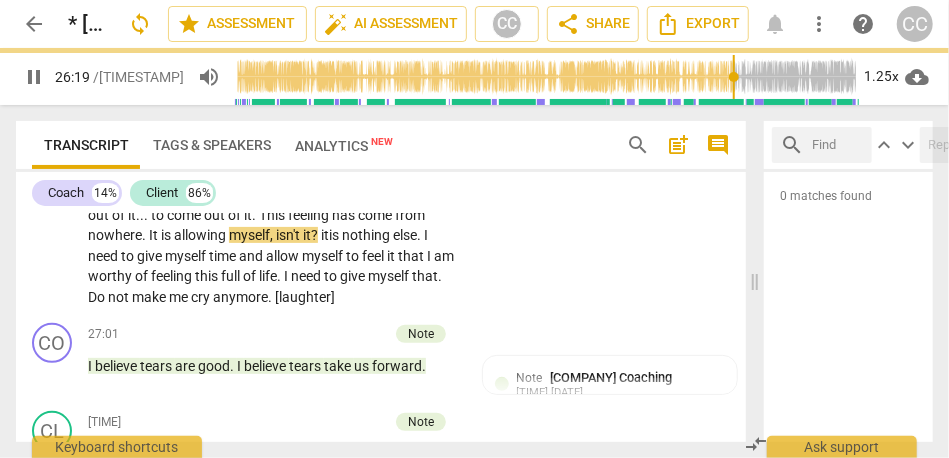 click on "it" at bounding box center [325, 235] 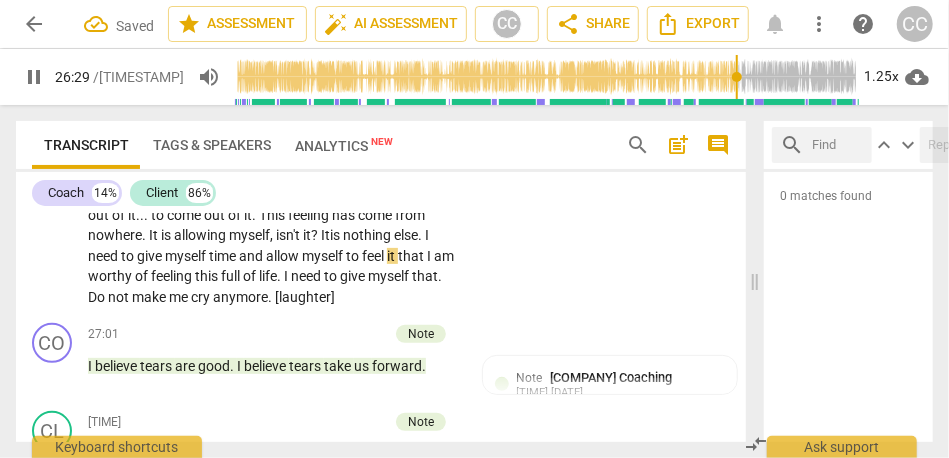 click on "Can I take you with me ? [laughter] Actually, all joking aside, to remember this moment and the feeling that washes over you. I need to remember this. [24:59 , 25:11] Not only remembering it but giving myself some time, for myself, to sit back, think about it, and say: "It is OK. I do not need to be doing anything. I can take half an hour to sit in this feeling," and doing that every now and then for myself will be like heaven. Literally, allowing myself the time to think and remember that feeling—and then—to let whatever comes out of it. This feeling has come from nowhere. It is allowing myself, isn't it? It is nothing else. I need to give myself time and allow myself to feel it that I am worthy" at bounding box center (274, 163) 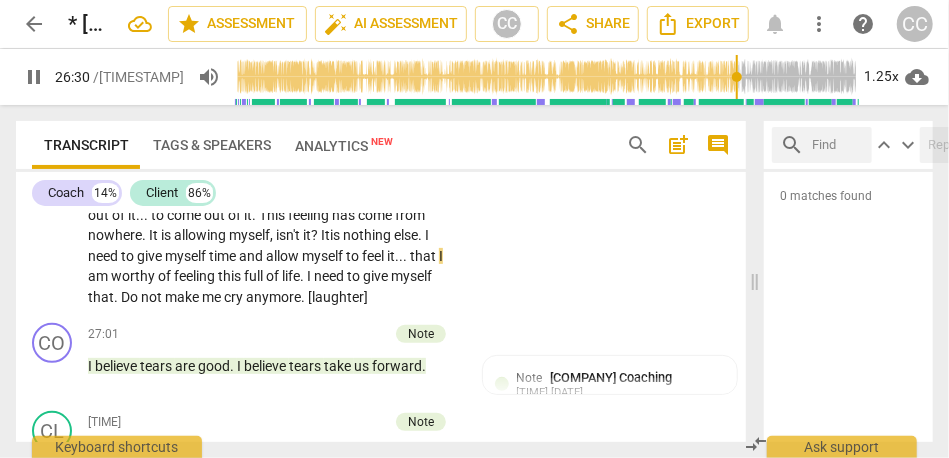 click on "CL play_arrow pause 24:31 + Add competency keyboard_arrow_right Can I take you with me ? [laughter] Actually, all joking aside, to remember this moment and the feeling that washes over you. I need to remember this. [24:59 , 25:11] Not only remembering it but giving myself some time, for myself, to sit back, think about it, and say: "It is OK. I do not need to be doing anything. I can take half an hour to sit in this feeling," and doing that every now and then for myself will be like heaven. Literally, allowing myself the time to think and remember that feeling—and then—to let whatever comes out of it. This feeling has come from nowhere. It is allowing myself, isn't it? It is nothing else. I need to give myself time" at bounding box center (381, 147) 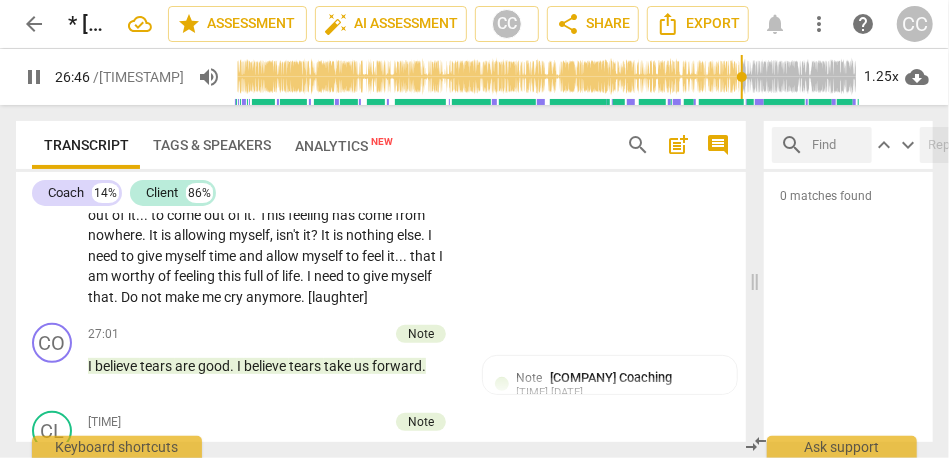 click on "I" at bounding box center [310, 276] 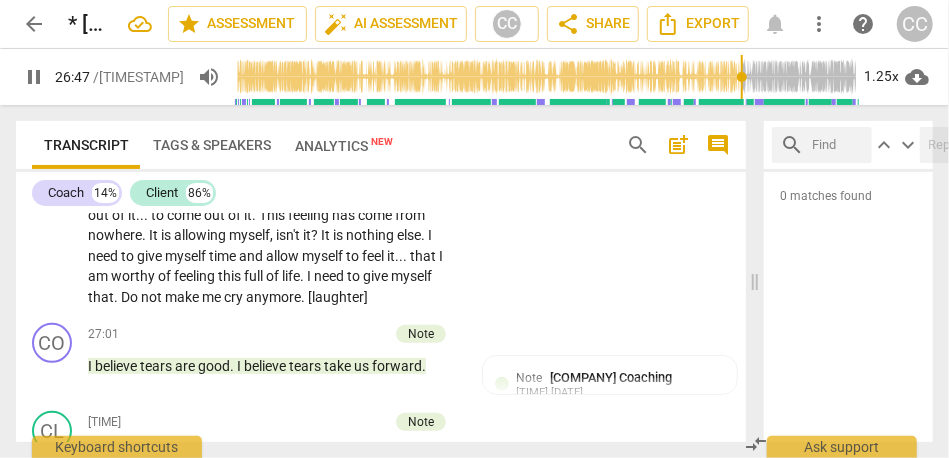 type on "1607" 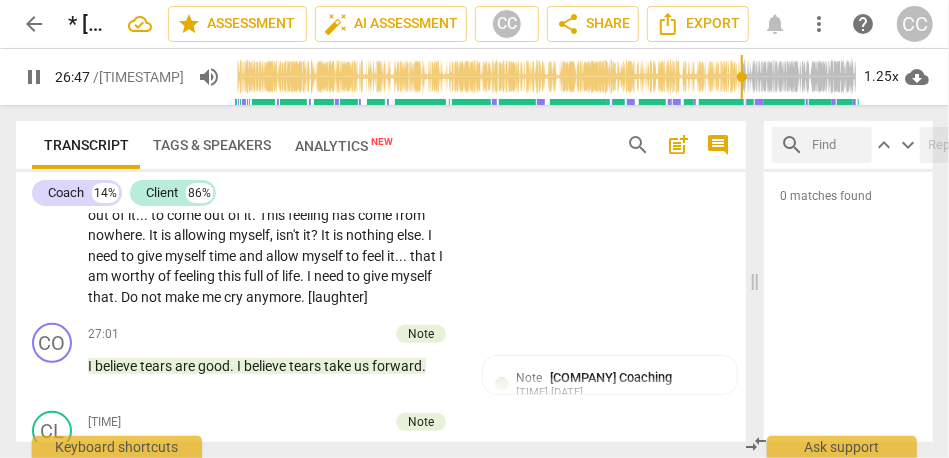 type 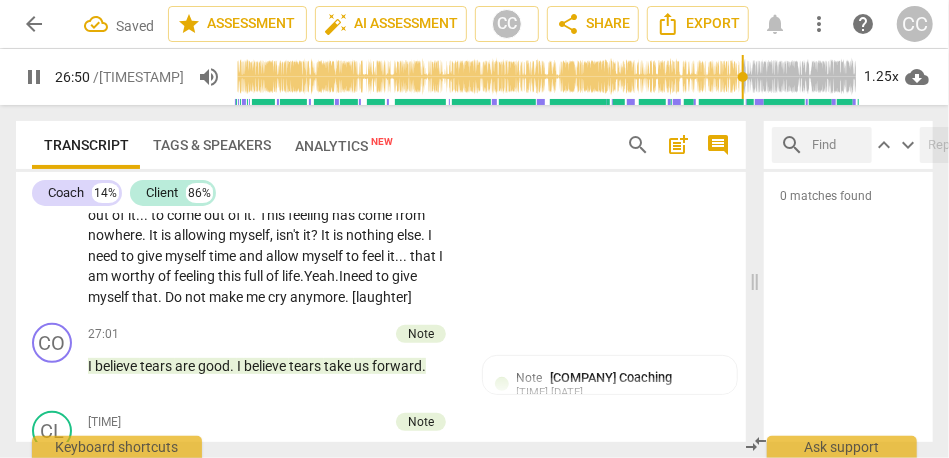 click on "myself" at bounding box center (110, 297) 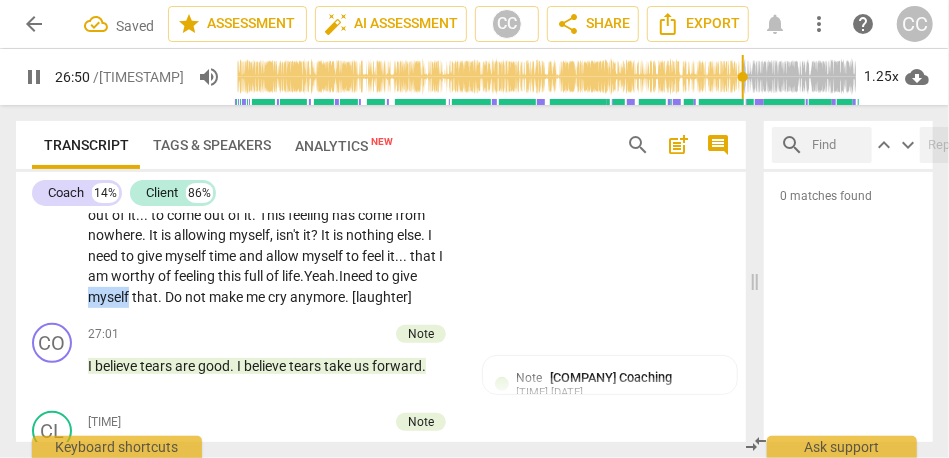 click on "myself" at bounding box center (110, 297) 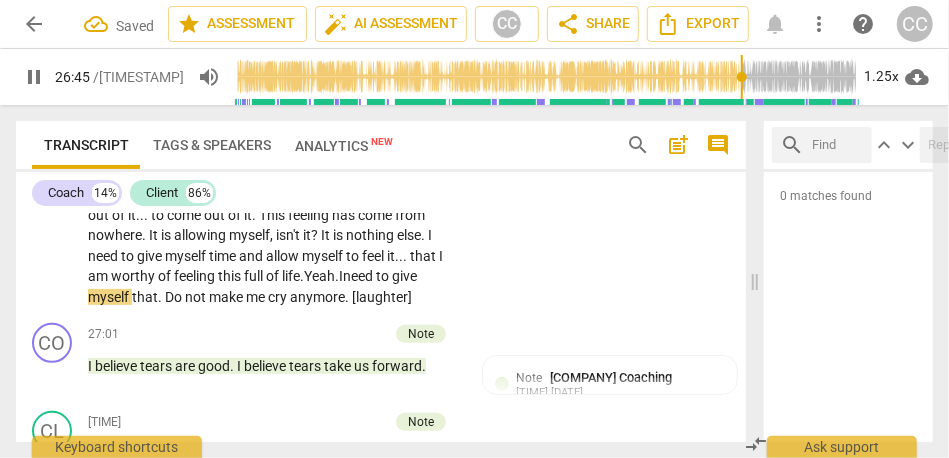 click on "Do" at bounding box center [175, 297] 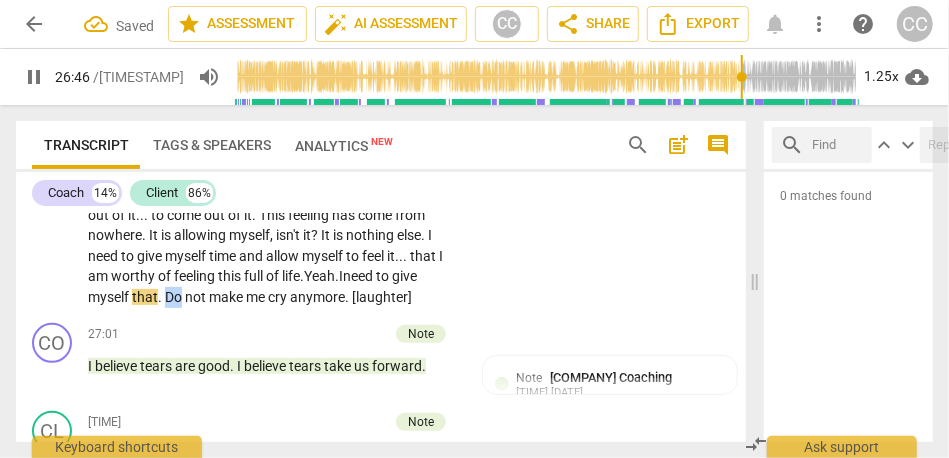 click on "Do" at bounding box center (175, 297) 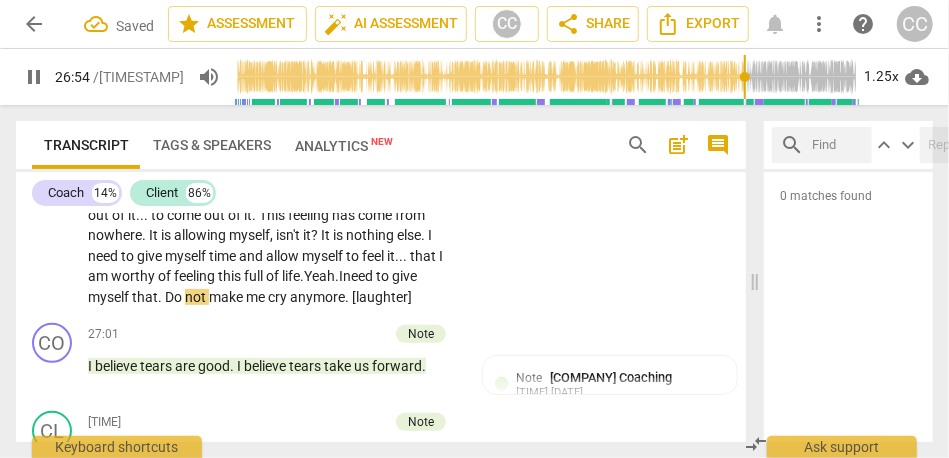 click on "myself" at bounding box center [110, 297] 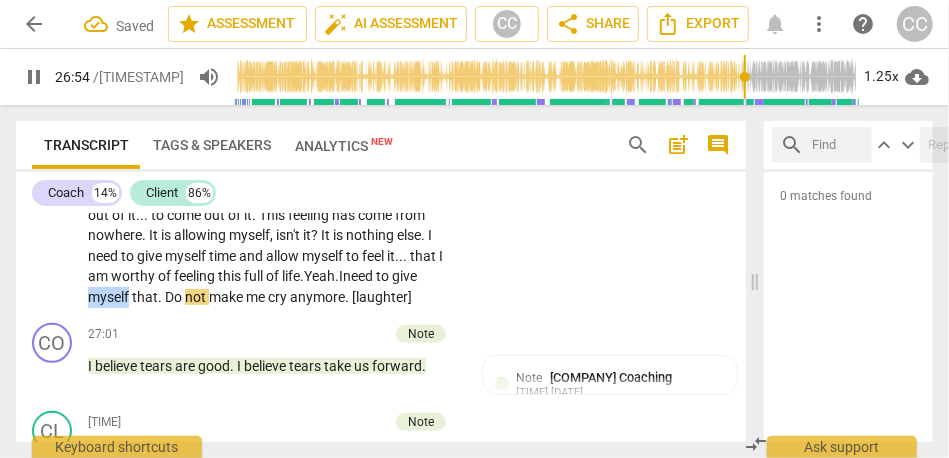 click on "myself" at bounding box center (110, 297) 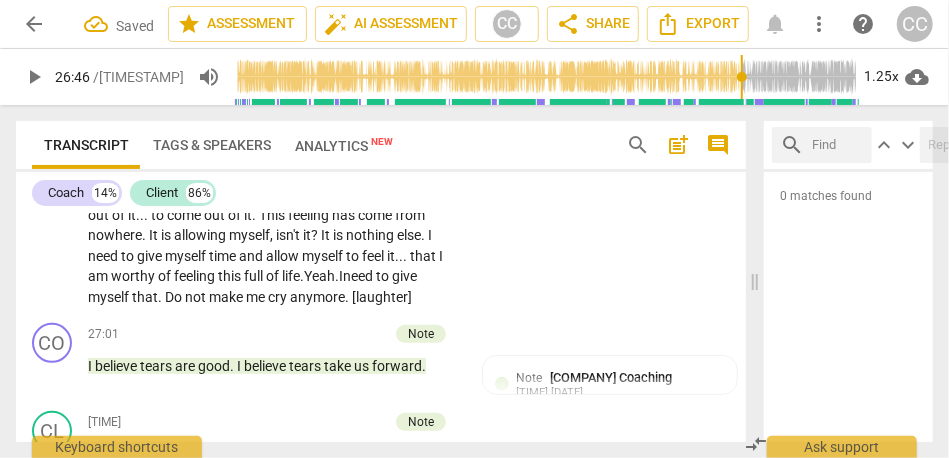 click on "." at bounding box center [161, 297] 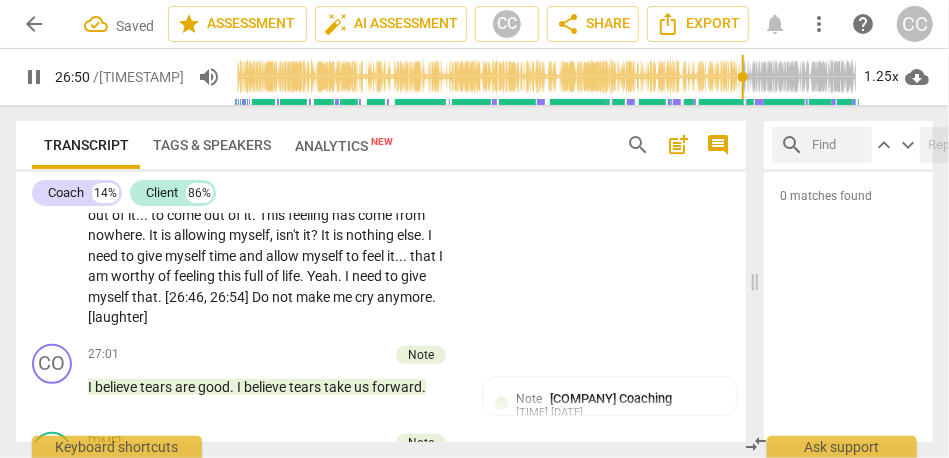 click on "CL play_arrow pause [TIMESTAMP] + Add competency keyboard_arrow_right Can I take you with me ? [laughter] Actually , all joking aside , to remember this moment and the feeling that washes over you . I need to remember this . [TIMESTAMP, [TIMESTAMP]] Not only remembering it but giving myself some time , for myself , to sit back , think about it , and say : "It is OK . I do not need to be doing anything . I can take half an hour to sit in this feeling , " and doing that every now and then for myself will be like heaven . Literally , allowing myself the time to think and remember that feeling—and then—to let whatever comes out of it . . . to come out of it . This feeling has come from nowhere . It is allowing myself , isn't it ? It is nothing else . I need to give myself" at bounding box center (381, 157) 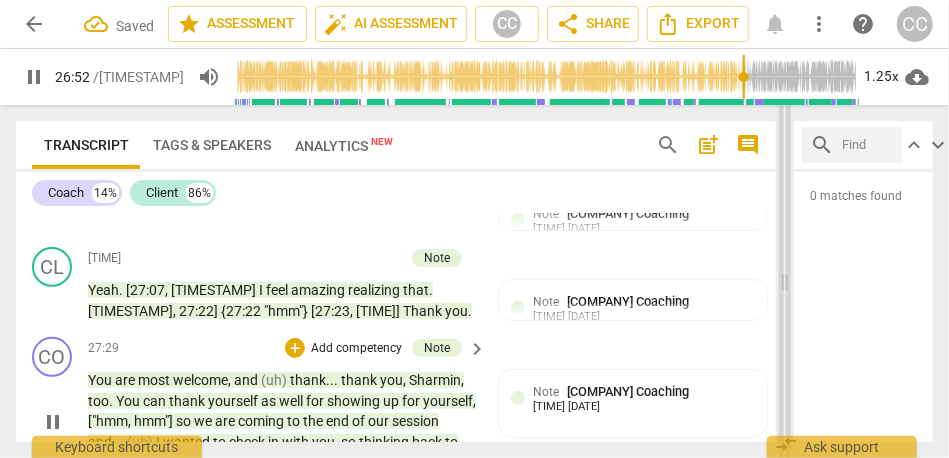 scroll, scrollTop: 5820, scrollLeft: 0, axis: vertical 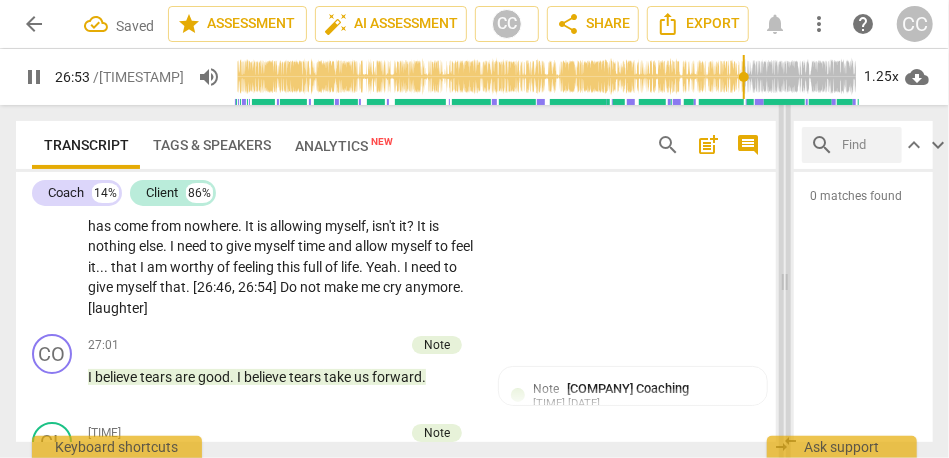 drag, startPoint x: 752, startPoint y: 276, endPoint x: 782, endPoint y: 276, distance: 30 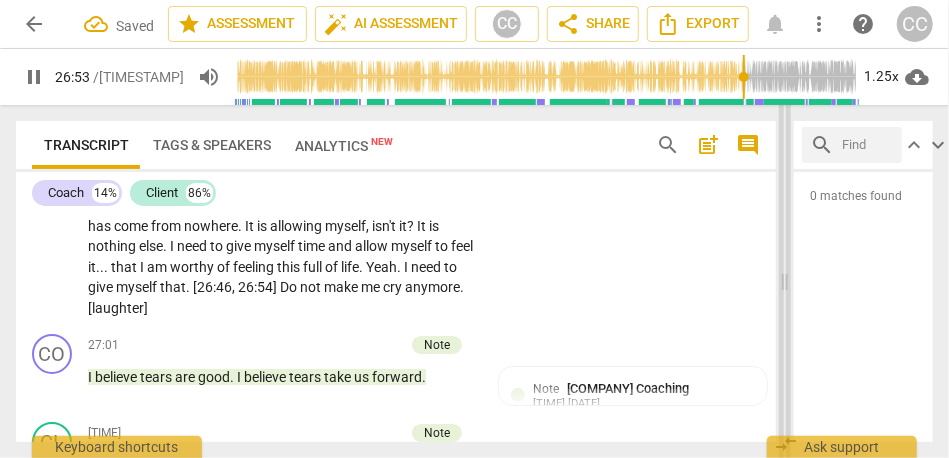 click at bounding box center (785, 281) 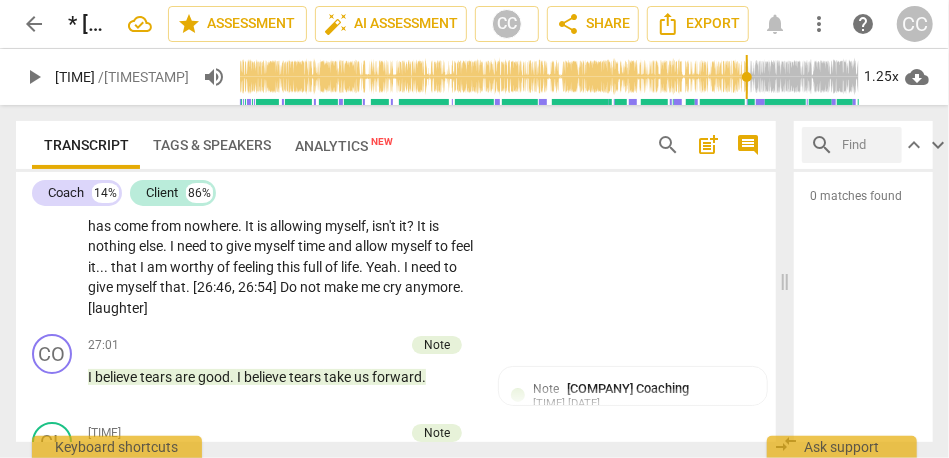 click on "Do" at bounding box center [290, 287] 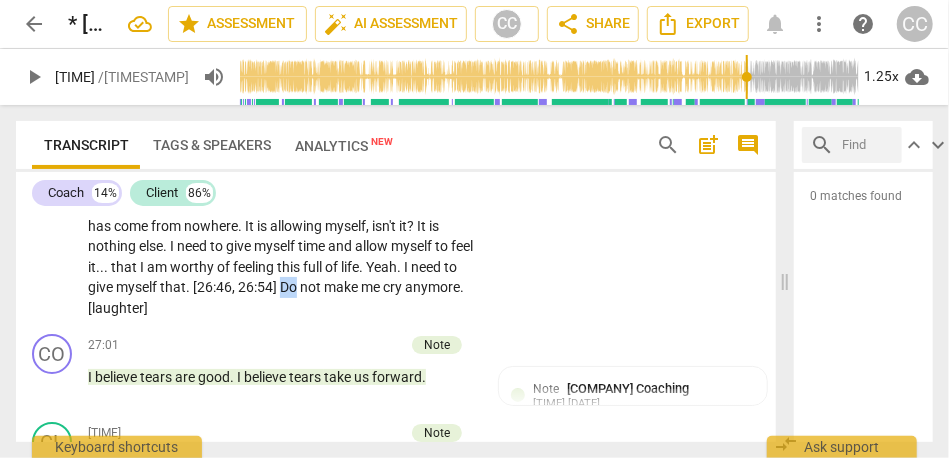 click on "Do" at bounding box center [290, 287] 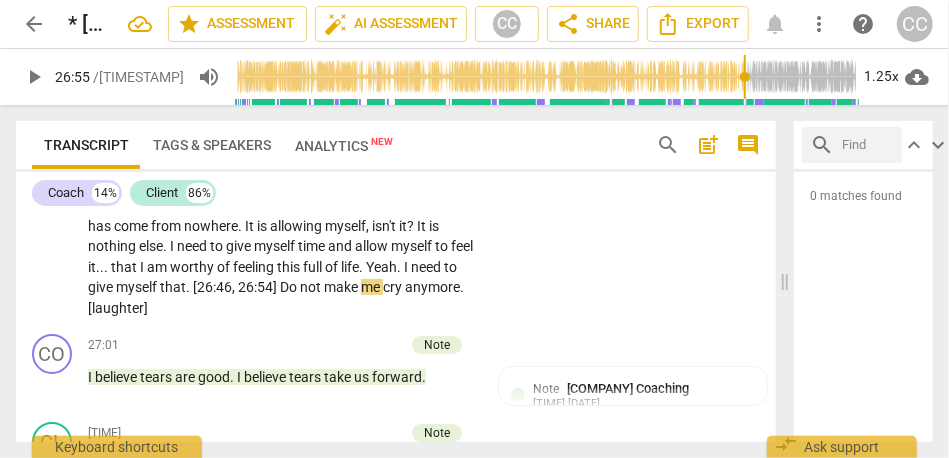 click on "Do" at bounding box center (290, 287) 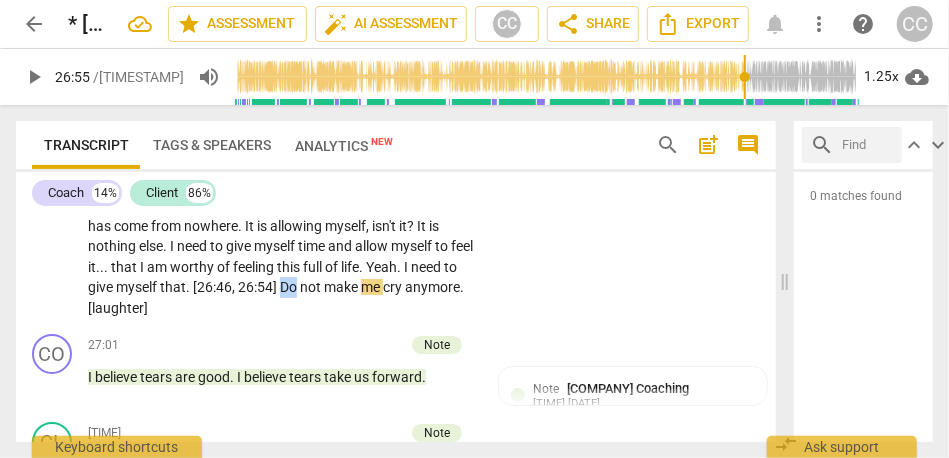 click on "Do" at bounding box center (290, 287) 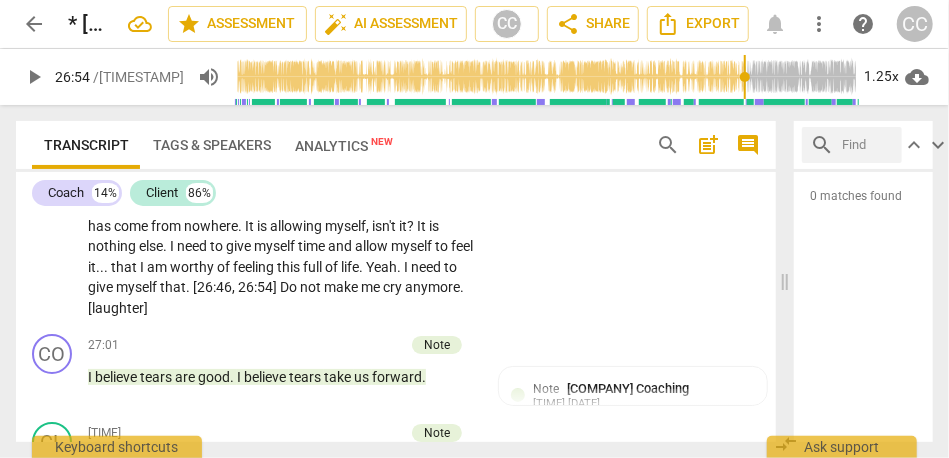 click on "Do" at bounding box center [290, 287] 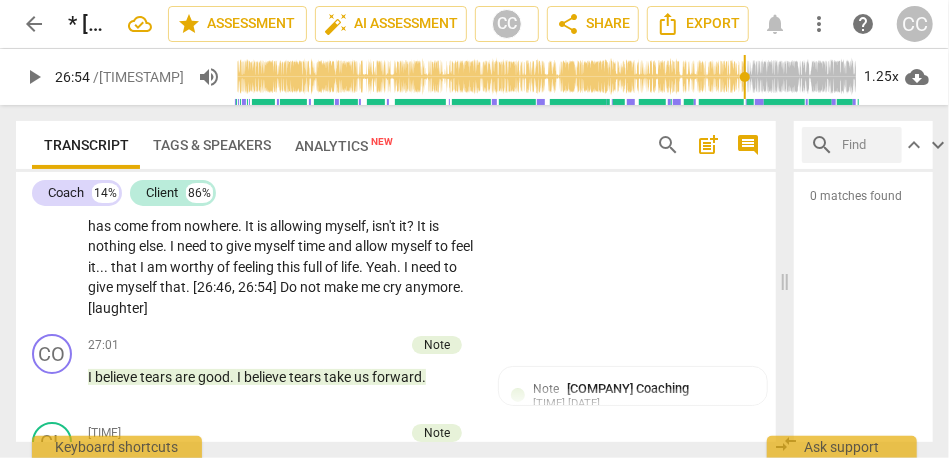 type on "1615" 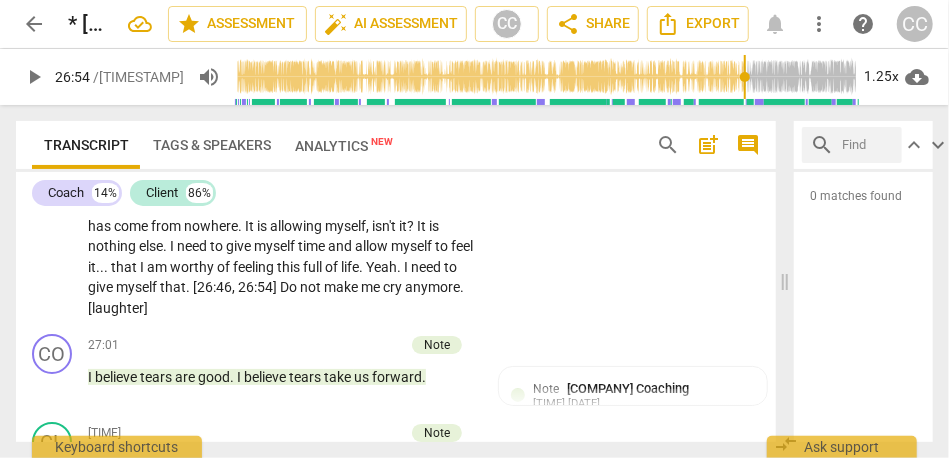 type 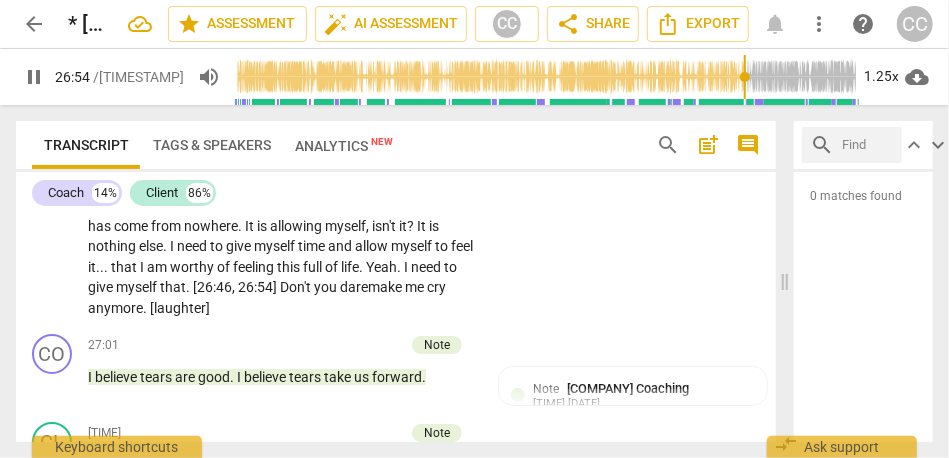 click on "CL play_arrow pause [TIMESTAMP] + Add competency keyboard_arrow_right Can I take you with me ? [laughter] Actually , all joking aside , to remember this moment and the feeling that washes over you . I need to remember this . [TIMESTAMP, [TIMESTAMP]] Not only remembering it but giving myself some time , for myself , to sit back , think about it , and say : "It is OK . I do not need to be doing anything . I can take half an hour to sit in this feeling , " and doing that every now and then for myself will be like heaven . Literally , allowing myself the time to think and remember that feeling—and then—to let whatever comes out of it . . . to come out of it . This feeling has come from nowhere . It is allowing myself , isn't it ? It is nothing else . I need to give myself" at bounding box center (396, 158) 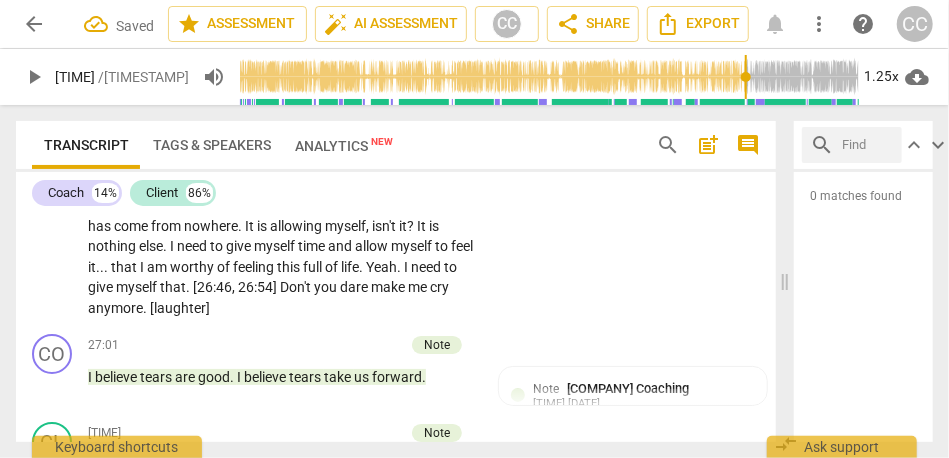 click on "Can   I   take   you   with   me ?   [laughter]   Actually ,   all   joking   aside ,   to   remember   this   moment   and   the   feeling   that   washes   over   you .   I   need   to   remember   this .   [24:59 ,   25:11]   Not   only   remembering   it   but   giving   myself   some   time ,   for   myself ,   to   sit   back ,   think   about   it ,   and   say :   "It   is   OK .   I   do   not   need   to   be   doing   anything .   I   can   take   half   an   hour   to   sit   in   this   feeling , "   and   doing   that   every   now   and   then   for   myself   will   be   like   heaven .   Literally ,   allowing   myself   the   time   to   think   and   remember   that   feeling—and   then—to   let   whatever   comes   out   of   it . . .   to   come   out   of   it .   This   feeling   has   come   from   nowhere .   It   is   allowing   myself ,   isn't   it ?   It   is   nothing   else .   I   need   to   give   myself   time   and   allow   myself   to   feel   it . . .   that   I   am" at bounding box center [282, 174] 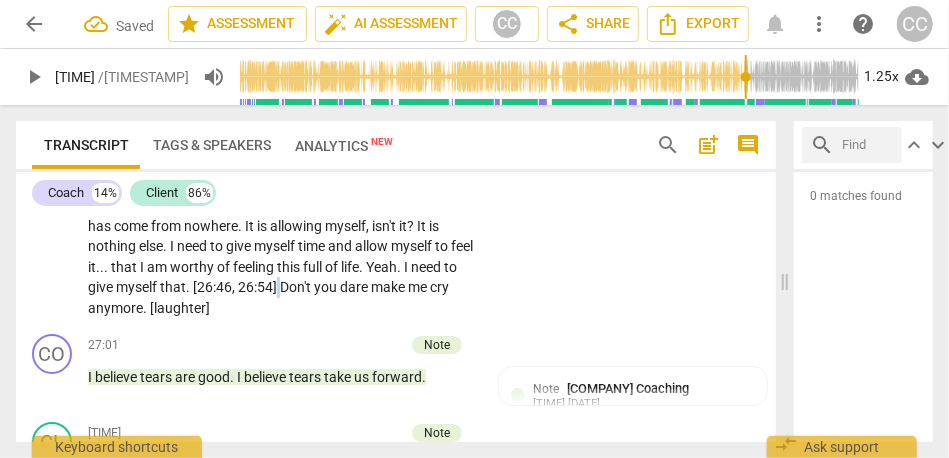 click on "Can   I   take   you   with   me ?   [laughter]   Actually ,   all   joking   aside ,   to   remember   this   moment   and   the   feeling   that   washes   over   you .   I   need   to   remember   this .   [24:59 ,   25:11]   Not   only   remembering   it   but   giving   myself   some   time ,   for   myself ,   to   sit   back ,   think   about   it ,   and   say :   "It   is   OK .   I   do   not   need   to   be   doing   anything .   I   can   take   half   an   hour   to   sit   in   this   feeling , "   and   doing   that   every   now   and   then   for   myself   will   be   like   heaven .   Literally ,   allowing   myself   the   time   to   think   and   remember   that   feeling—and   then—to   let   whatever   comes   out   of   it . . .   to   come   out   of   it .   This   feeling   has   come   from   nowhere .   It   is   allowing   myself ,   isn't   it ?   It   is   nothing   else .   I   need   to   give   myself   time   and   allow   myself   to   feel   it . . .   that   I   am" at bounding box center [282, 174] 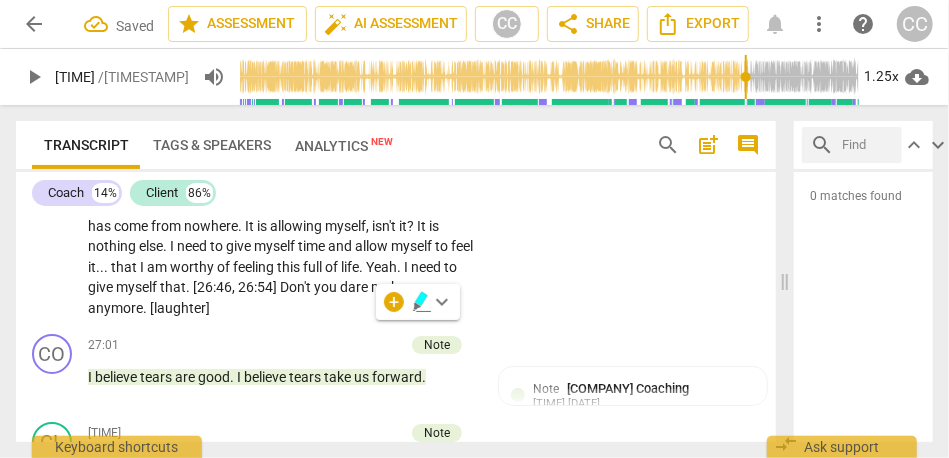 click on "Don't" at bounding box center [297, 287] 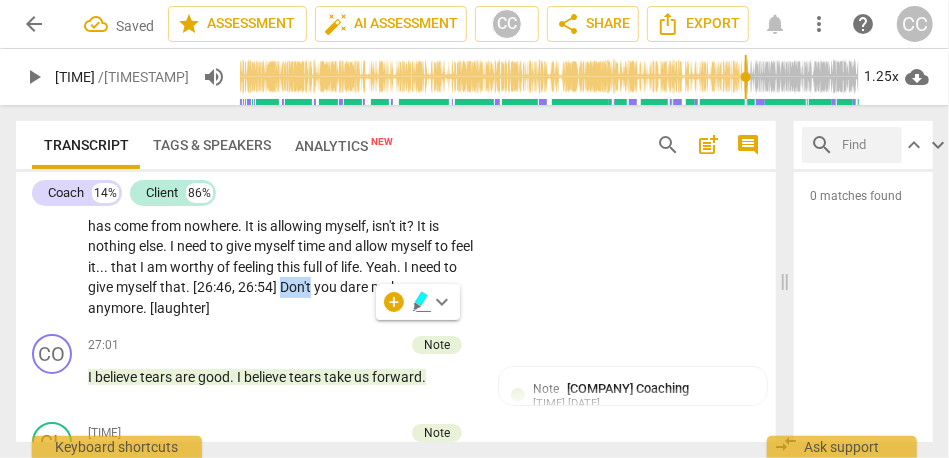 click on "Don't" at bounding box center (297, 287) 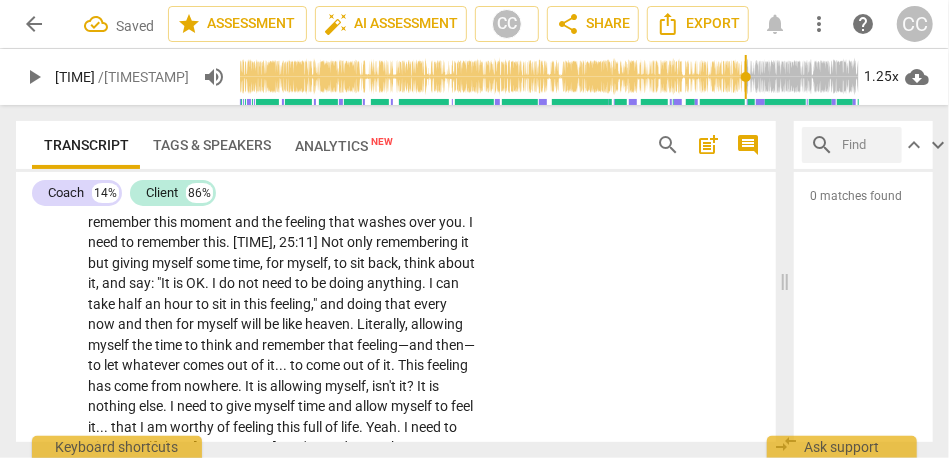scroll, scrollTop: 5653, scrollLeft: 0, axis: vertical 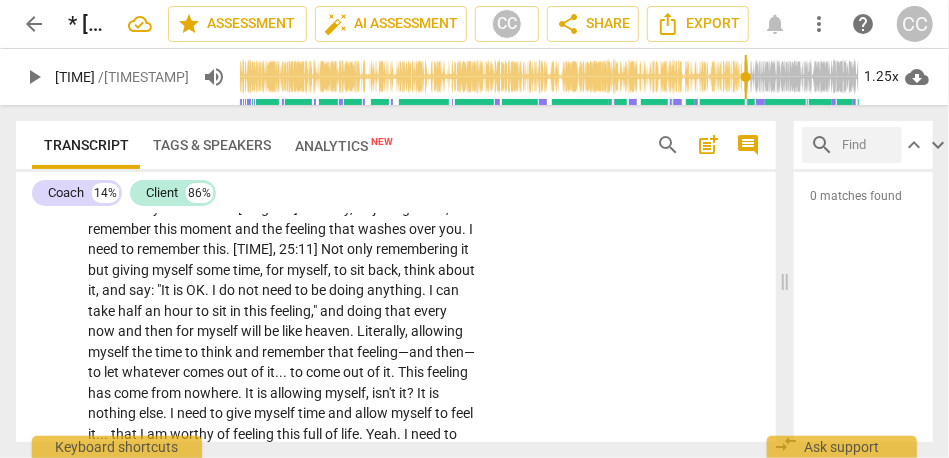 click on "Add competency" at bounding box center (414, 177) 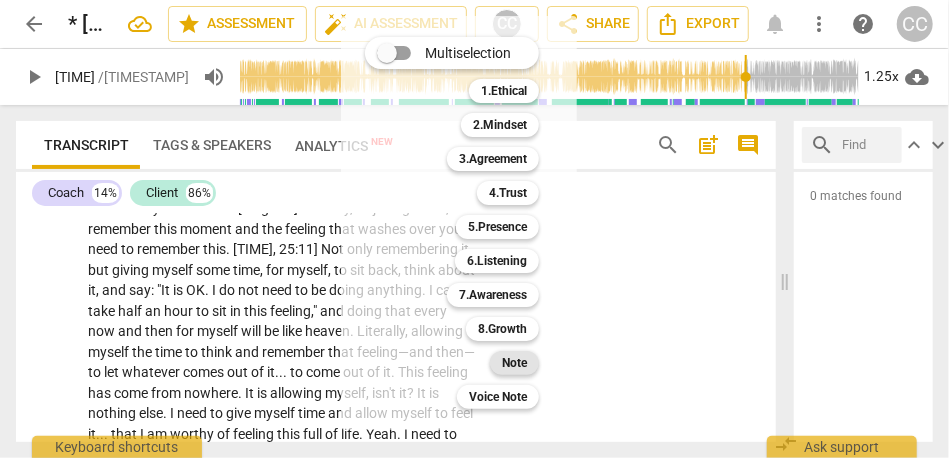 click on "Note" at bounding box center [514, 363] 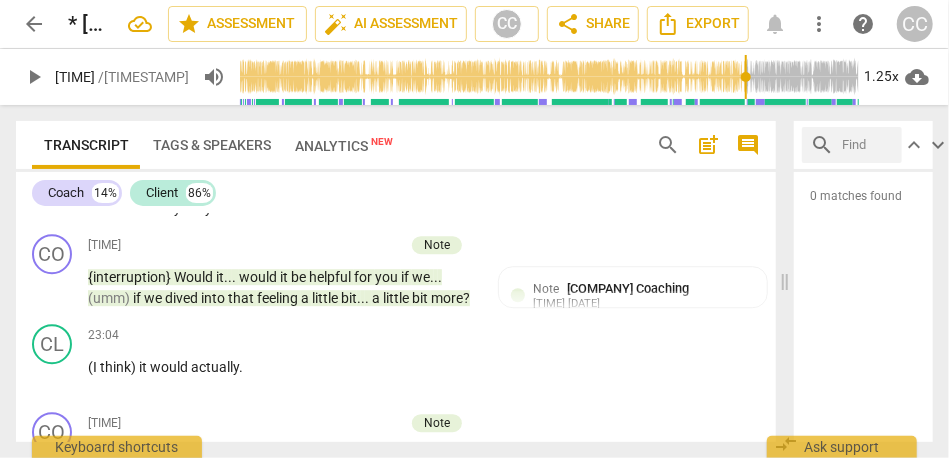 scroll, scrollTop: 5051, scrollLeft: 0, axis: vertical 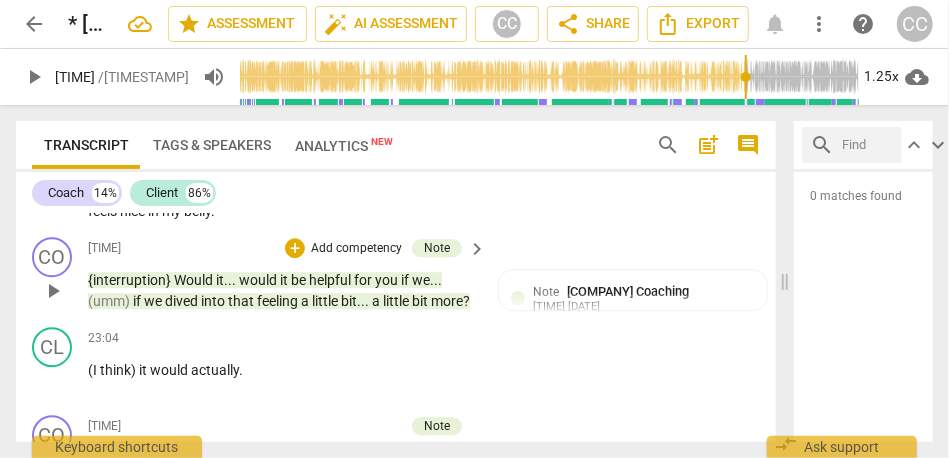 click on "more" at bounding box center (447, 301) 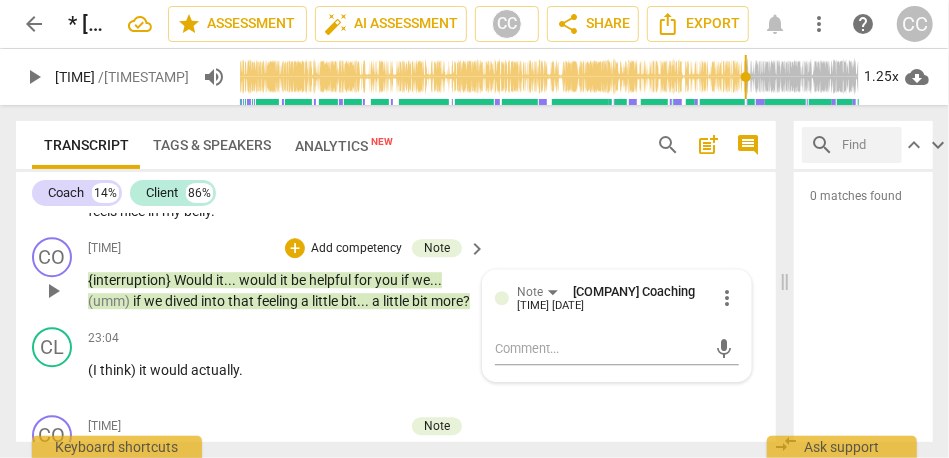 click on "more" at bounding box center [447, 301] 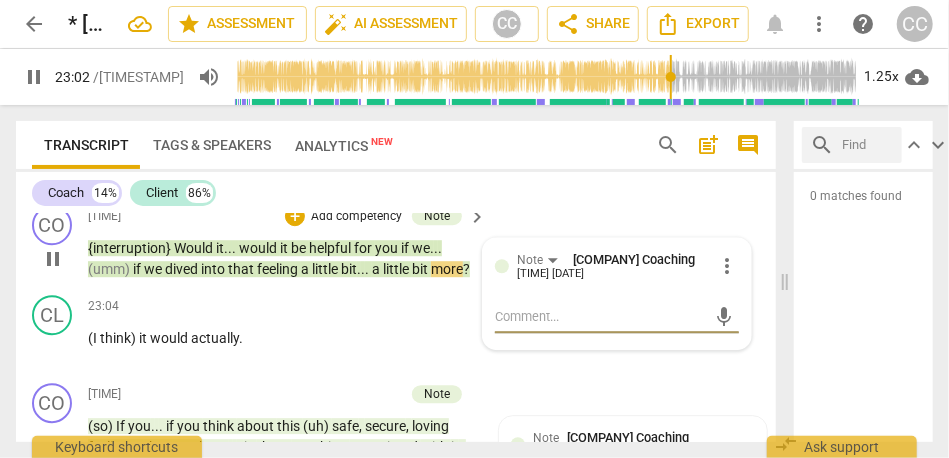 scroll, scrollTop: 5095, scrollLeft: 0, axis: vertical 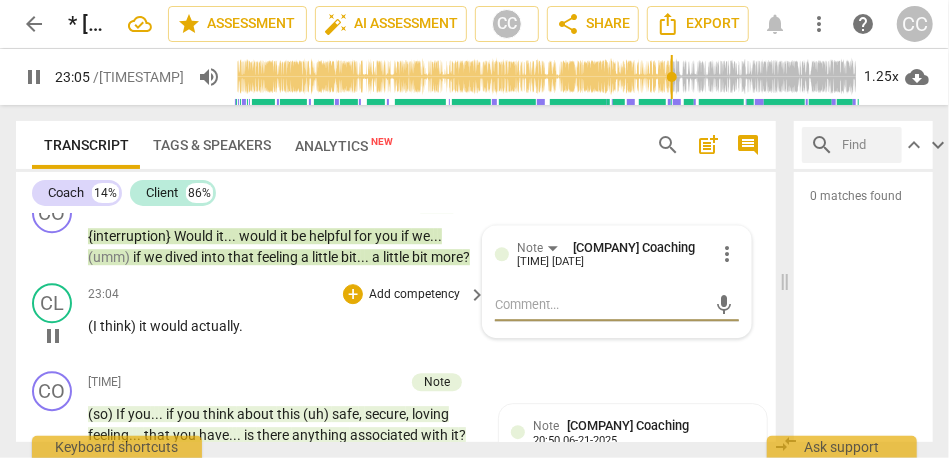 click on "(I" at bounding box center [94, 326] 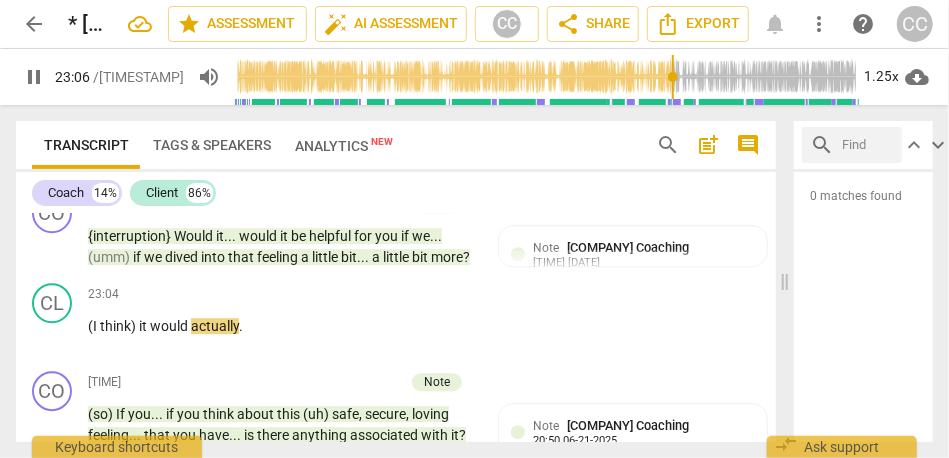 click on "more" at bounding box center [447, 257] 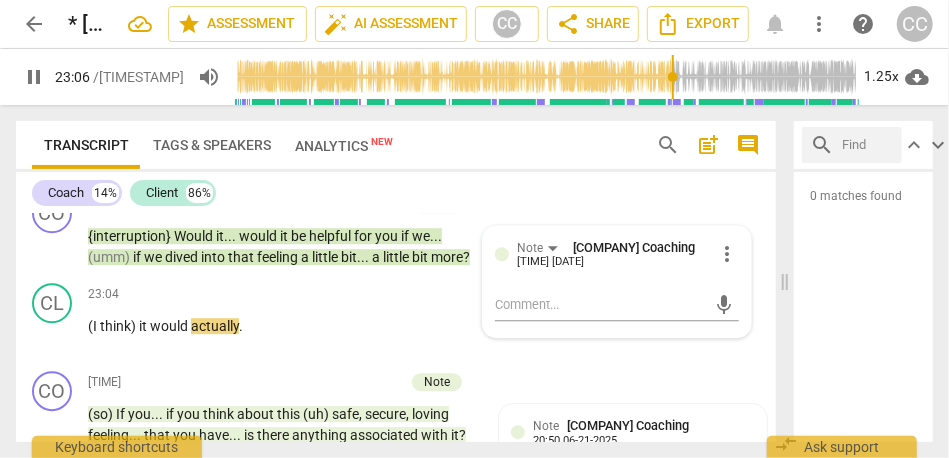 click on "more" at bounding box center (447, 257) 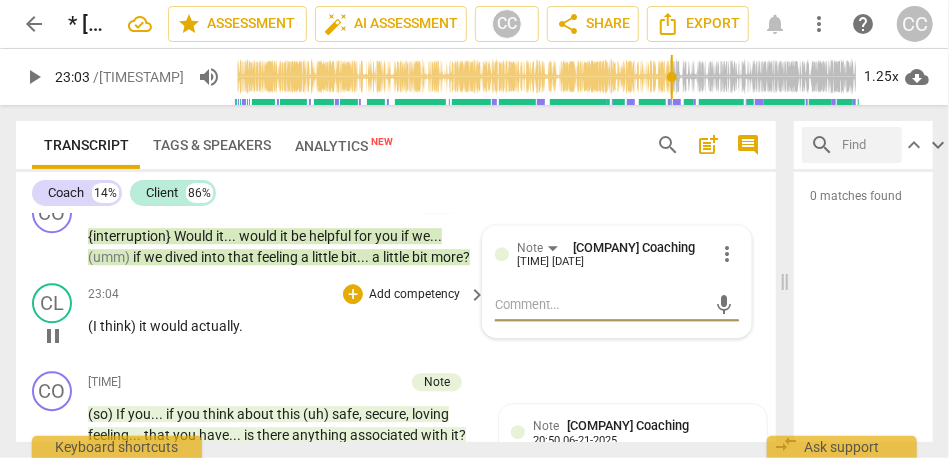 click on "(I" at bounding box center [94, 326] 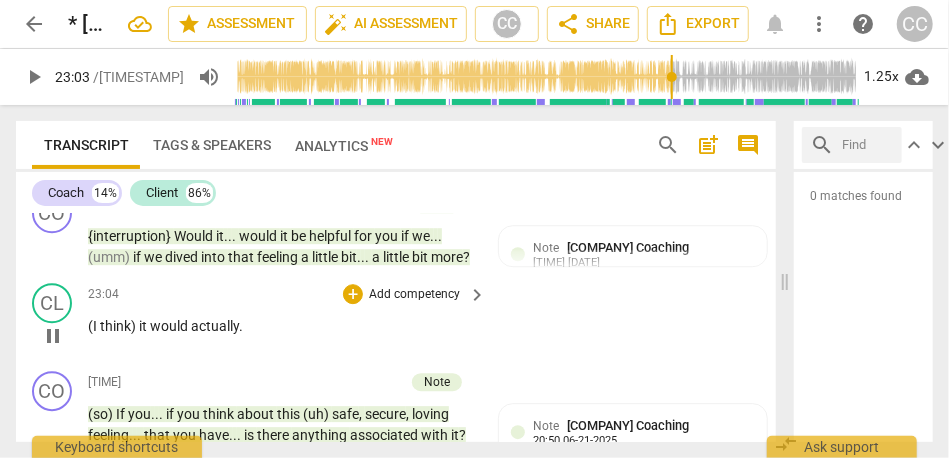 type on "[YEAR]" 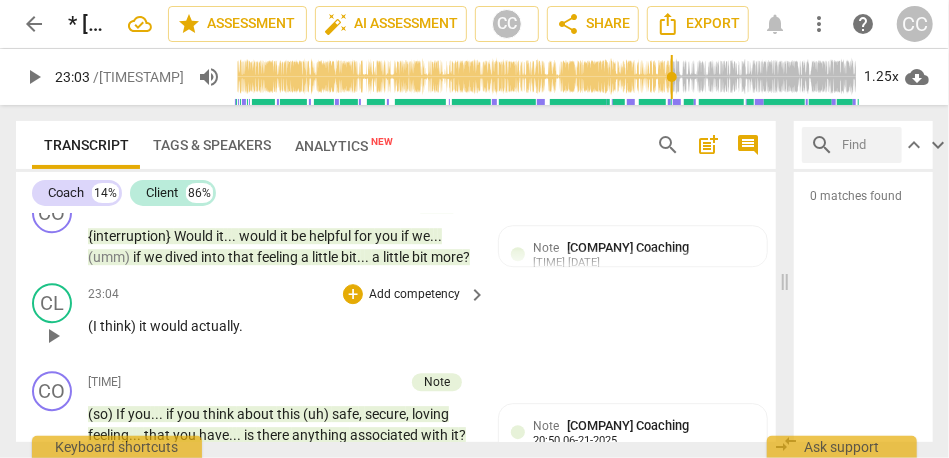 type 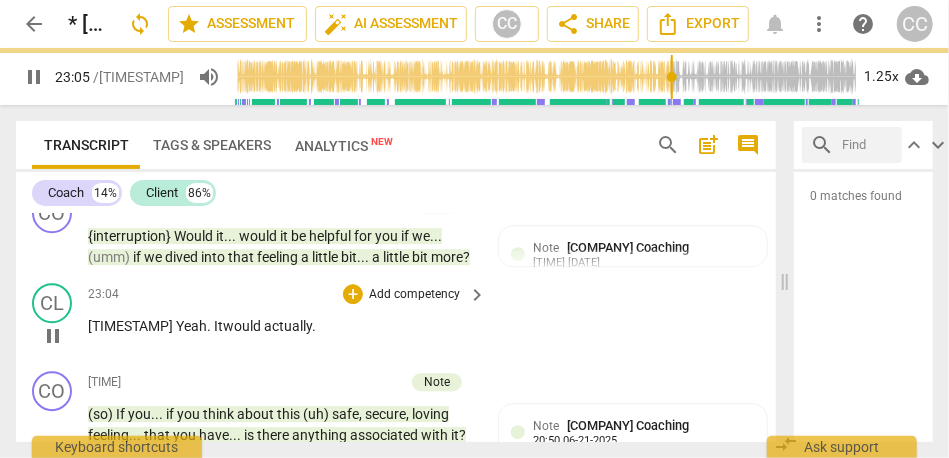 click on "actually" at bounding box center [288, 326] 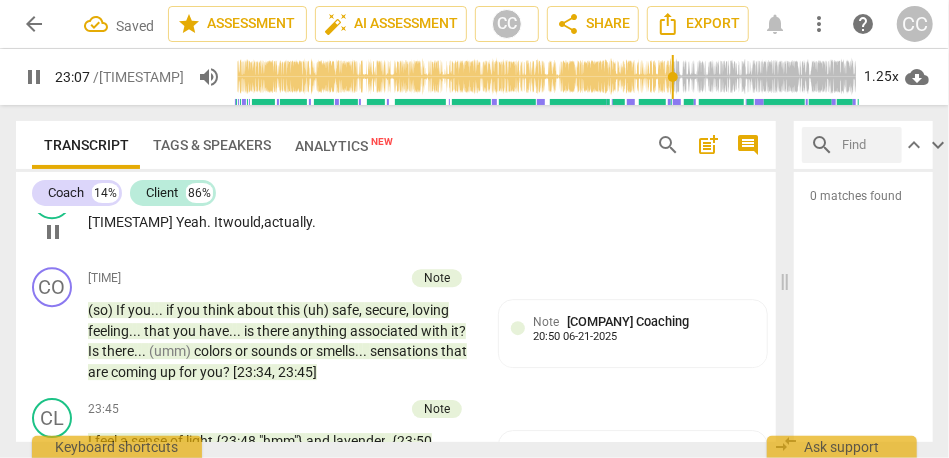 scroll, scrollTop: 5198, scrollLeft: 0, axis: vertical 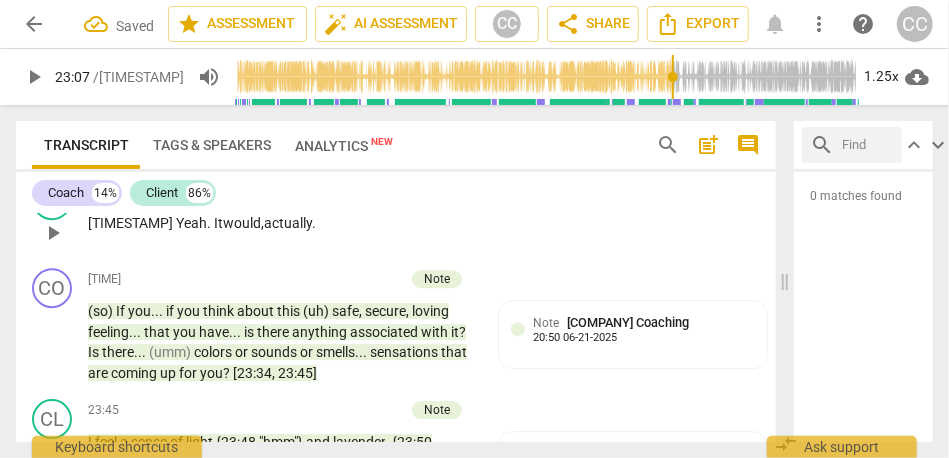 click on "would," at bounding box center [243, 223] 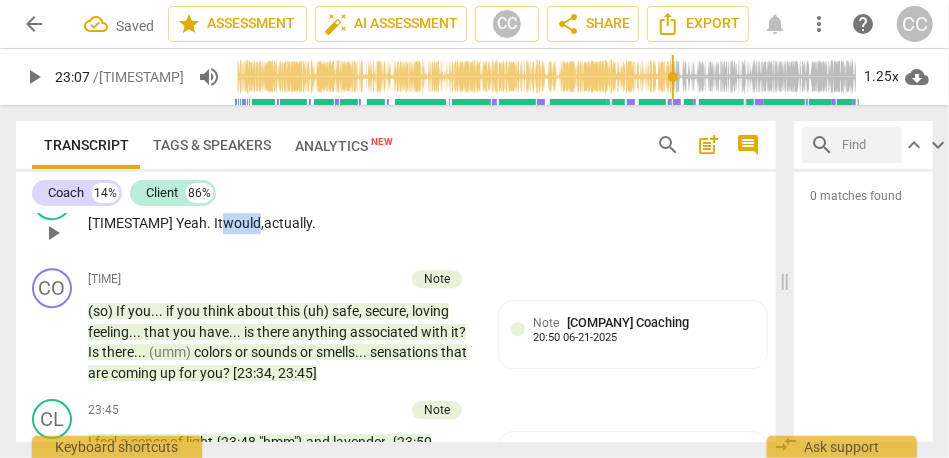 click on "would," at bounding box center [243, 223] 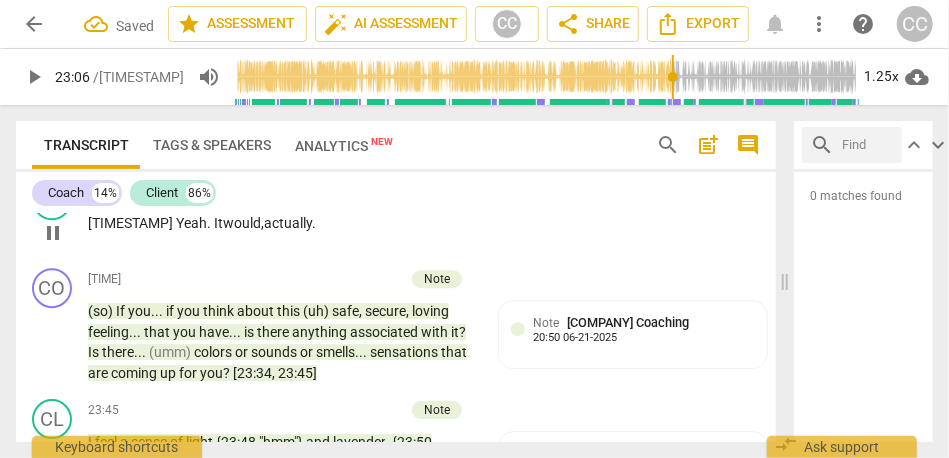 click on "actually" at bounding box center (288, 223) 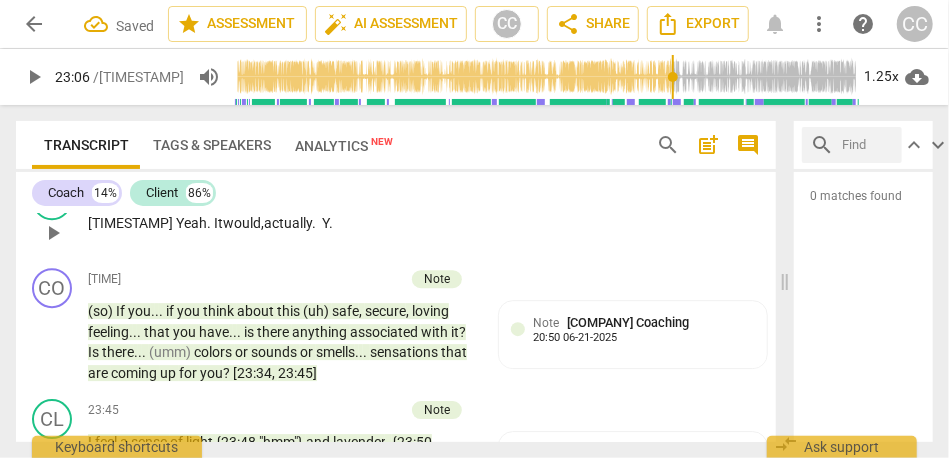 click on "actually.  Y" at bounding box center [296, 223] 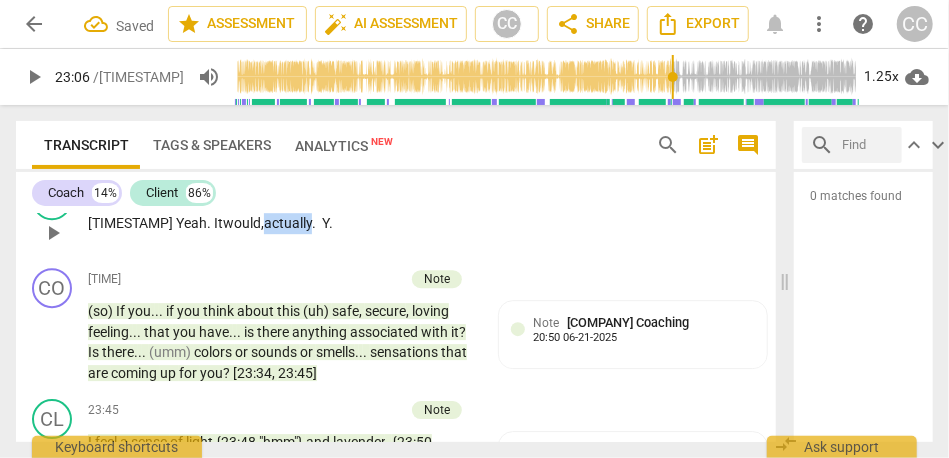 click on "actually.  Y" at bounding box center [296, 223] 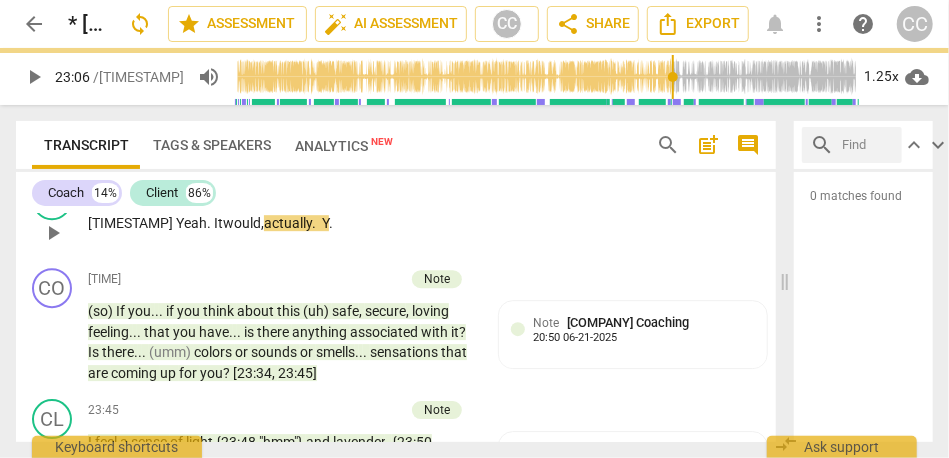 click on "actually.  Y" at bounding box center (296, 223) 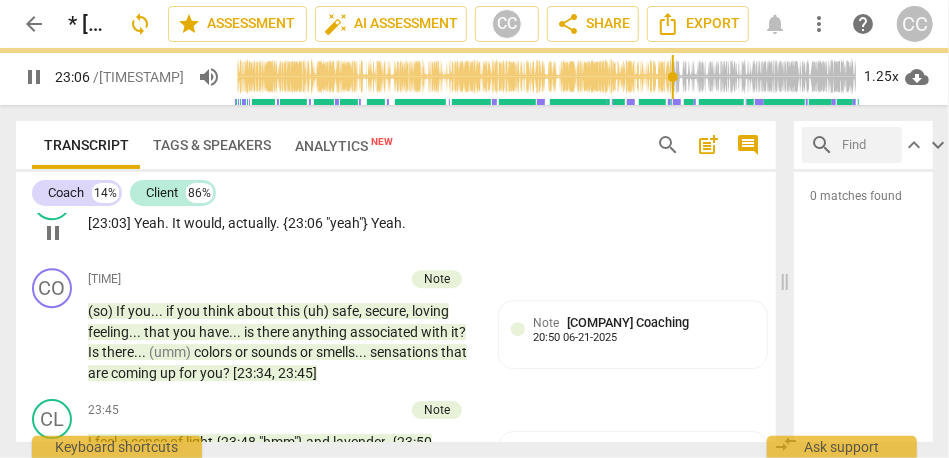 click on "CL play_arrow pause [TIMESTAMP] + Add competency keyboard_arrow_right [TIMESTAMP] Yeah . It would , actually . {[TIMESTAMP] "yeah"} Yeah ." at bounding box center [396, 216] 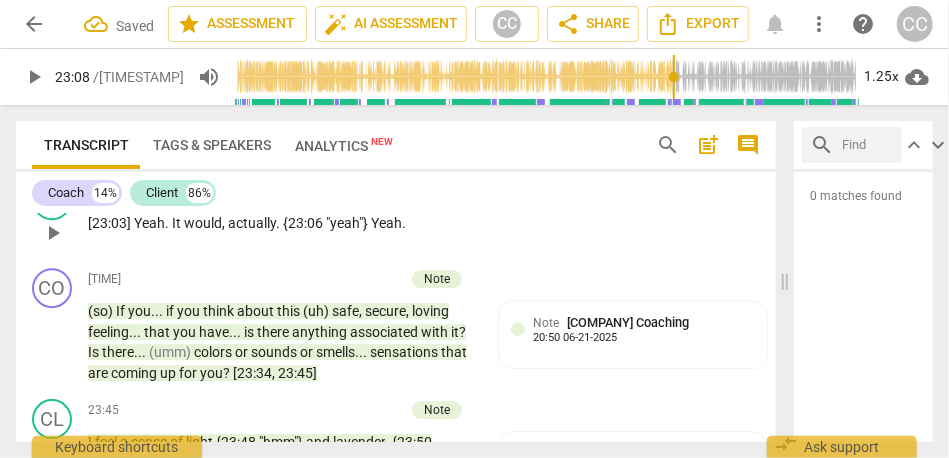 click on "Yeah" at bounding box center [386, 223] 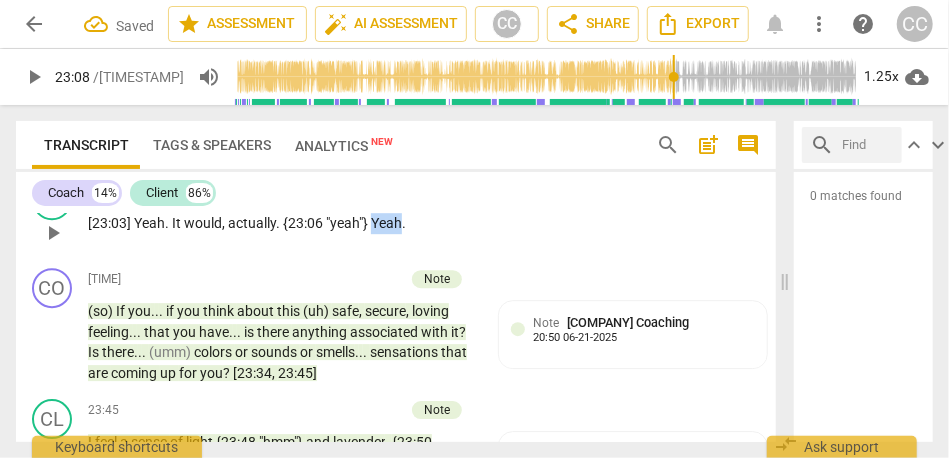 click on "Yeah" at bounding box center [386, 223] 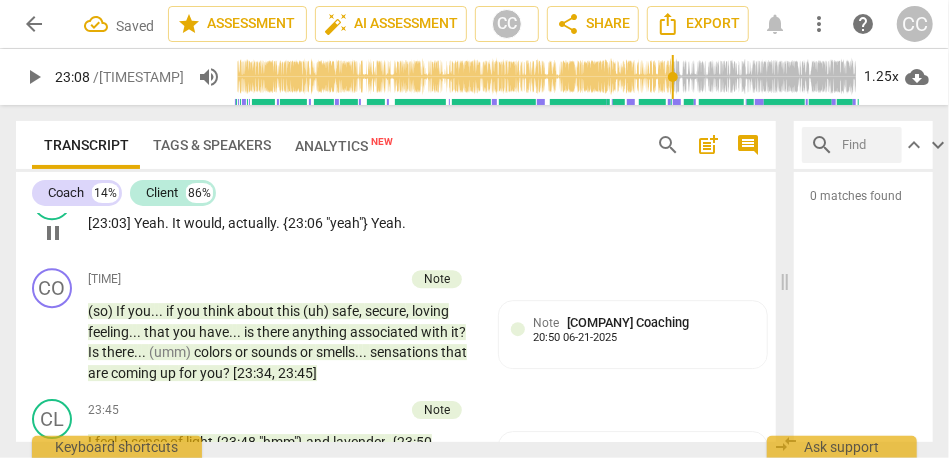 click on "Yeah" at bounding box center (386, 223) 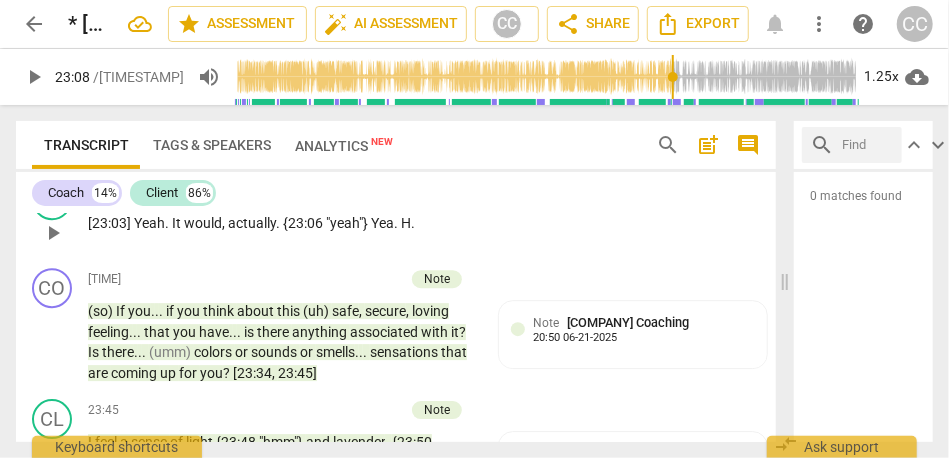 type 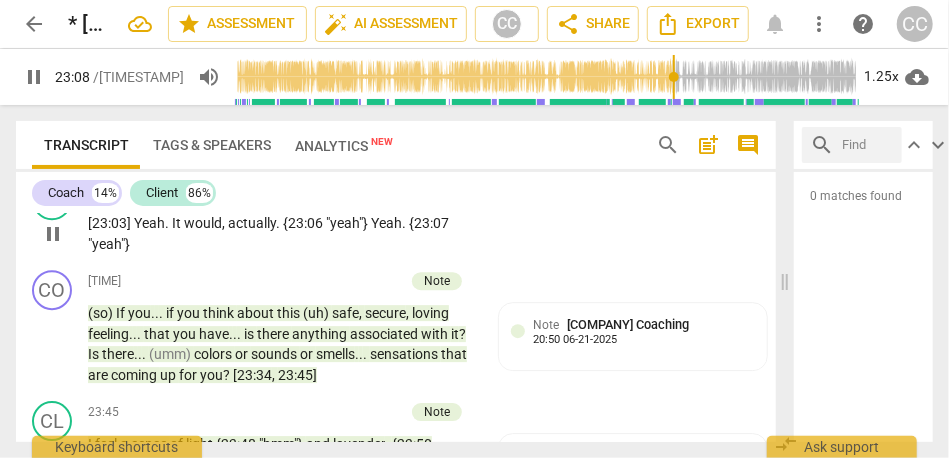 click on "CL play_arrow pause 23:04 + Add competency keyboard_arrow_right [23:03]   Yeah .   It   would ,   actually .   {23:06   "yeah"}   Yeah. {23:07 "yeah"}" at bounding box center [396, 217] 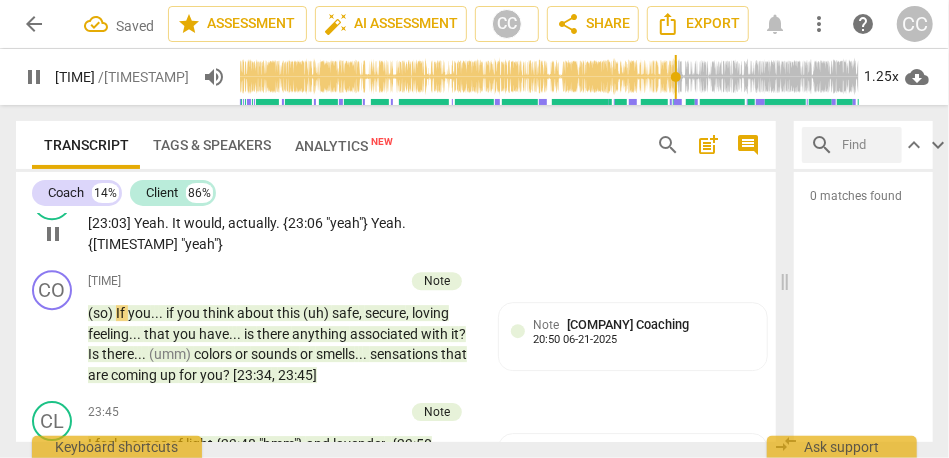 click on "Add competency" at bounding box center [414, 192] 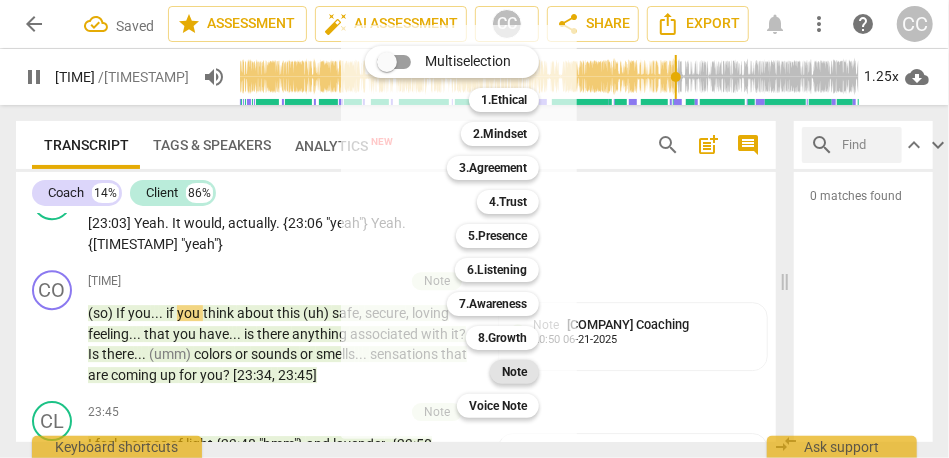 click on "Note" at bounding box center [514, 372] 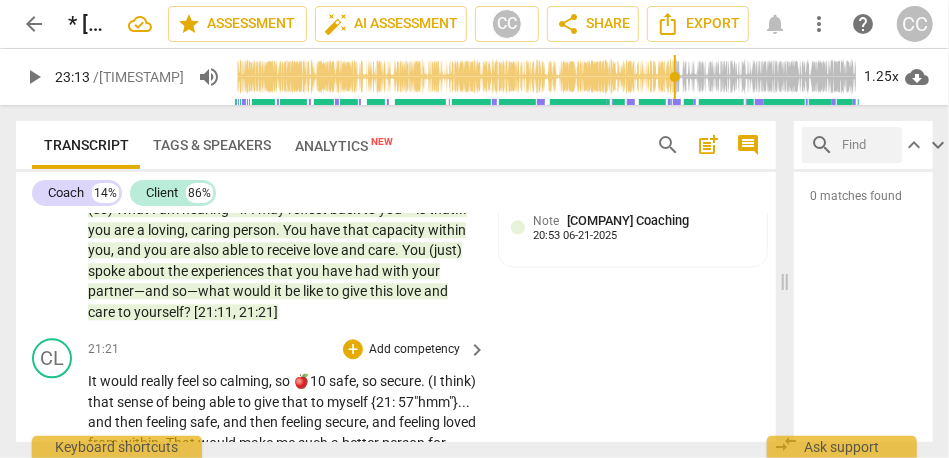 scroll, scrollTop: 4733, scrollLeft: 0, axis: vertical 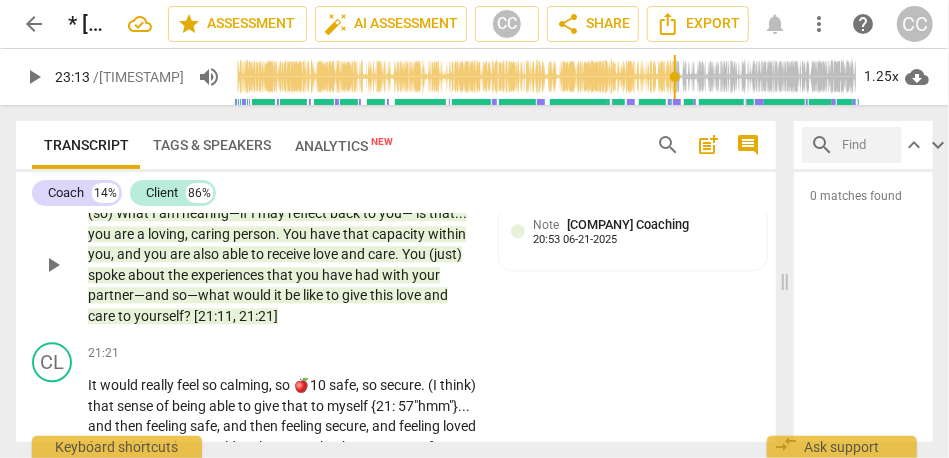 click on "yourself" at bounding box center [159, 316] 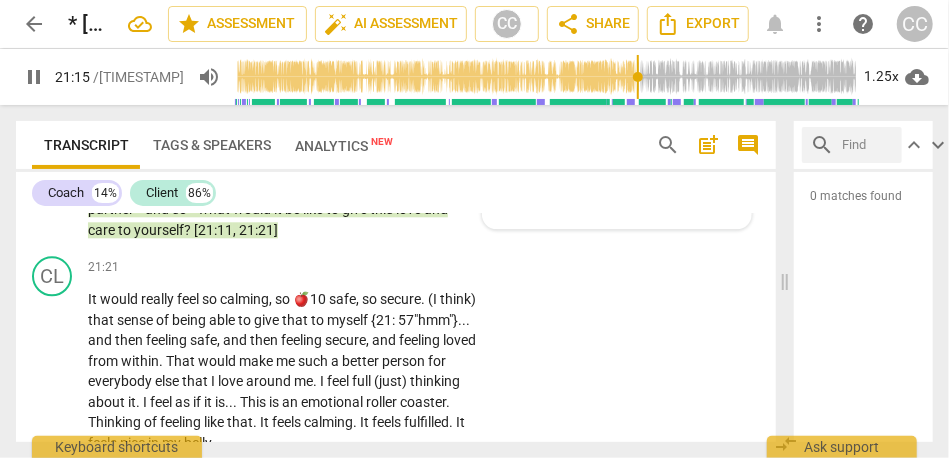 scroll, scrollTop: 4821, scrollLeft: 0, axis: vertical 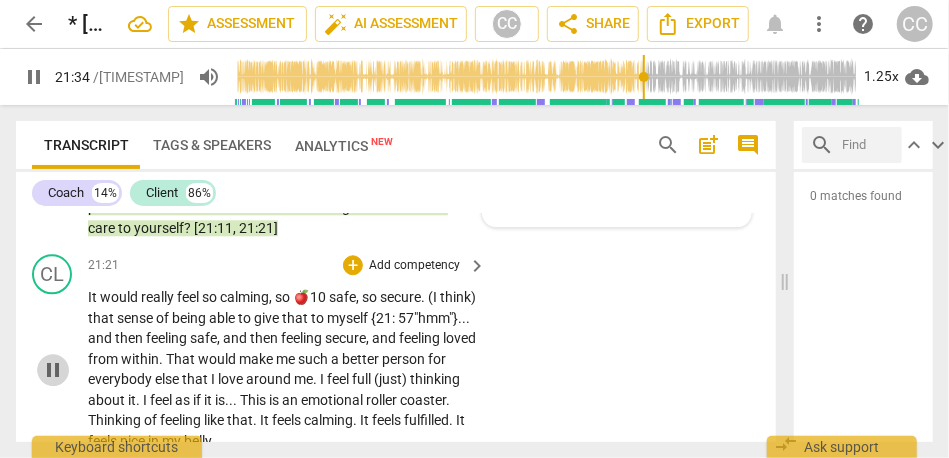 click on "pause" at bounding box center (53, 370) 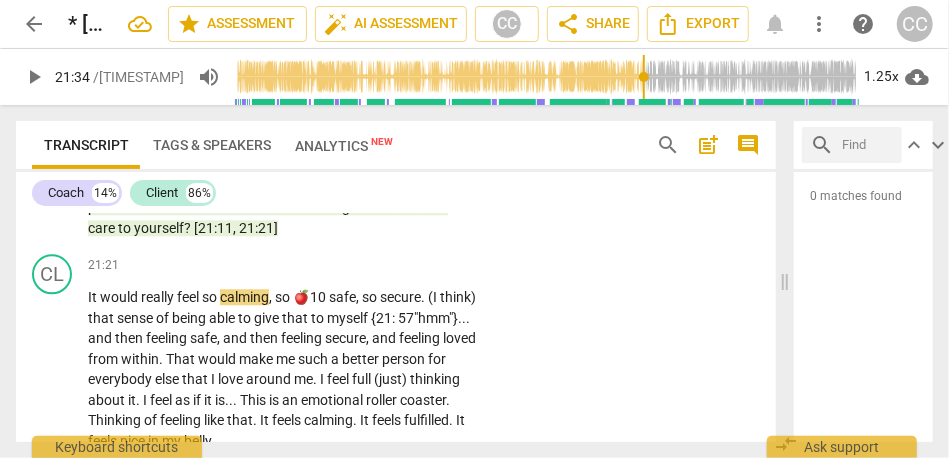 click on "(so) What I am hearing—if I may reflect back to you— is that . . . you are a loving , caring person . You have that capacity within you , and you are also able to receive love and care . You (just) spoke about the experiences that you have had with your partner—and so—what would it be like to give this love and care to yourself ? [21:11 , 21:21]" at bounding box center (282, 176) 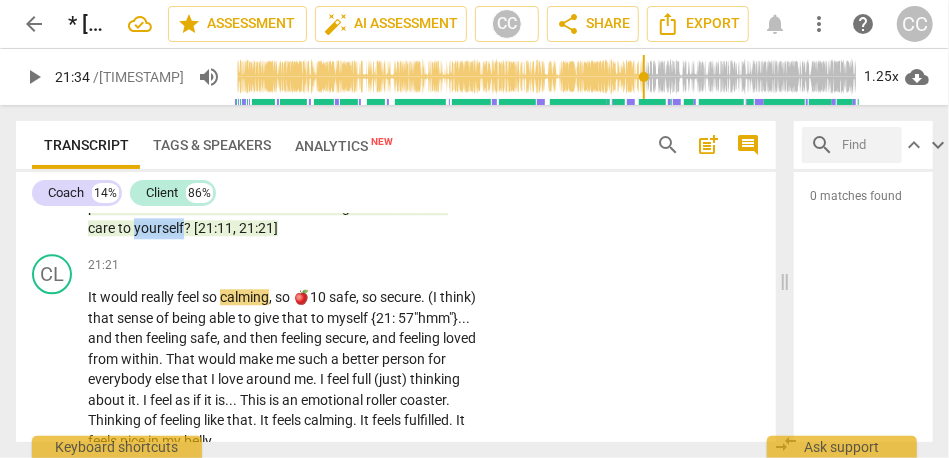 click on "(so) What I am hearing—if I may reflect back to you— is that . . . you are a loving , caring person . You have that capacity within you , and you are also able to receive love and care . You (just) spoke about the experiences that you have had with your partner—and so—what would it be like to give this love and care to yourself ? [21:11 , 21:21]" at bounding box center [282, 176] 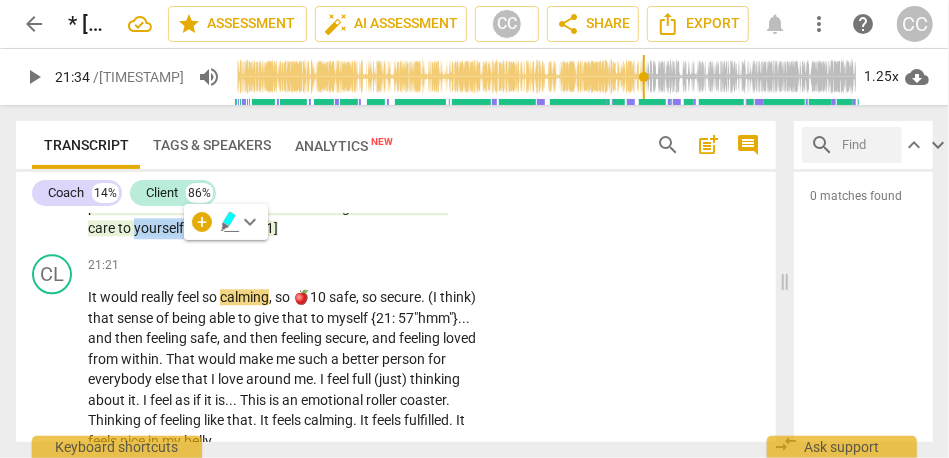 click on "yourself" at bounding box center [159, 228] 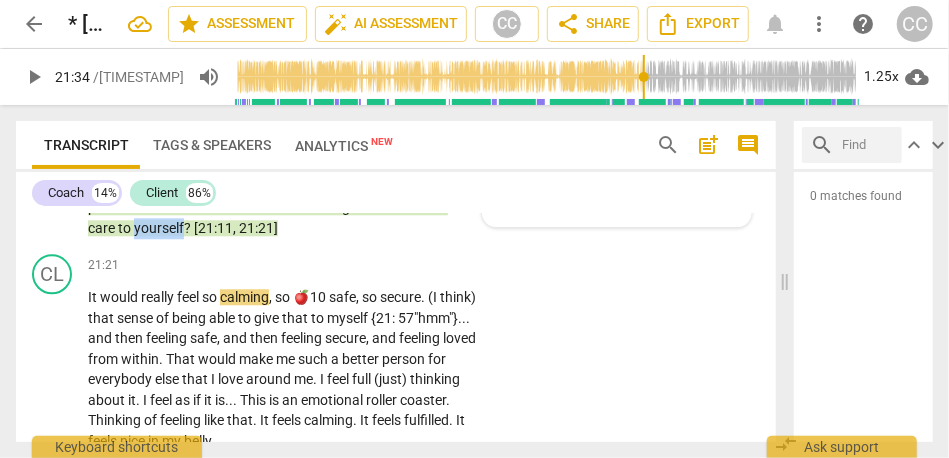 scroll, scrollTop: 4813, scrollLeft: 0, axis: vertical 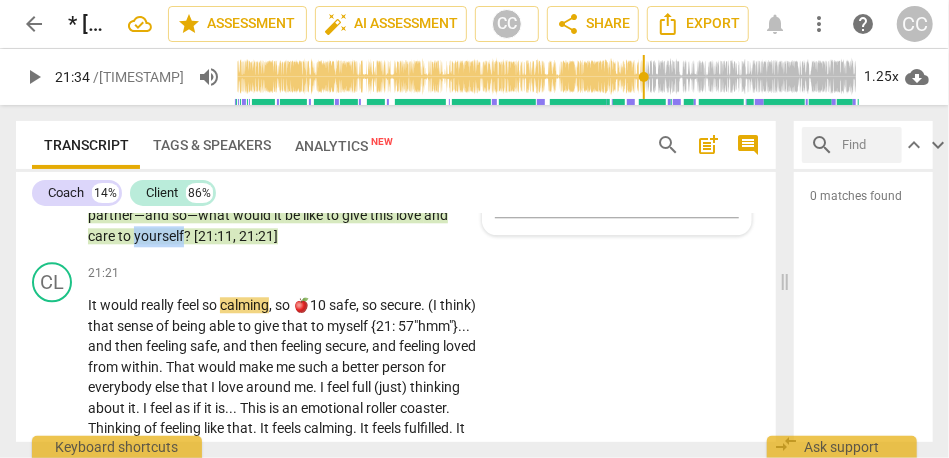 click on "yourself" at bounding box center (159, 236) 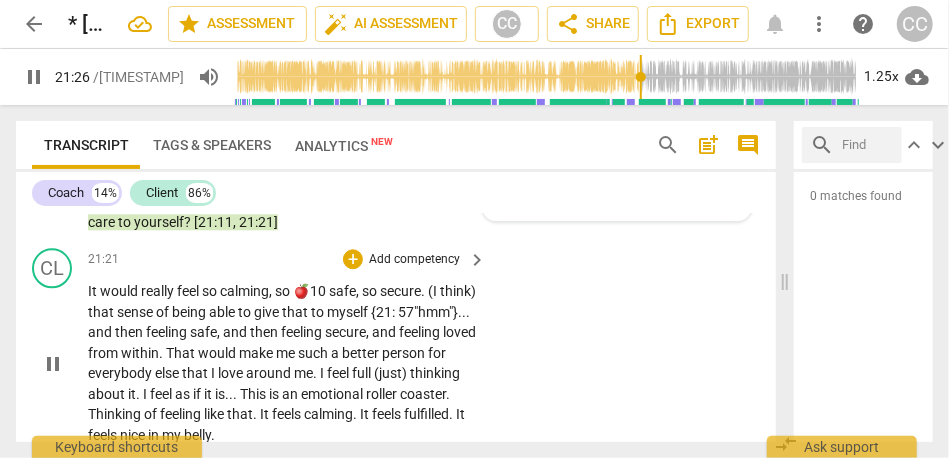 scroll, scrollTop: 4831, scrollLeft: 0, axis: vertical 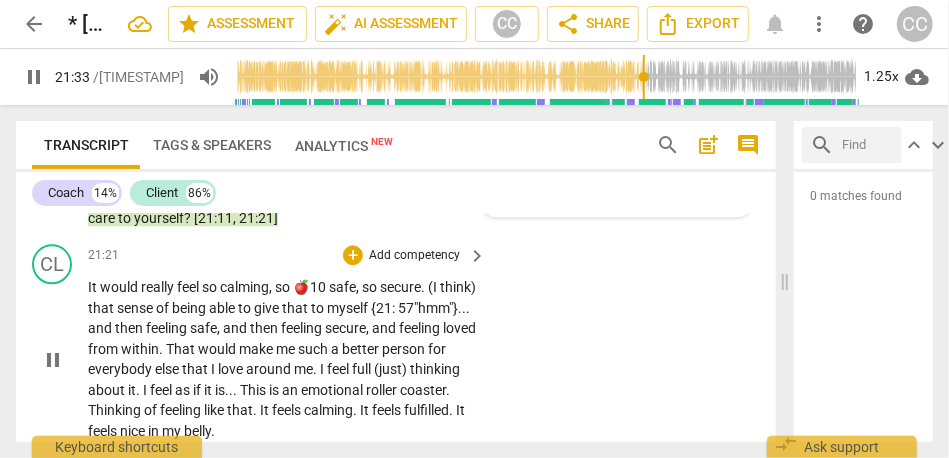 click on "would" at bounding box center (120, 287) 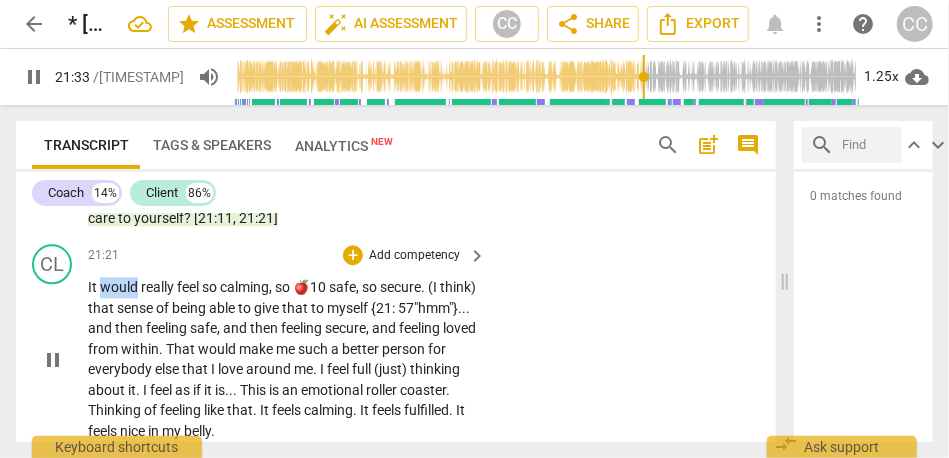 click on "would" at bounding box center (120, 287) 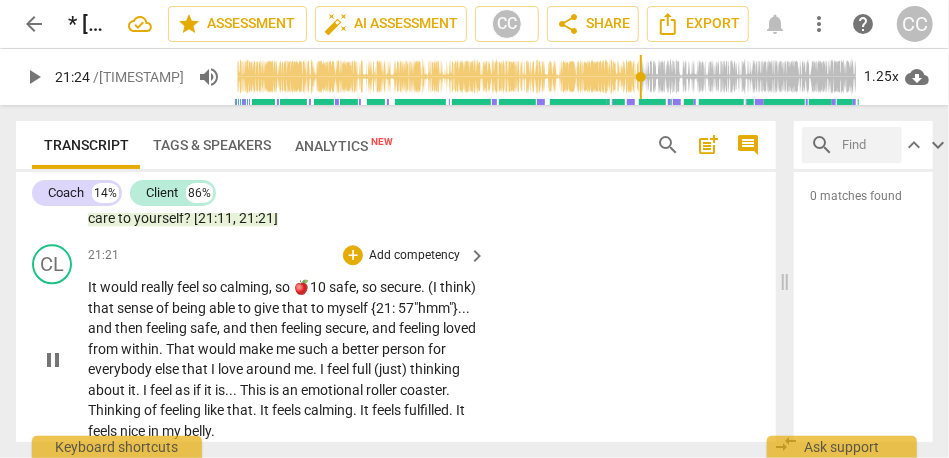click on "feel" at bounding box center (189, 287) 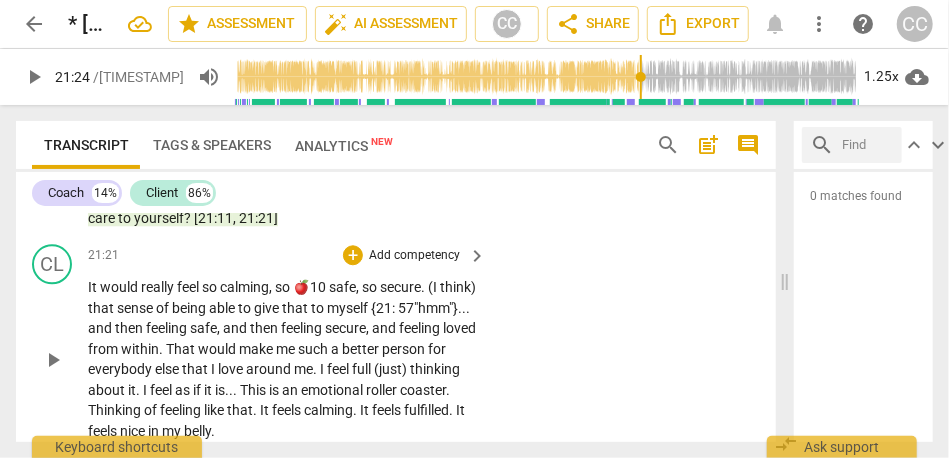 type 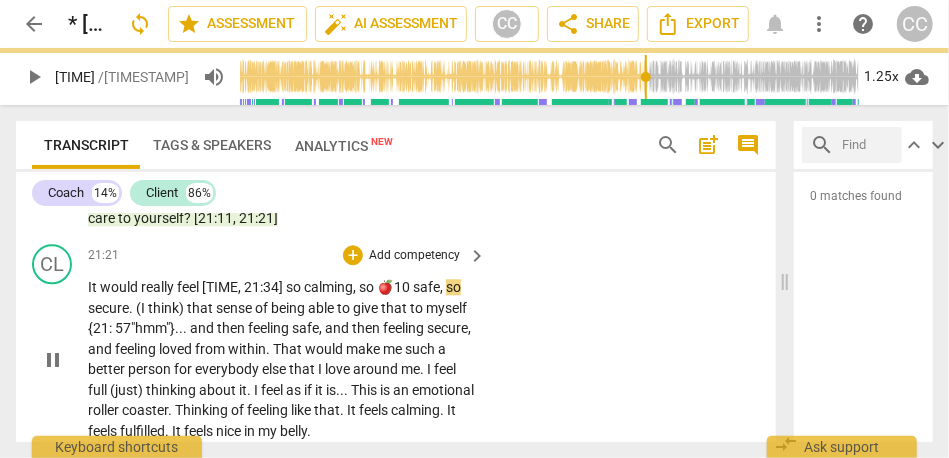 click on "🍎10" at bounding box center (395, 287) 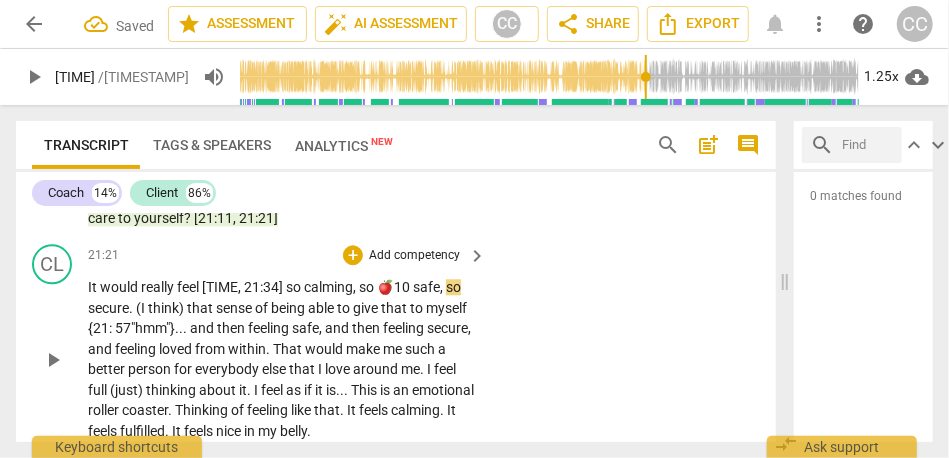 click on "safe" at bounding box center [426, 287] 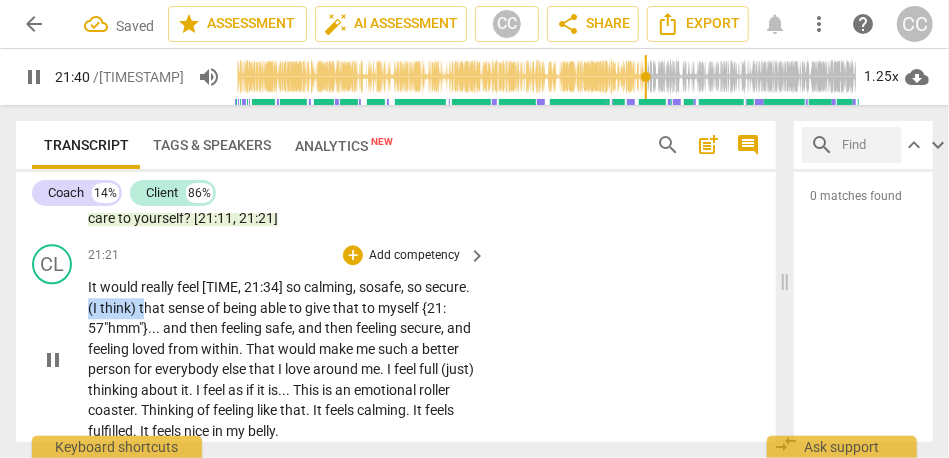 drag, startPoint x: 194, startPoint y: 327, endPoint x: 137, endPoint y: 326, distance: 57.00877 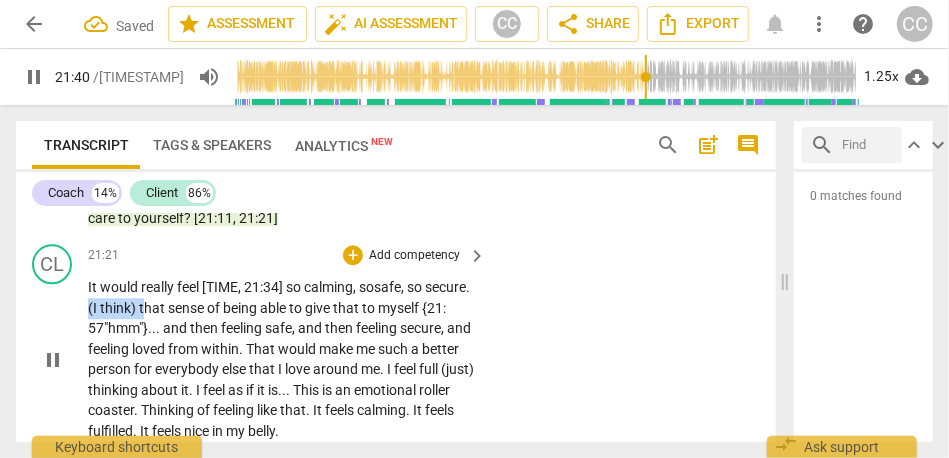 click on "It   would   really   feel [21:24, 21:34]   so   calming ,   so  safe ,   so   secure .   (I   think)   that   sense   of   being   able   to   give   that   to   myself   {21 :   57"hmm"} . . .   and   then   feeling   safe ,   and   then   feeling   secure ,   and   feeling   loved   from   within .   That   would   make   me   such   a   better   person   for   everybody   else   that   I   love   around   me .   I   feel   full   (just)   thinking   about   it .   I   feel   as   if   it   is . . .   This   is   an   emotional   roller   coaster .   Thinking   of   feeling   like   that .   It   feels   calming .   It   feels   fulfilled .   It   feels   nice   in   my   belly ." at bounding box center [282, 359] 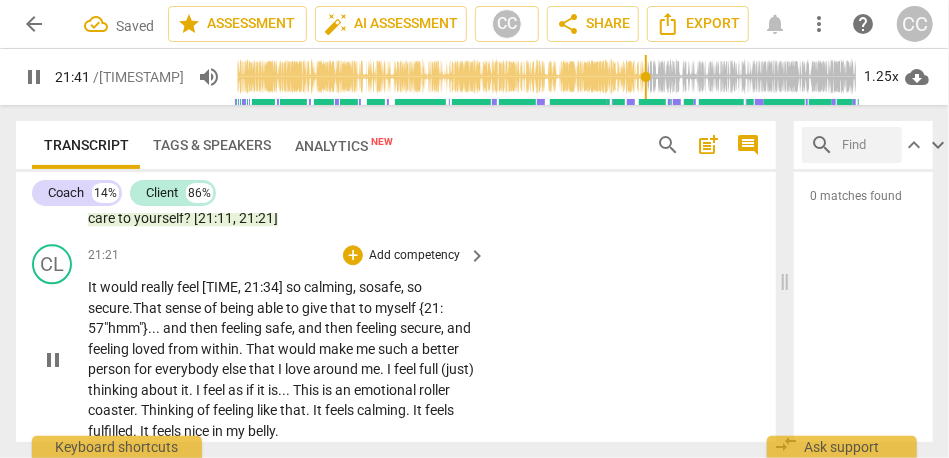 click on "calming" at bounding box center [328, 287] 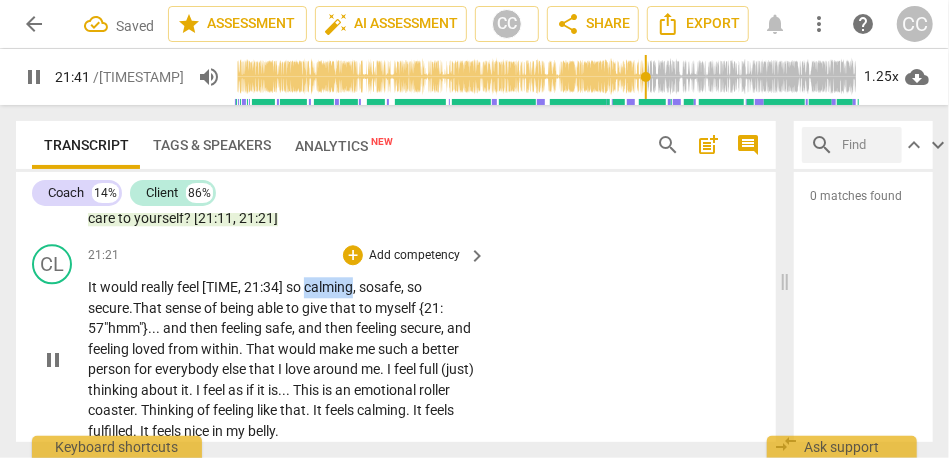 click on "calming" at bounding box center [328, 287] 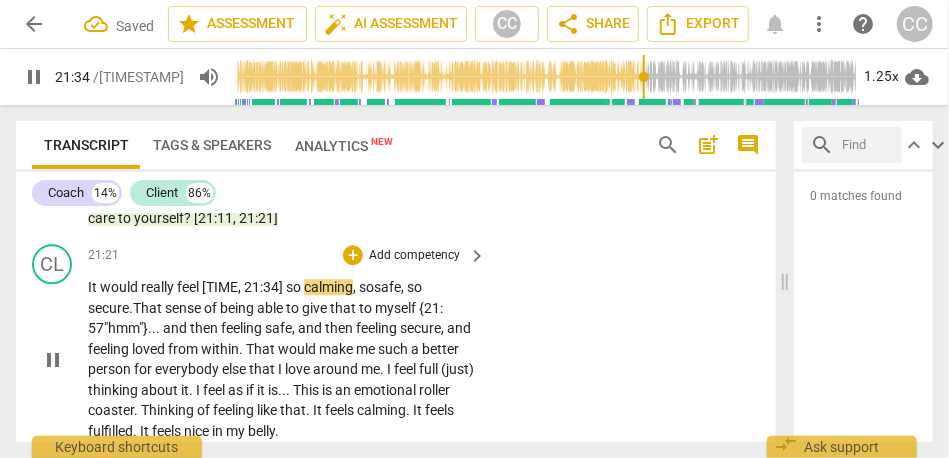 click on "safe" at bounding box center [387, 287] 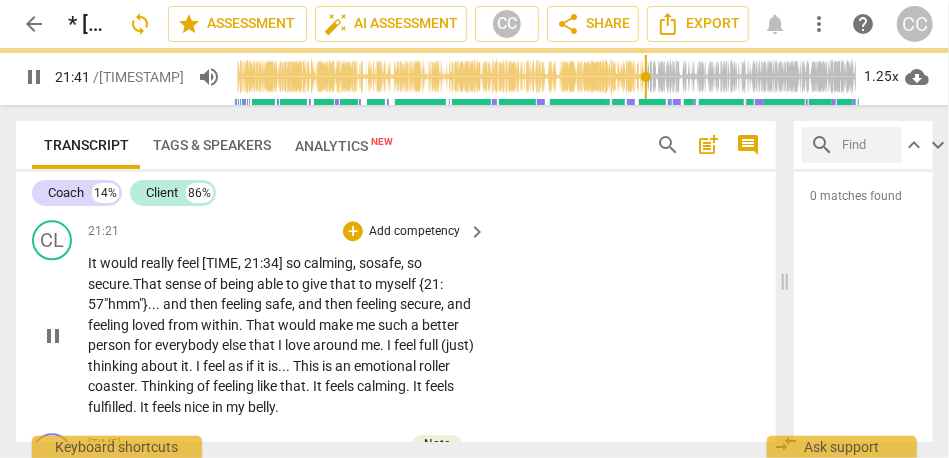 scroll, scrollTop: 4865, scrollLeft: 0, axis: vertical 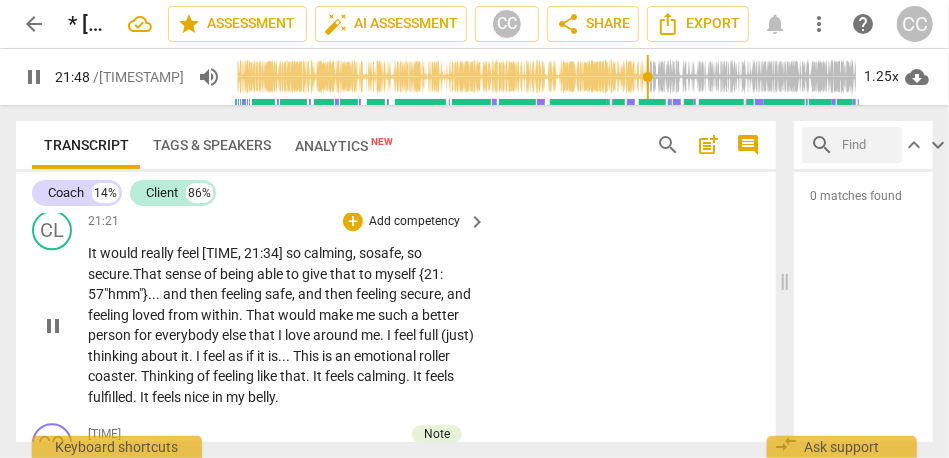 click on "secure" at bounding box center [108, 274] 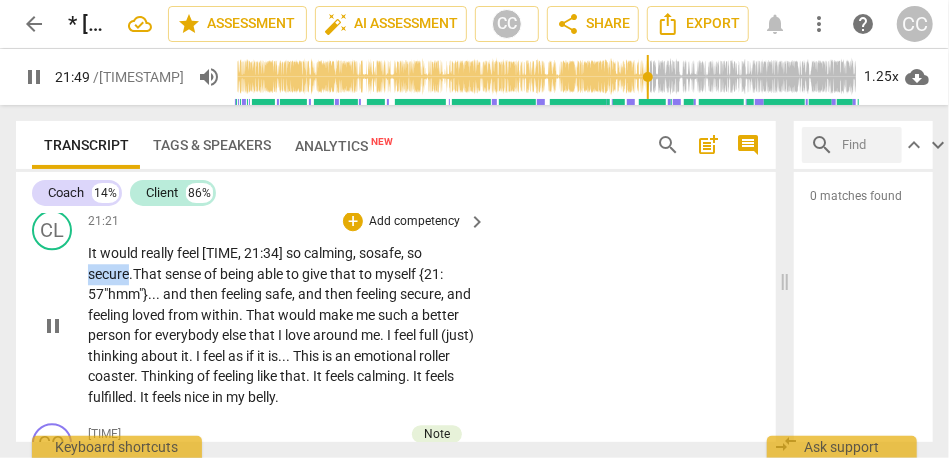 click on "secure" at bounding box center [108, 274] 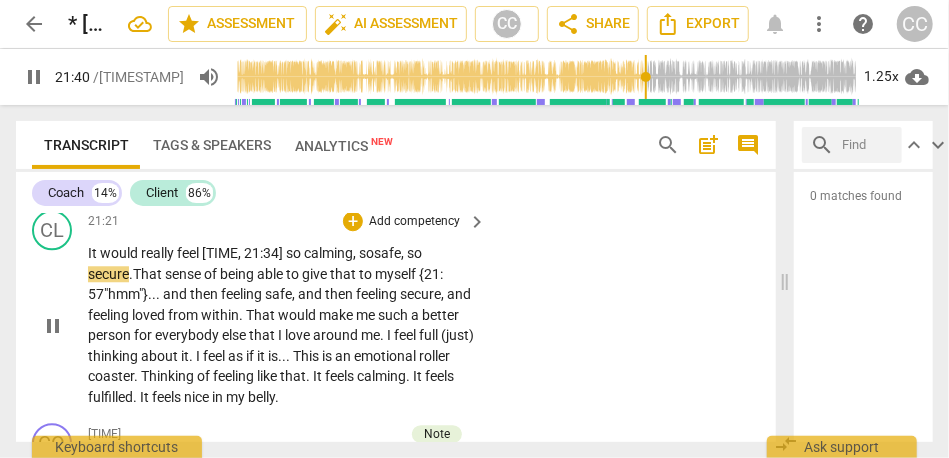 click on ".  T" at bounding box center [135, 274] 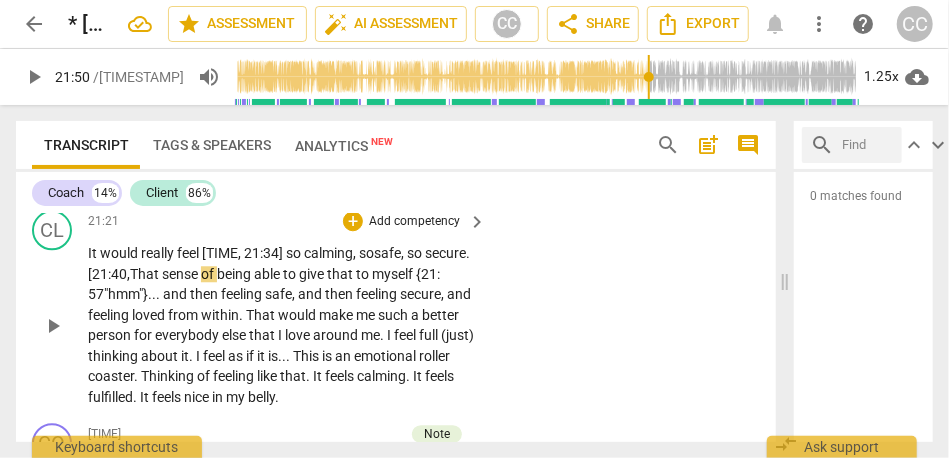 click on "hat" at bounding box center [150, 274] 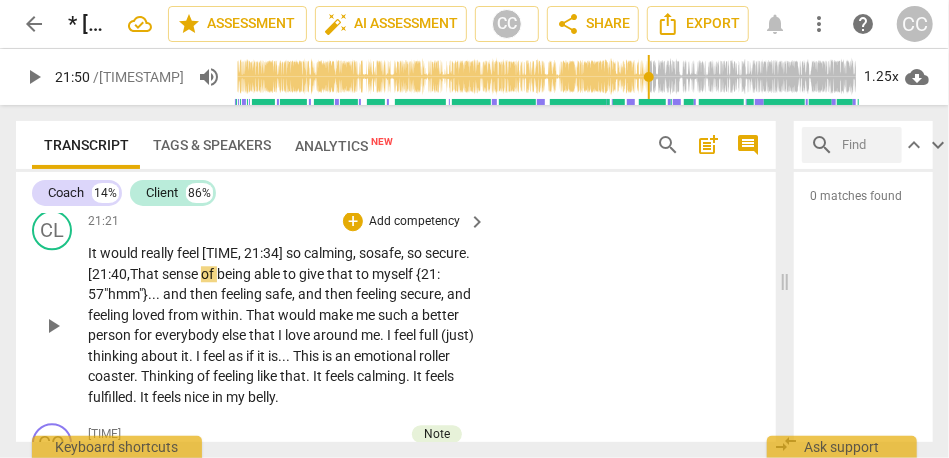 click on "hat" at bounding box center [150, 274] 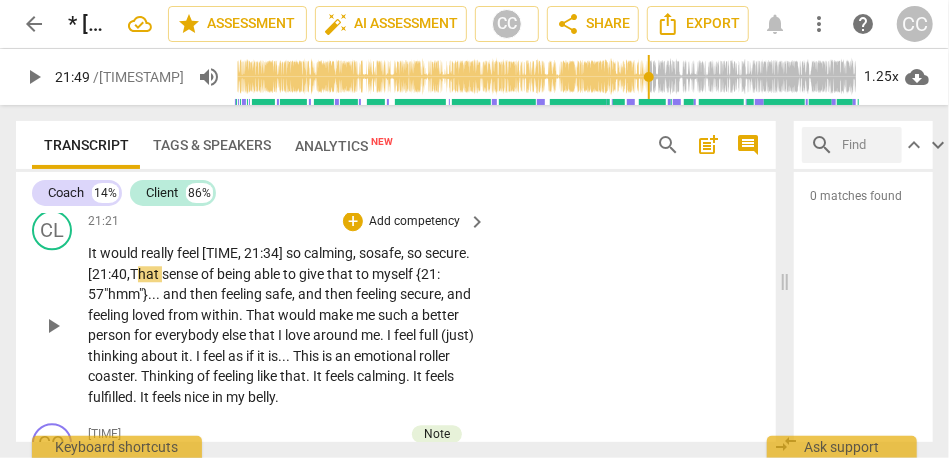 click on ". [TIMESTAMP, T" at bounding box center (279, 263) 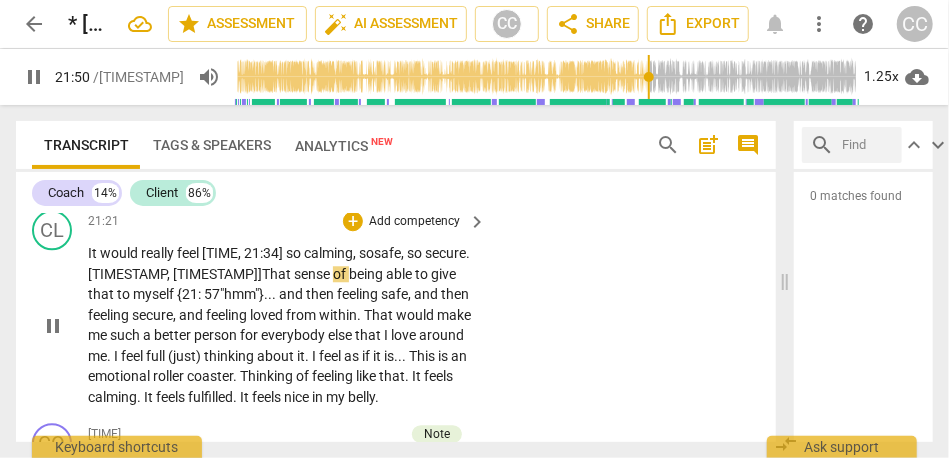 click on "CL play_arrow pause 21:21 + Add competency keyboard_arrow_right It   would   really   feel [21:24, 21:34]   so   calming , so  safe ,   so   secure . [21:40, 21:49]  T hat   sense   of   being   able   to   give   that   to   myself   {21 :   57"hmm"} . . .   and   then   feeling   safe ,   and   then   feeling   secure ,   and   feeling   loved   from   within .   That   would   make   me   such   a   better   person   for   everybody   else   that   I   love   around   me .   I   feel   full   (just)   thinking   about   it .   I   feel   as   if   it   is . . .   This   is   an   emotional   roller   coaster .   Thinking   of   feeling   like   that .   It   feels   calming .   It   feels   fulfilled .   It   feels   nice   in   my   belly ." at bounding box center [396, 308] 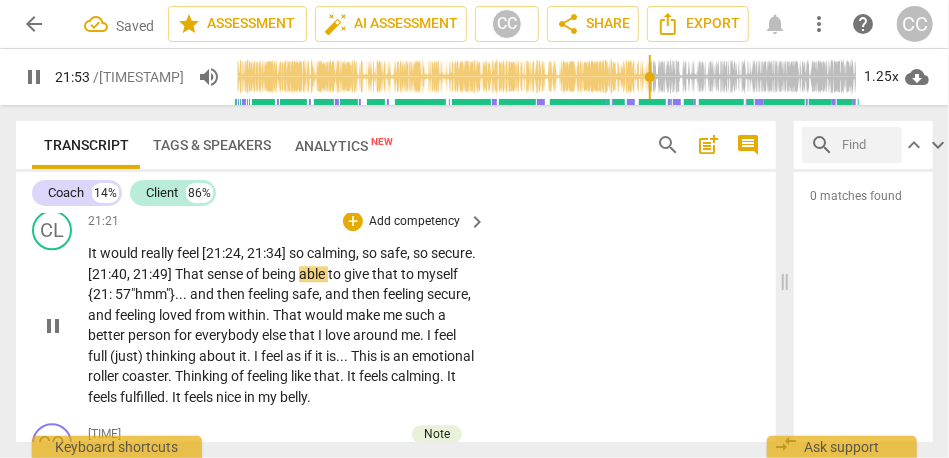 click on "myself" at bounding box center [437, 274] 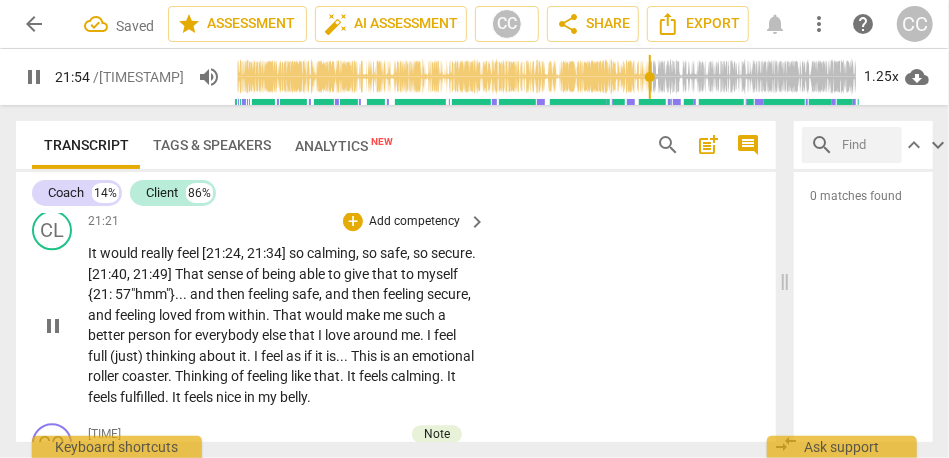 type on "1315" 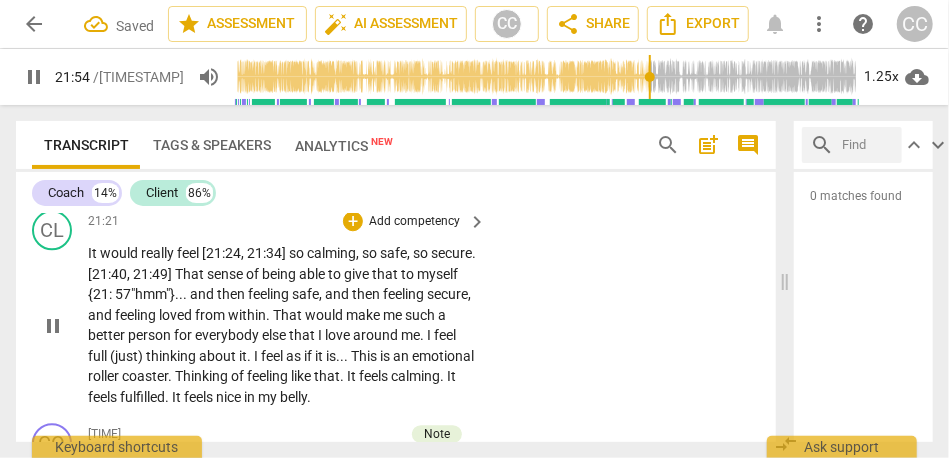 type 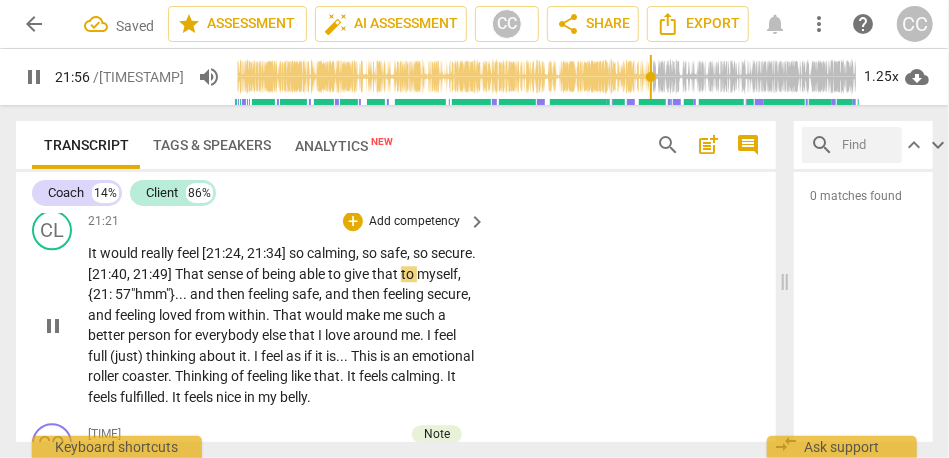 click on "sense" at bounding box center [226, 274] 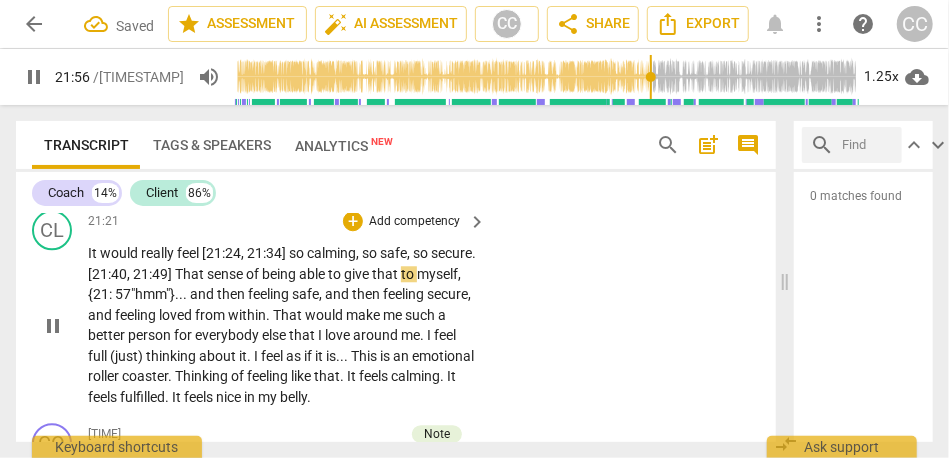 click on "sense" at bounding box center [226, 274] 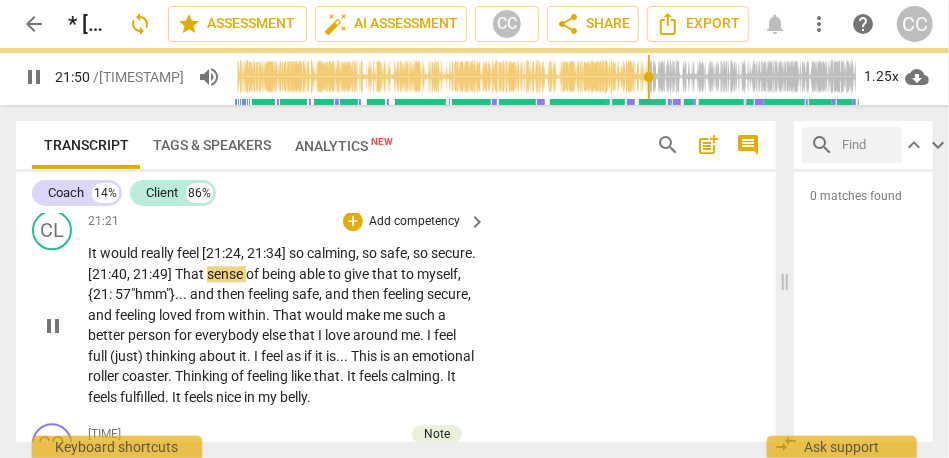 click on "and" at bounding box center (203, 294) 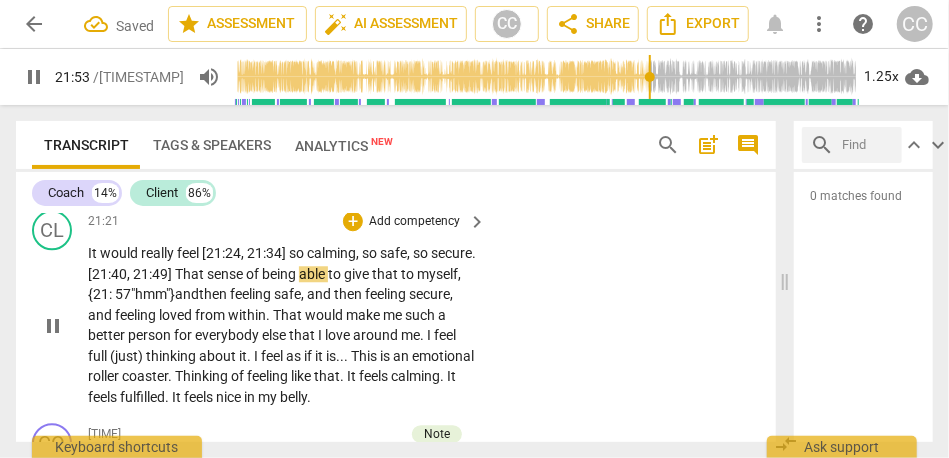 click on "then" at bounding box center (214, 294) 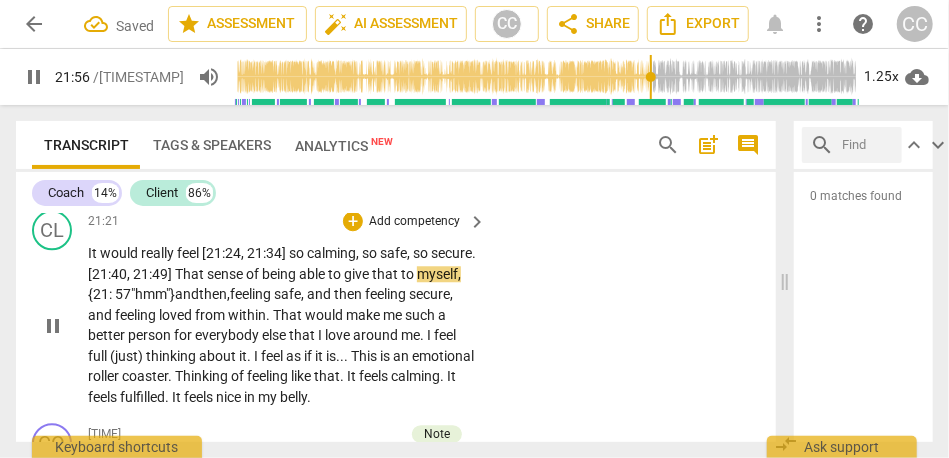 click on "57"hmm"}" at bounding box center [145, 294] 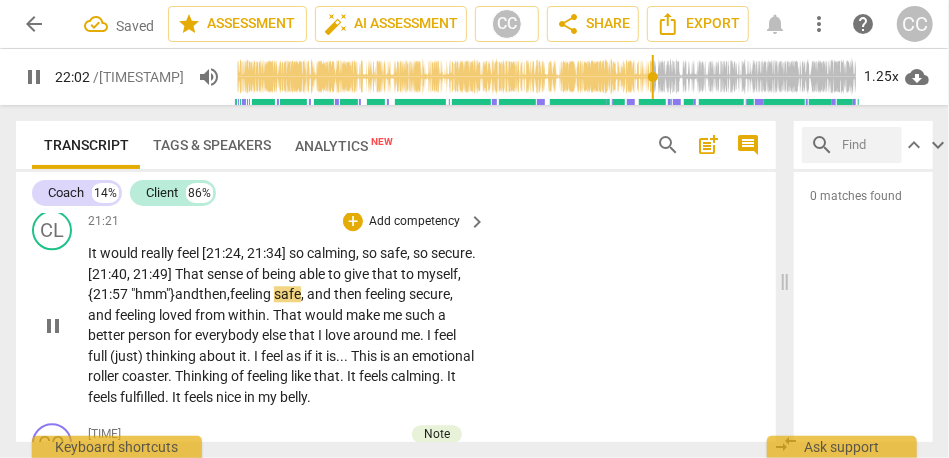 click on "feeling" at bounding box center [387, 294] 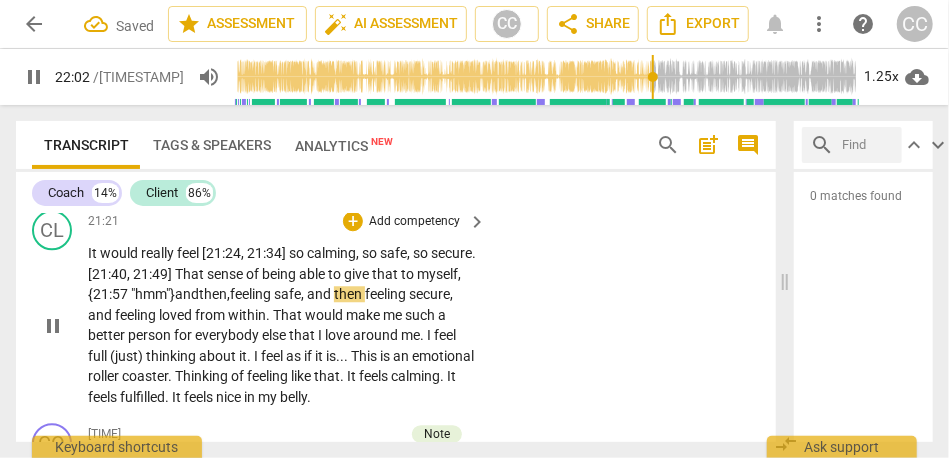 click on "feeling" at bounding box center (387, 294) 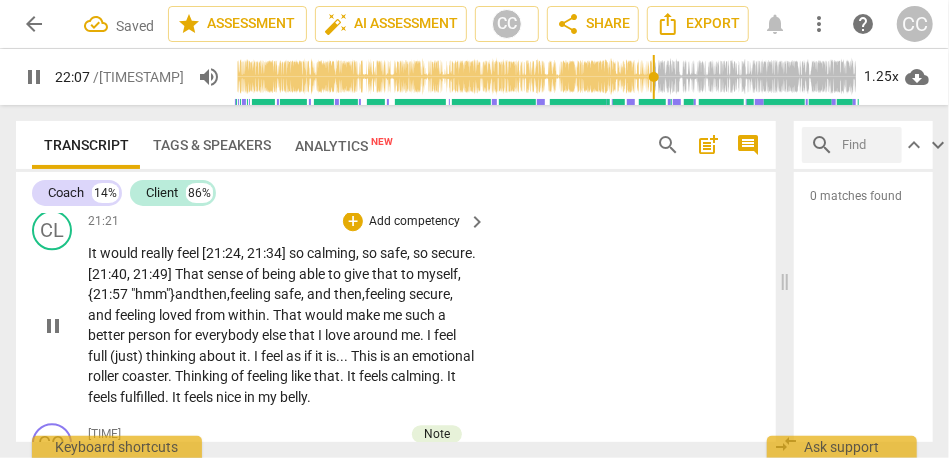 click on "That" at bounding box center (289, 315) 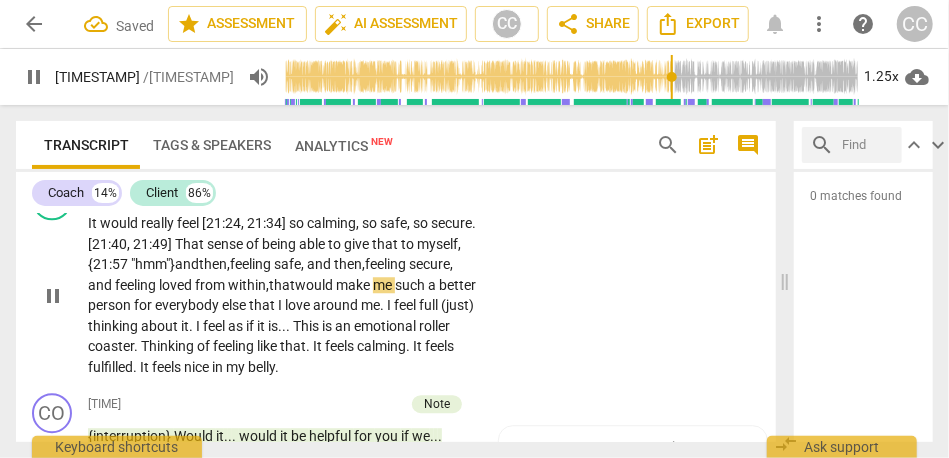 scroll, scrollTop: 4901, scrollLeft: 0, axis: vertical 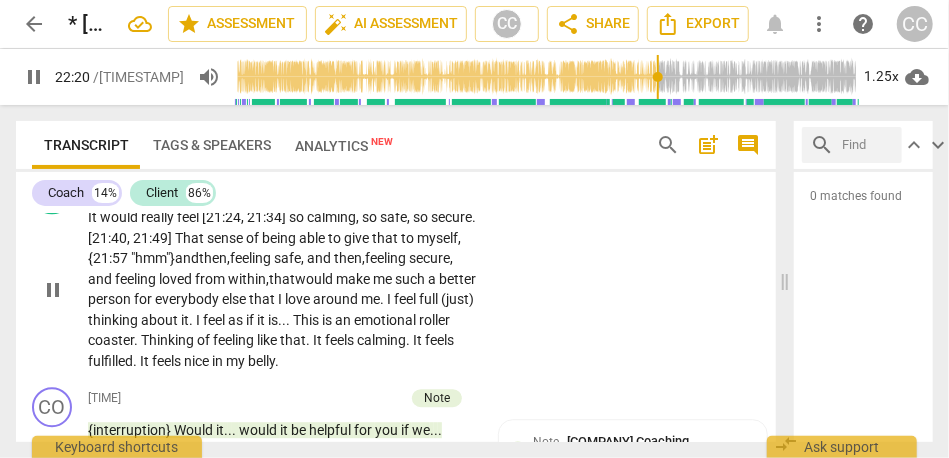 click on "thinking" at bounding box center [114, 320] 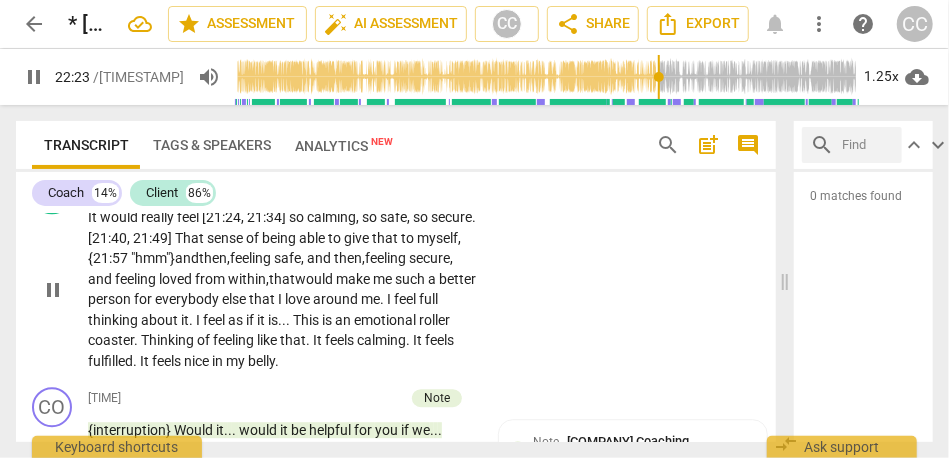 click on "It would really feel [21:24 , 21:34] so calming , so safe , so secure . [21:40 , 21:49] That sense of being able to give that to myself, {21 : 57 "hmm"} and then, feeling safe , and then, feeling secure , and feeling loved from within, that would make me such a better person for everybody else that I love around me . I feel full thinking about it . I feel as if it is . . . This is an emotional roller coaster . Thinking of feeling like that . It feels calming . It feels fulfilled . It feels nice in my belly ." at bounding box center [282, 289] 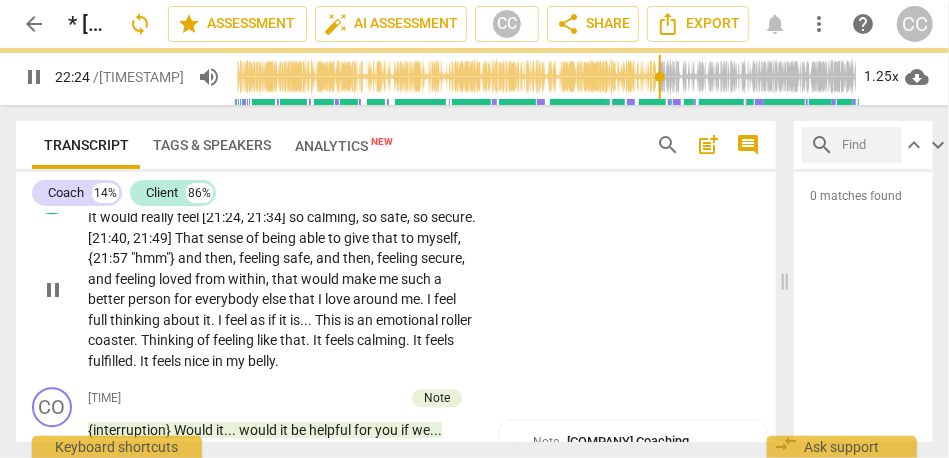 click on "CL play_arrow pause 21:21 + Add competency keyboard_arrow_right It would really feel [21:24 , 21:34] so calming, so safe, so secure. [21:40 , 21:49] That sense of being able to give that to myself, {21:57 "hmm"} and then, feeling safe, and then, feeling secure, and feeling loved from within, that would make me such a better person for everybody else that I love around me. I feel full thinking about it. I feel as if it is... This is an emotional roller coaster. Thinking of feeling like that. It feels calming. It feels fulfilled. It feels nice in my belly." at bounding box center [396, 272] 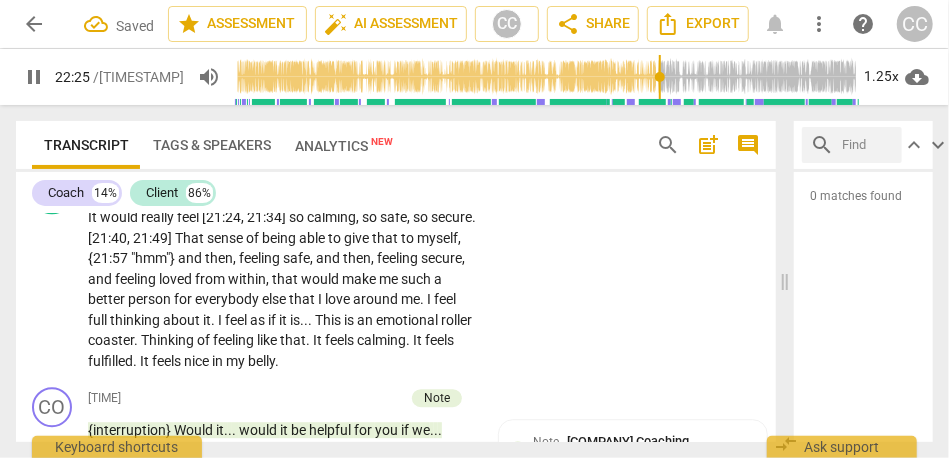 click on "around" at bounding box center [377, 299] 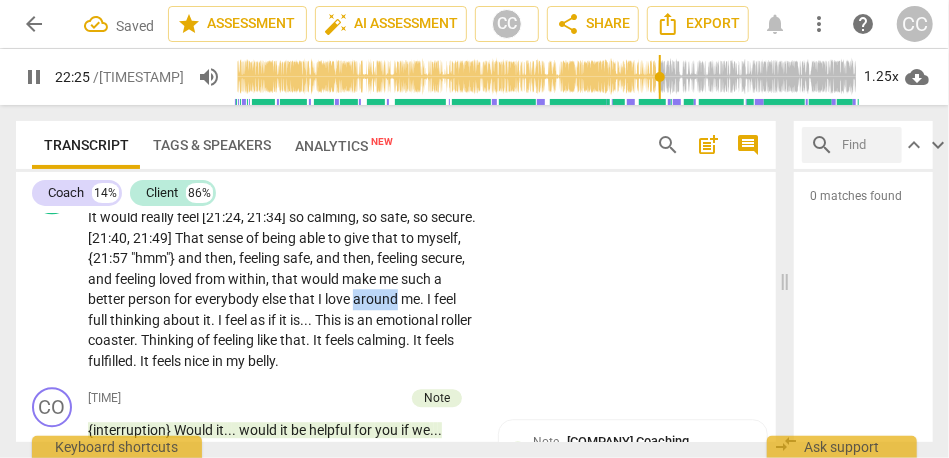 click on "around" at bounding box center (377, 299) 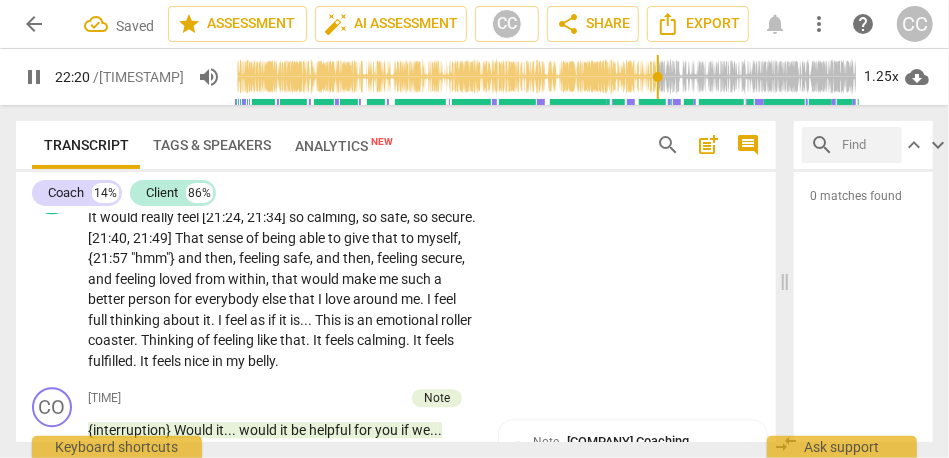 click on "I" at bounding box center [430, 299] 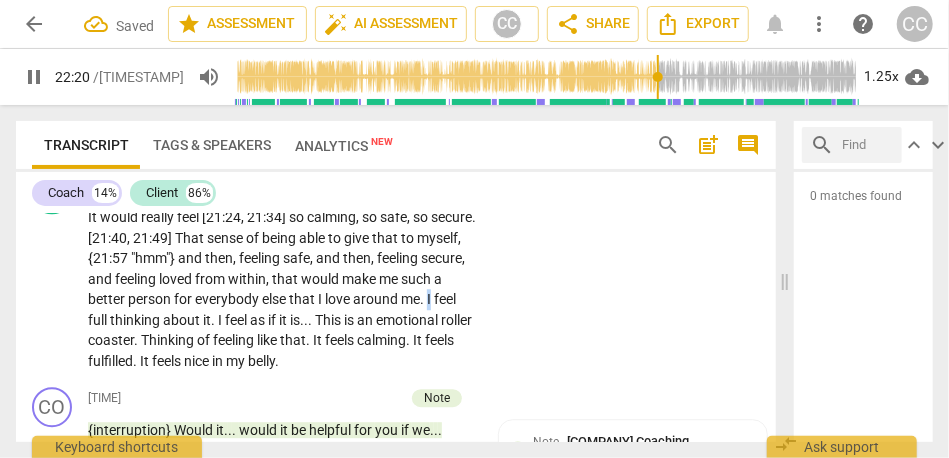 click on "I" at bounding box center [430, 299] 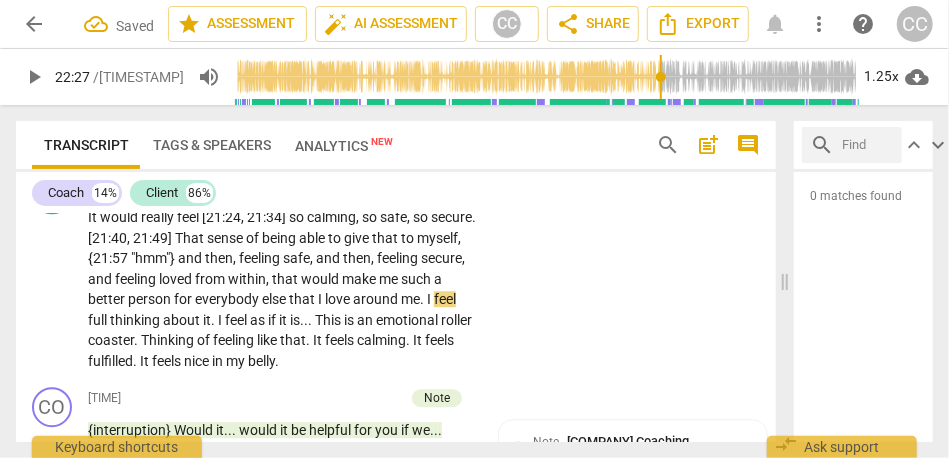 click on "love" at bounding box center [339, 299] 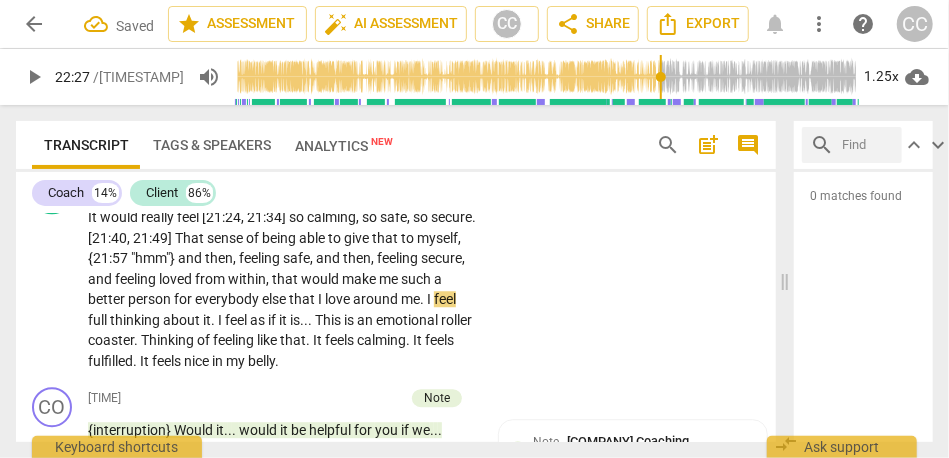 click on "love" at bounding box center (339, 299) 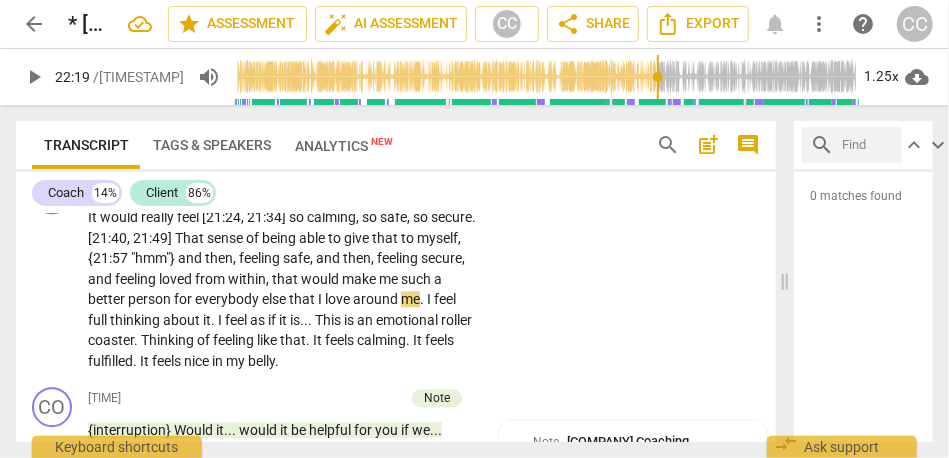 click on "me" at bounding box center [410, 299] 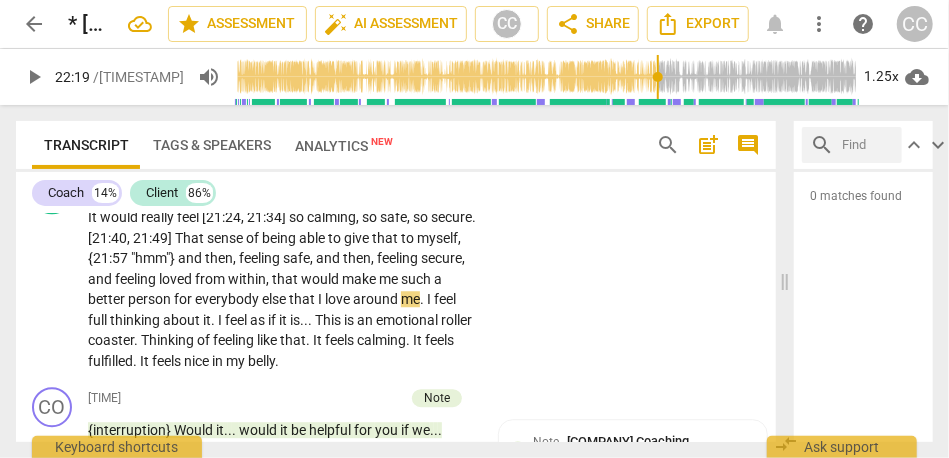 type on "1340" 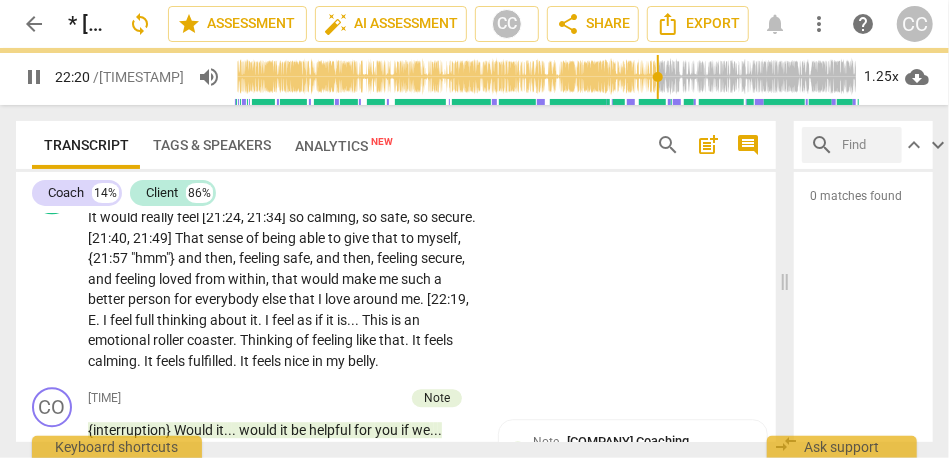 click on "I" at bounding box center [106, 320] 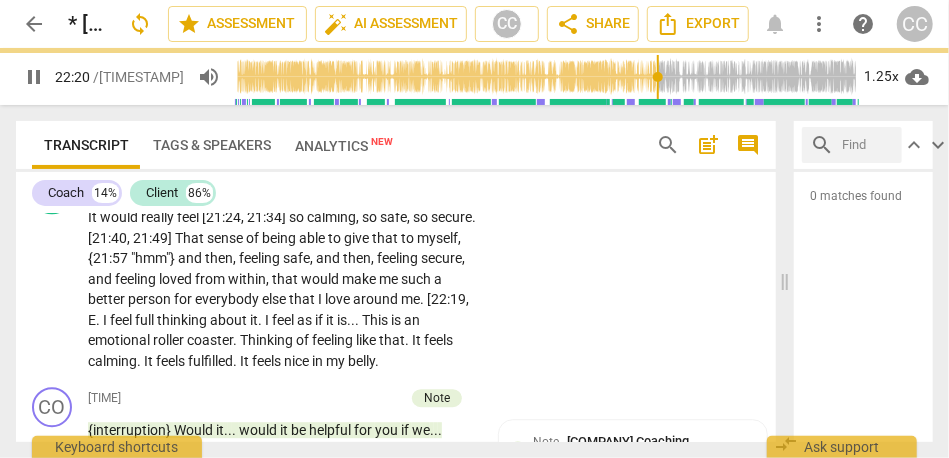 click on "I" at bounding box center (106, 320) 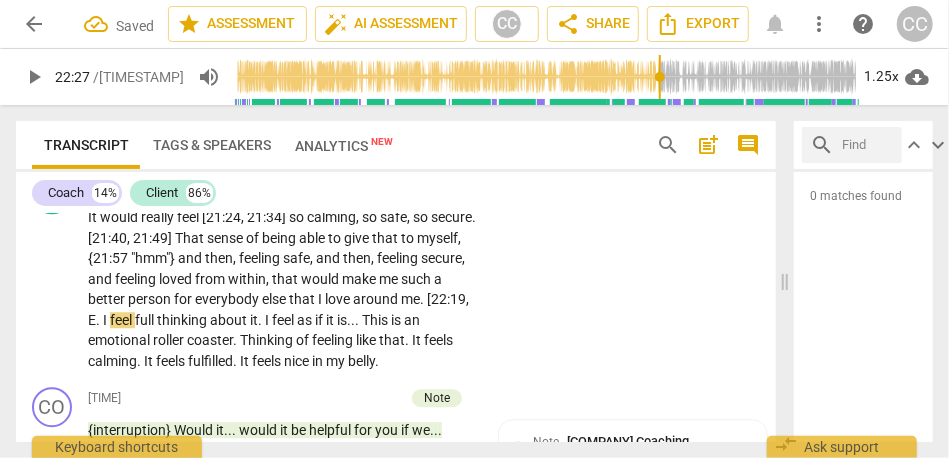 click on "me. [22:19, E" at bounding box center (278, 309) 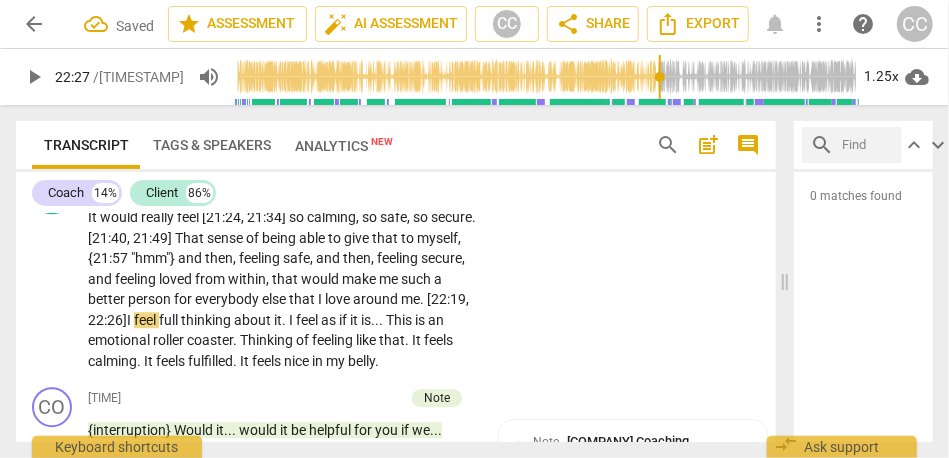 click on "." at bounding box center [377, 361] 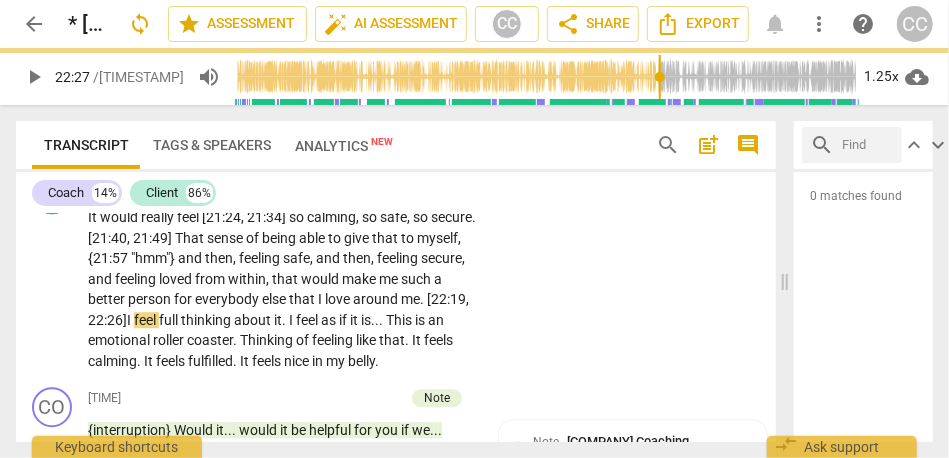 click on "love" at bounding box center (339, 299) 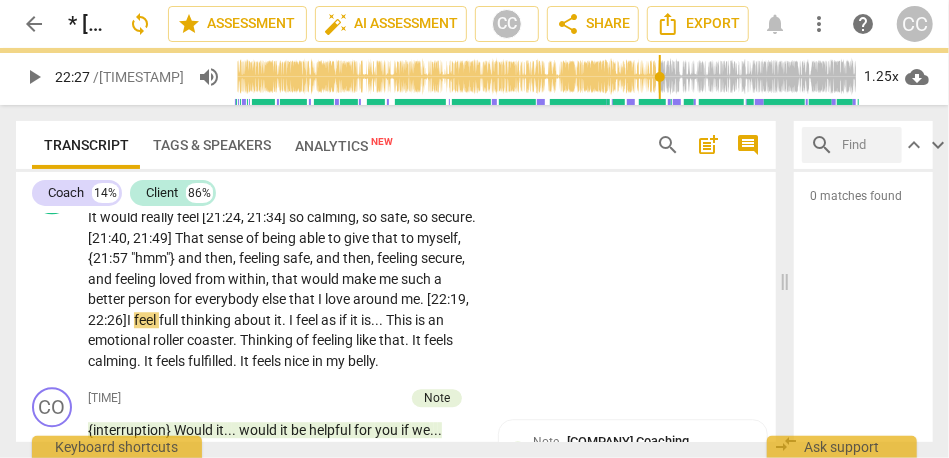click on "love" at bounding box center [339, 299] 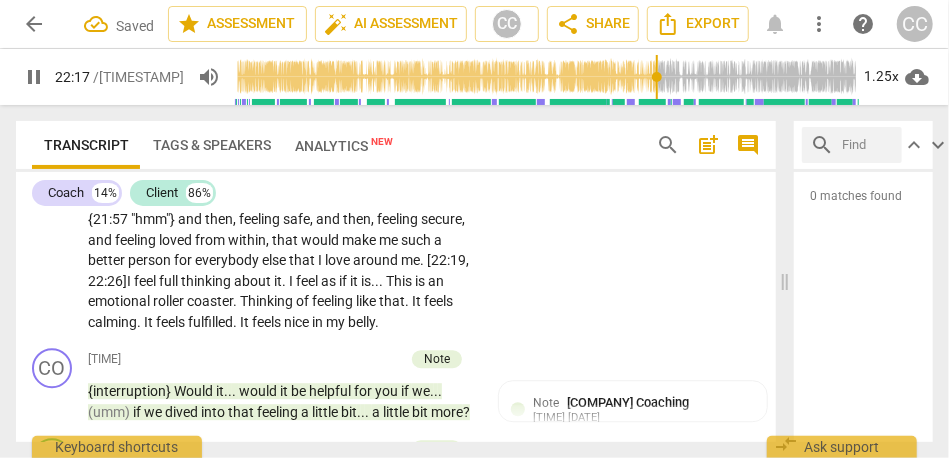 scroll, scrollTop: 4941, scrollLeft: 0, axis: vertical 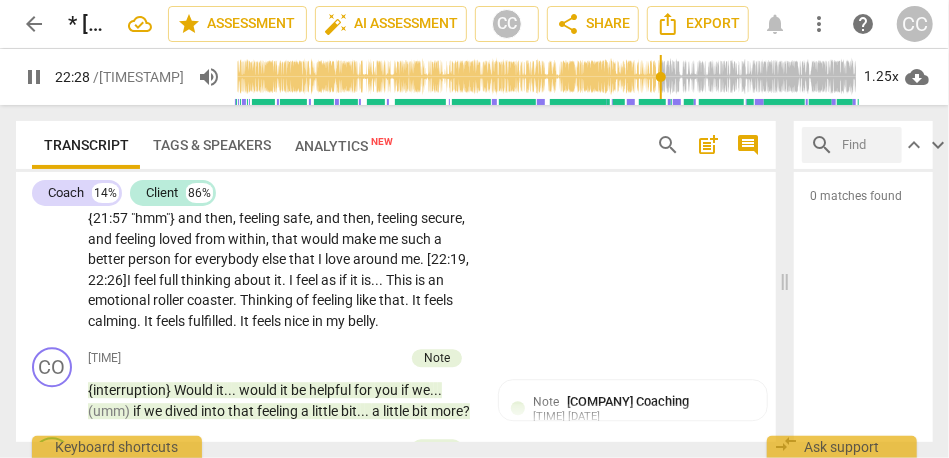 click on "feel" at bounding box center (146, 280) 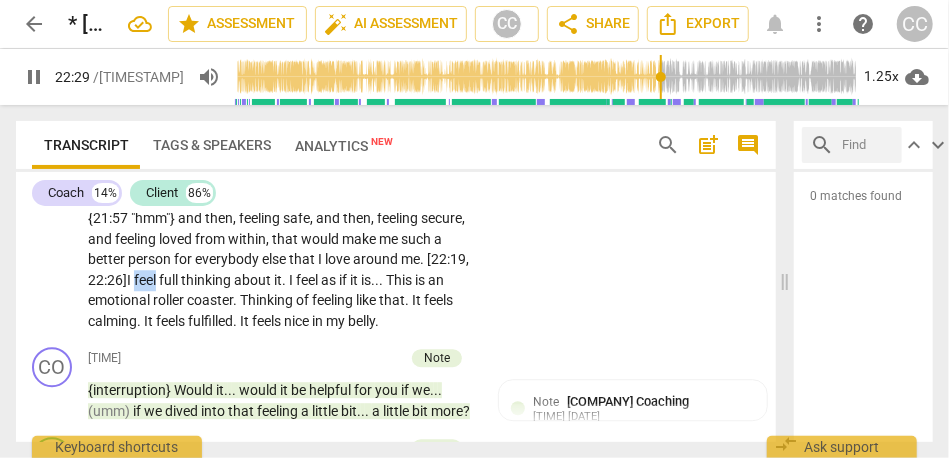 click on "feel" at bounding box center (146, 280) 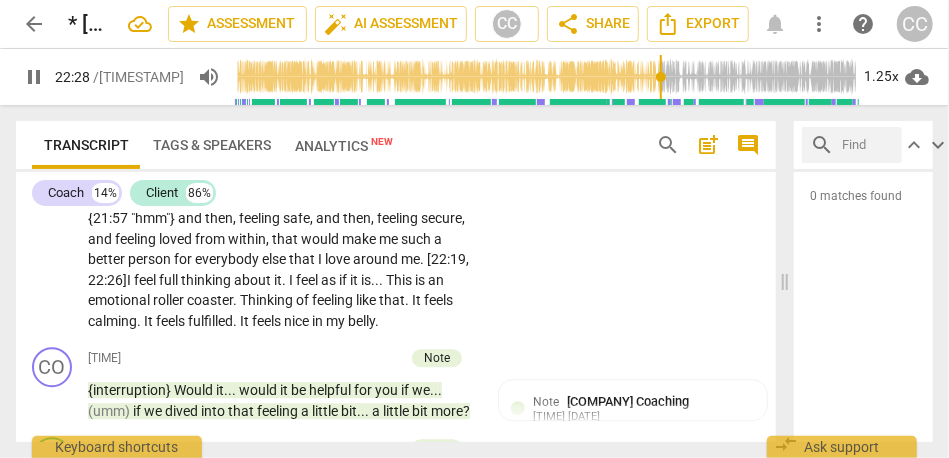 click on "me. [22:19, 22:26]" at bounding box center [278, 269] 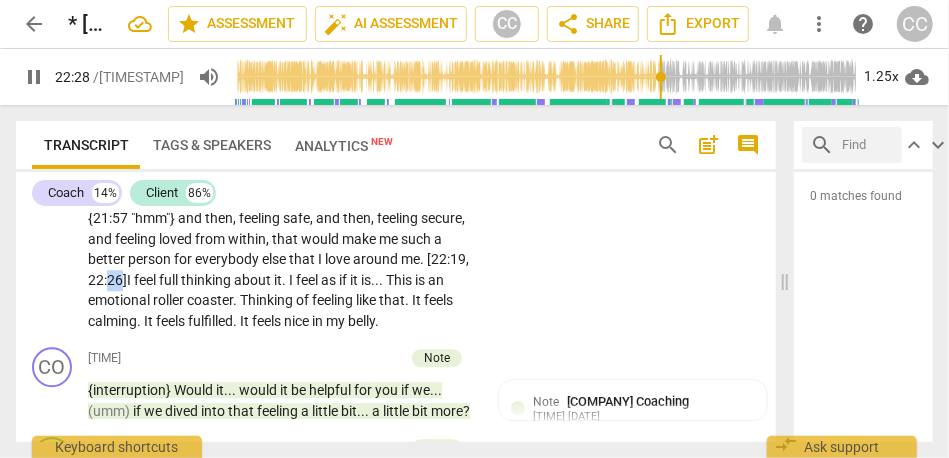 click on "me. [22:19, 22:26]" at bounding box center [278, 269] 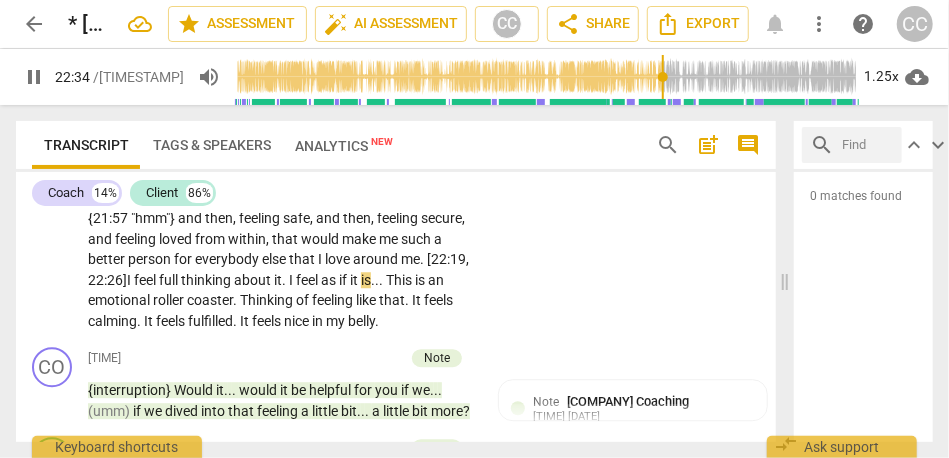 click on "I" at bounding box center [292, 280] 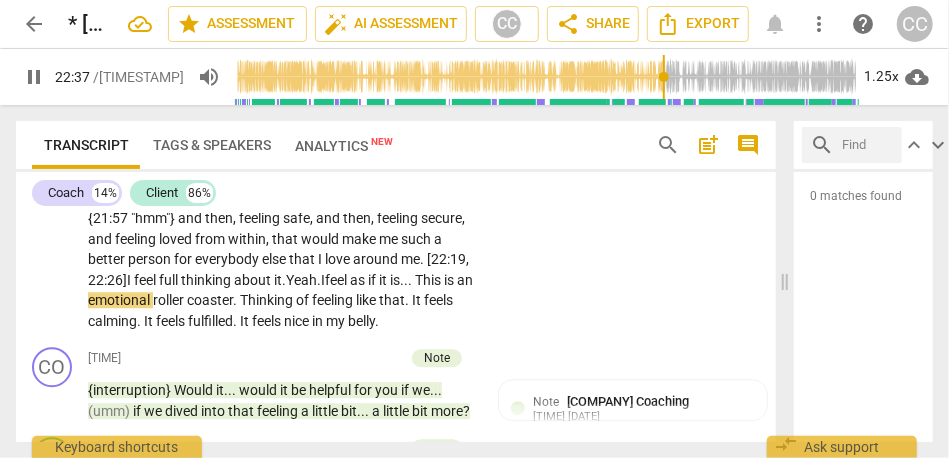click on "feel" at bounding box center [337, 280] 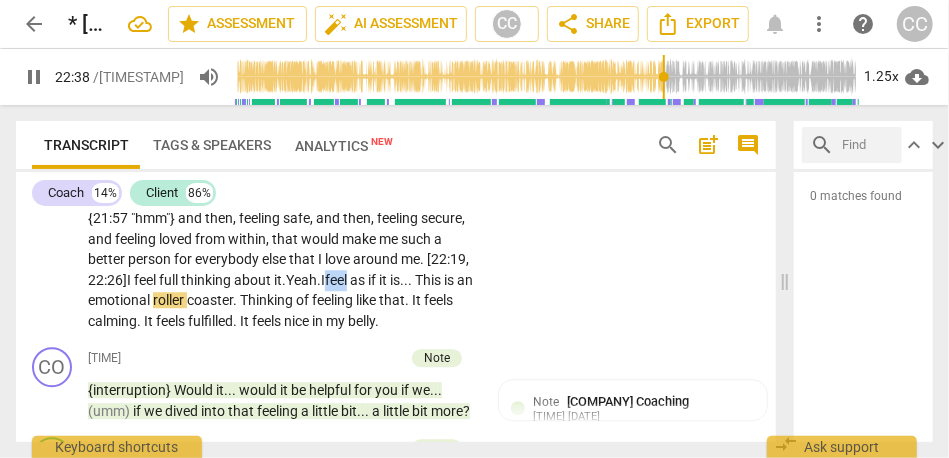 click on "feel" at bounding box center [337, 280] 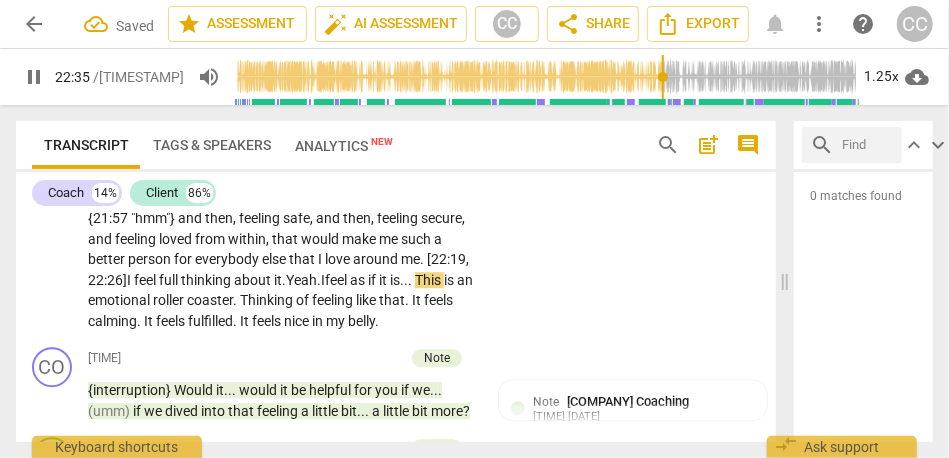click on "This" at bounding box center [429, 280] 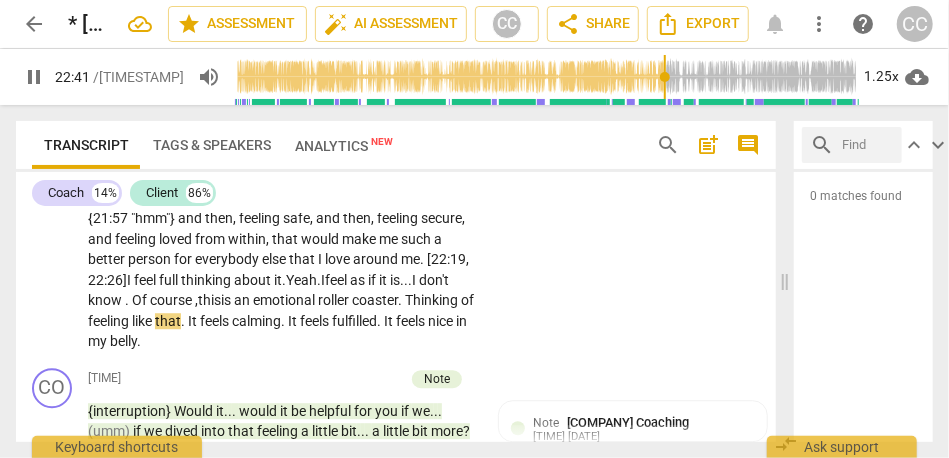 click on ".  I don't know. Of course," at bounding box center [268, 290] 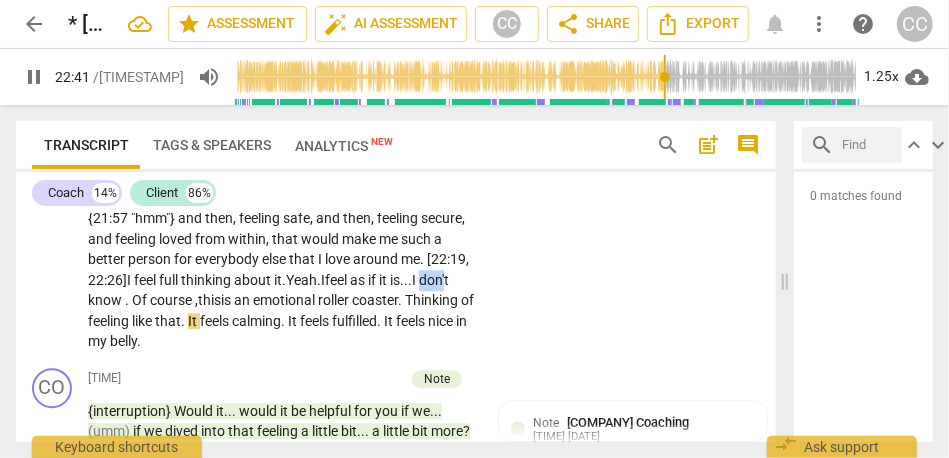 click on ".  I don't know. Of course," at bounding box center [268, 290] 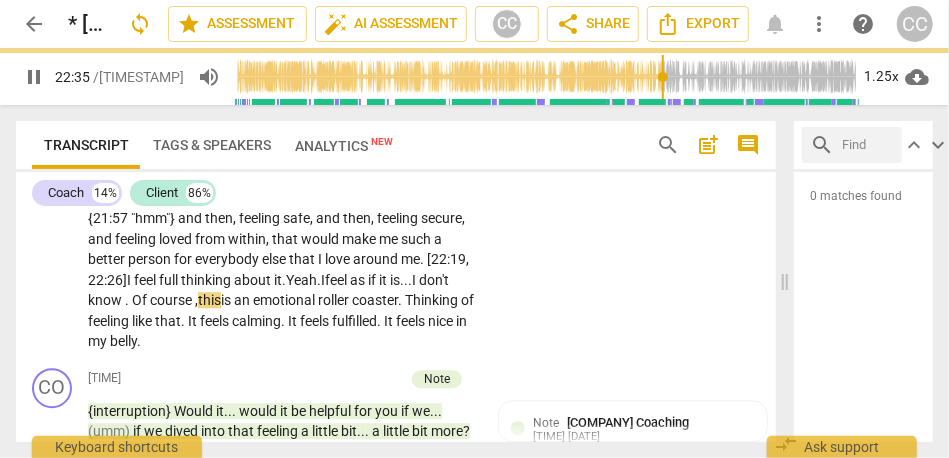 scroll, scrollTop: 4969, scrollLeft: 0, axis: vertical 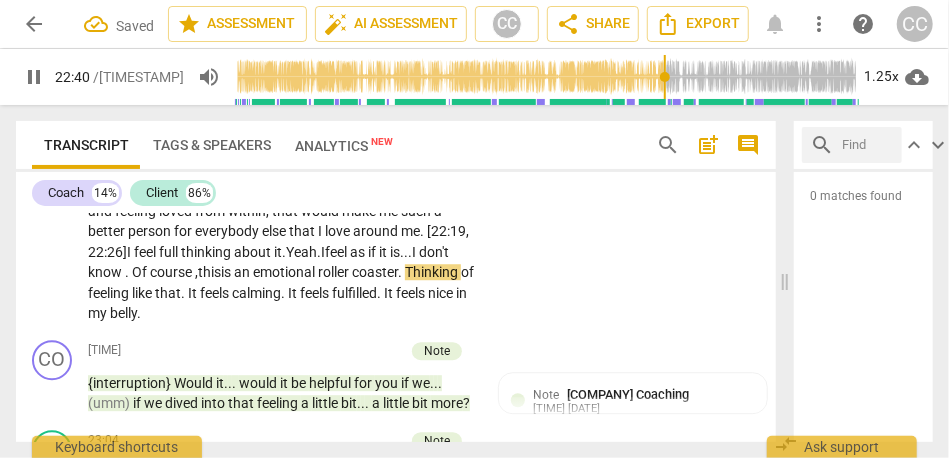 click on "Thinking" at bounding box center (433, 272) 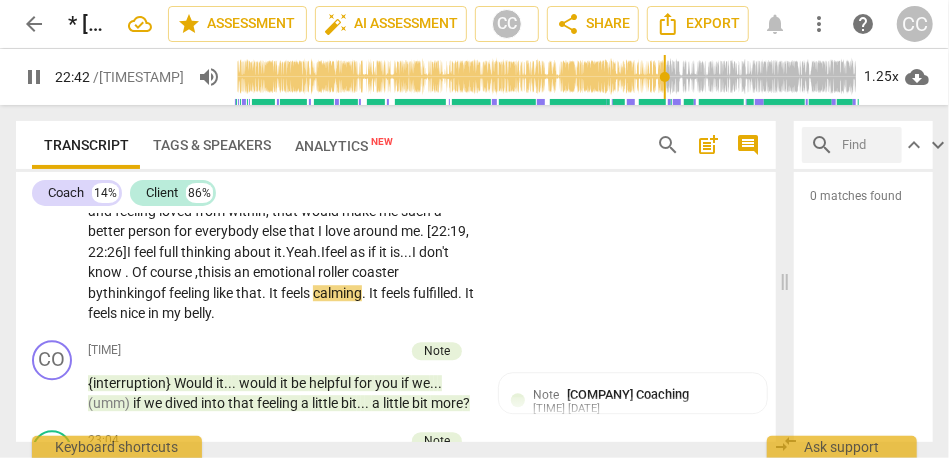 click on "thinking" at bounding box center (128, 293) 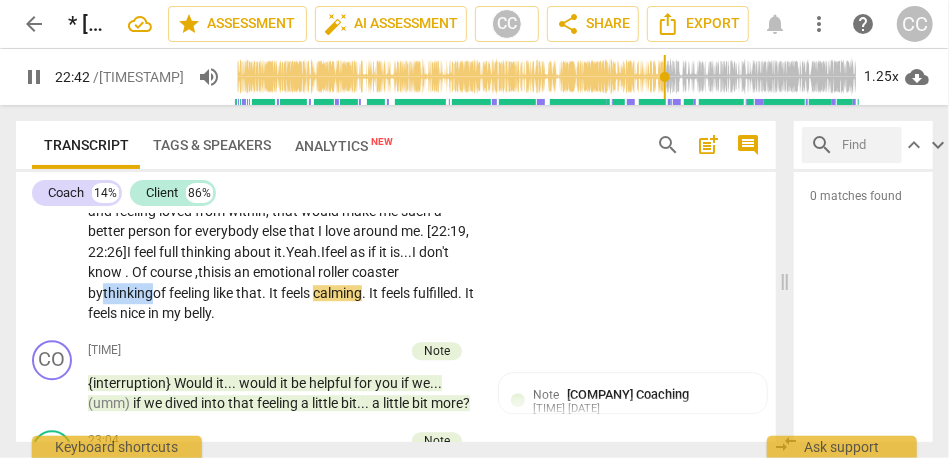 click on "thinking" at bounding box center (128, 293) 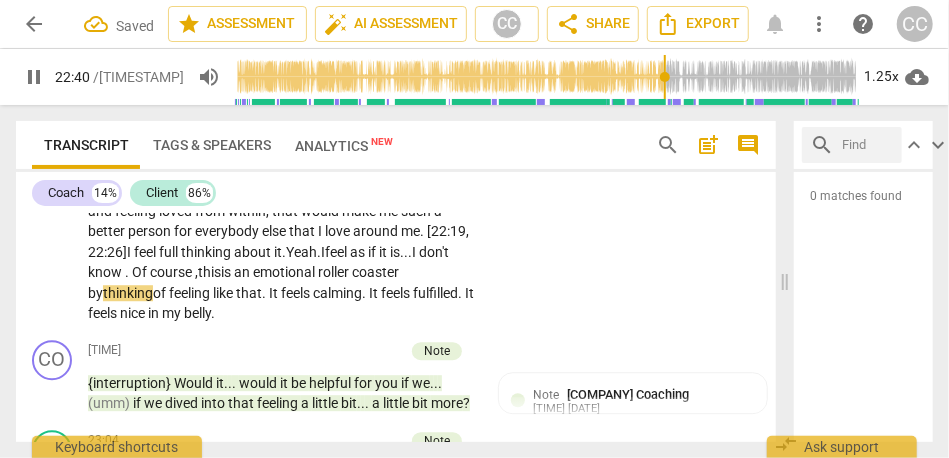 click on "of" at bounding box center [161, 293] 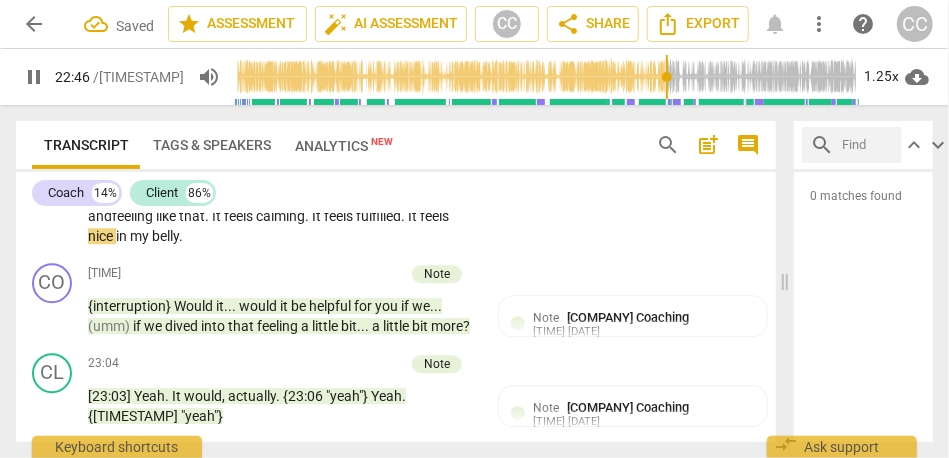 scroll, scrollTop: 5048, scrollLeft: 0, axis: vertical 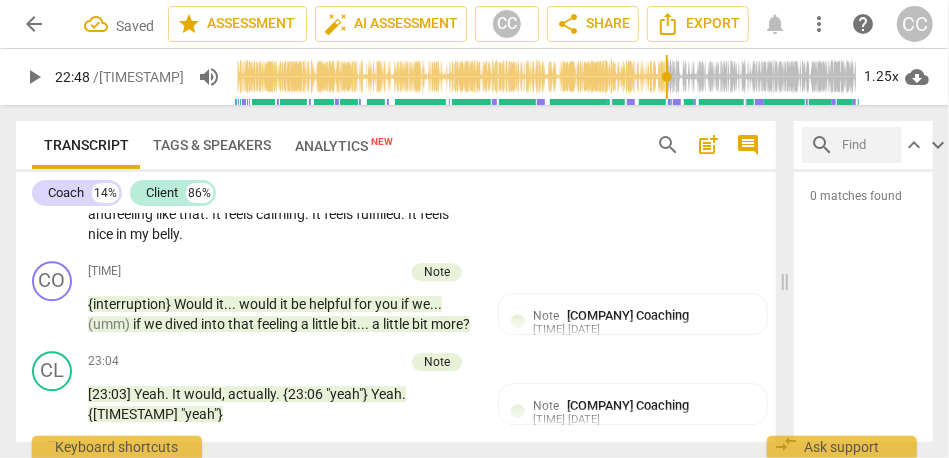 click on "my" at bounding box center (141, 234) 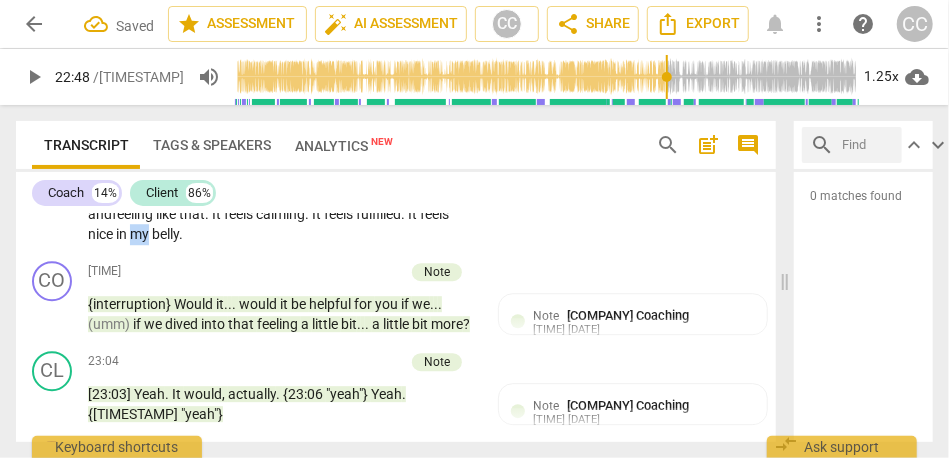 click on "my" at bounding box center (141, 234) 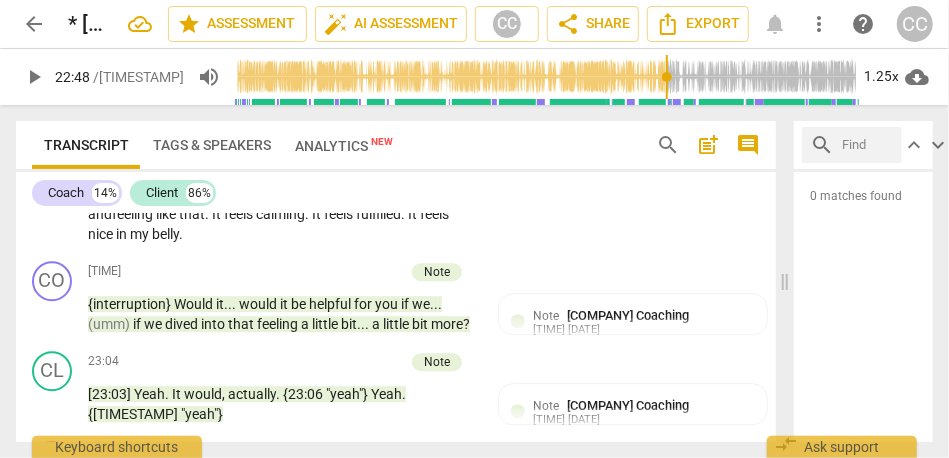 click on "belly" at bounding box center [165, 234] 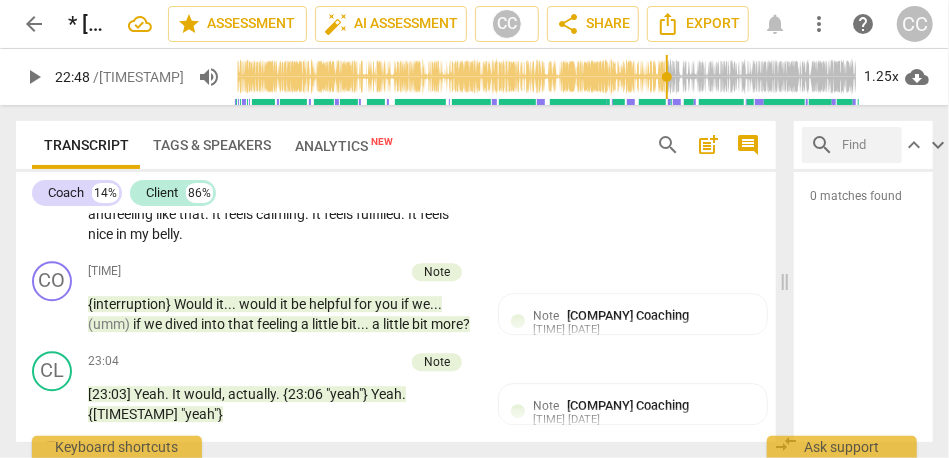 type on "1368" 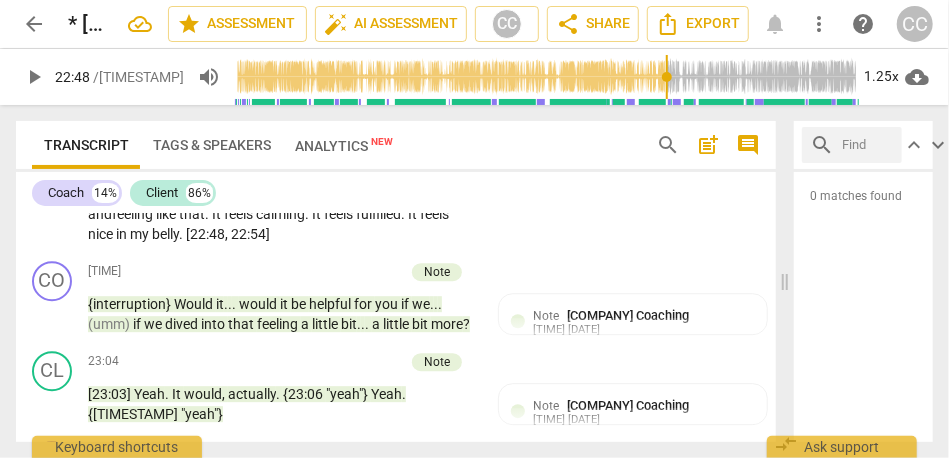 click on "CL play_arrow pause 21:21 + Add competency keyboard_arrow_right It   would   really   feel   [21:24 ,   21:34]   so   calming ,   so   safe ,   so   secure .   [21:40 ,   21:49]   That   sense   of   being   able   to   give   that   to   myself ,   {21:57   "hmm"}   and   then ,   feeling   safe ,   and   then ,   feeling   secure ,   and   feeling   loved   from   within ,   that   would   make   me   such   a   better   person   for   everybody   else   that   I   love   around   me. [22:19, 22:26]  I   feel   full   thinking   about   it .  Yeah.  I  feel   as   if   it   is . . .  I don't know. Of course,  this  is   an   emotional   roller   coaster by  thinking and  feeling   like   that .   It   feels   calming .   It   feels   fulfilled .   It   feels   nice   in   my   belly. [22:48, 22:54]" at bounding box center (396, 136) 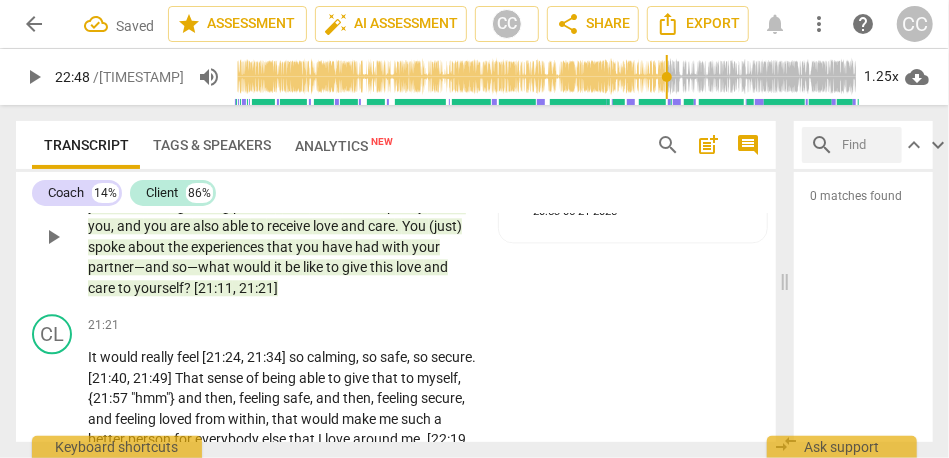 scroll, scrollTop: 4760, scrollLeft: 0, axis: vertical 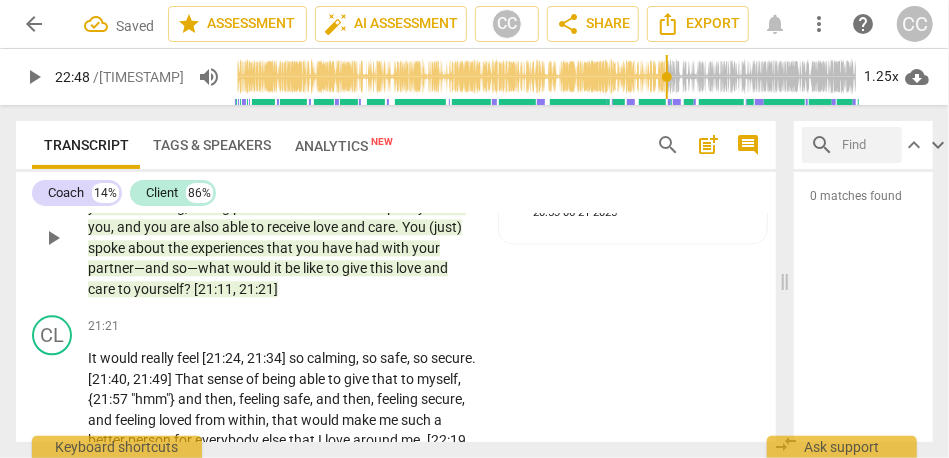 click on "Add competency" at bounding box center [414, 327] 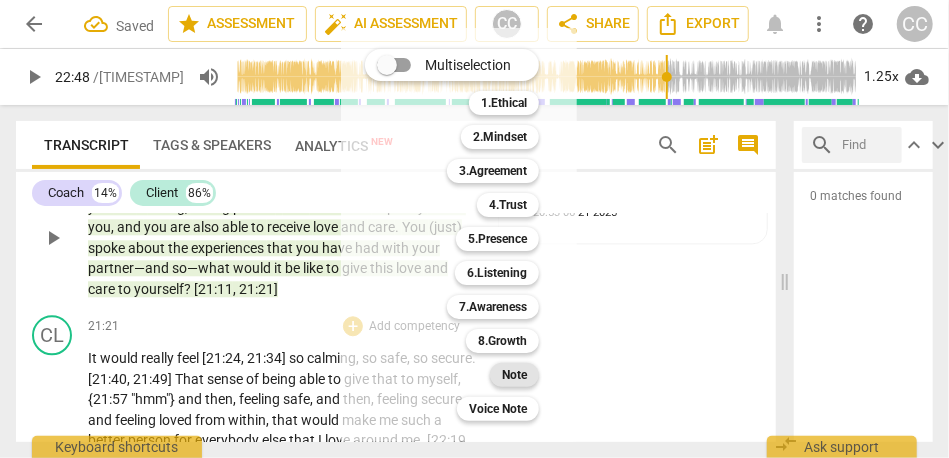 click on "Note" at bounding box center (514, 375) 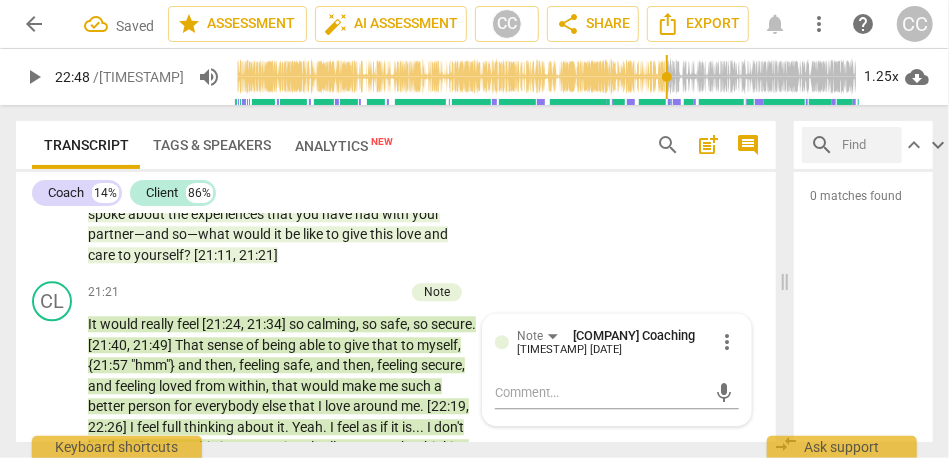 scroll, scrollTop: 4876, scrollLeft: 0, axis: vertical 